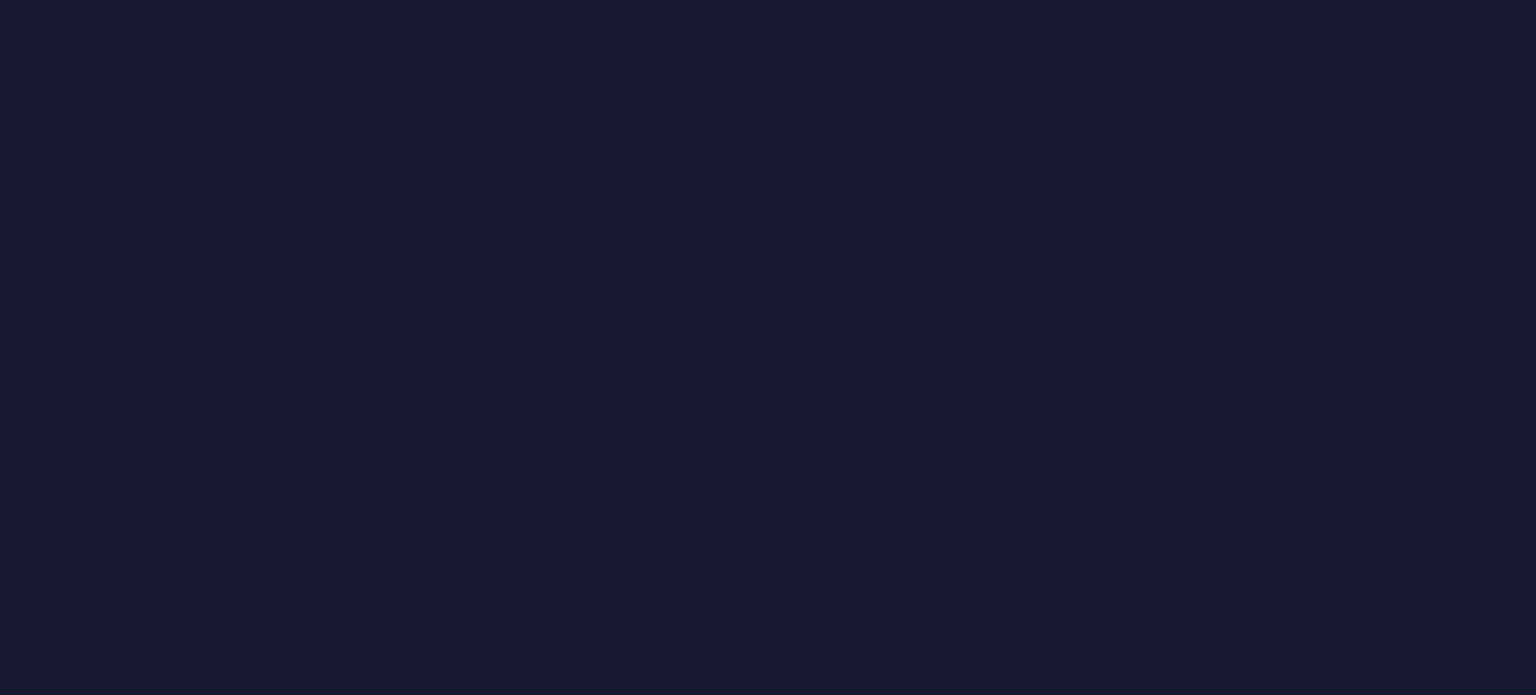 scroll, scrollTop: 0, scrollLeft: 0, axis: both 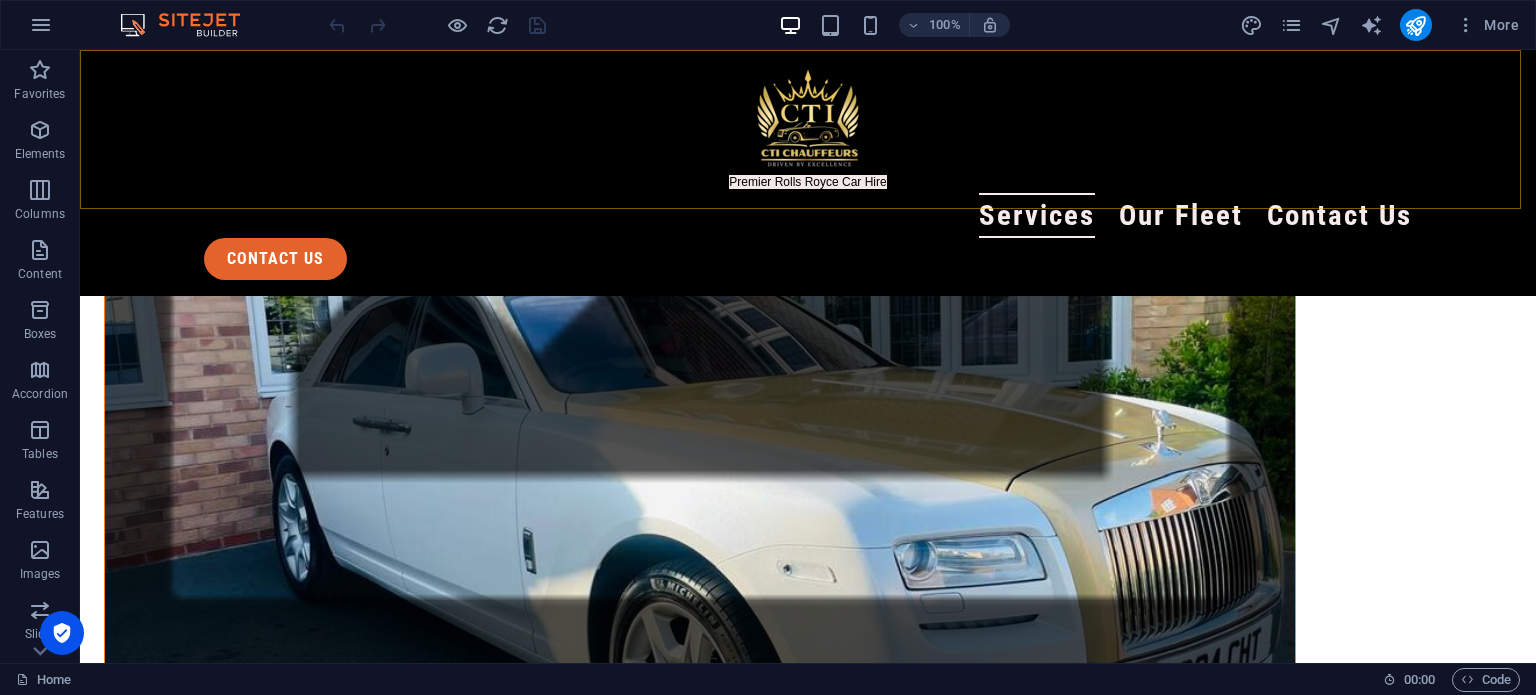 click on "Premier Rolls Royce Car Hire Services Our Fleet Contact Us contact us" at bounding box center [808, 173] 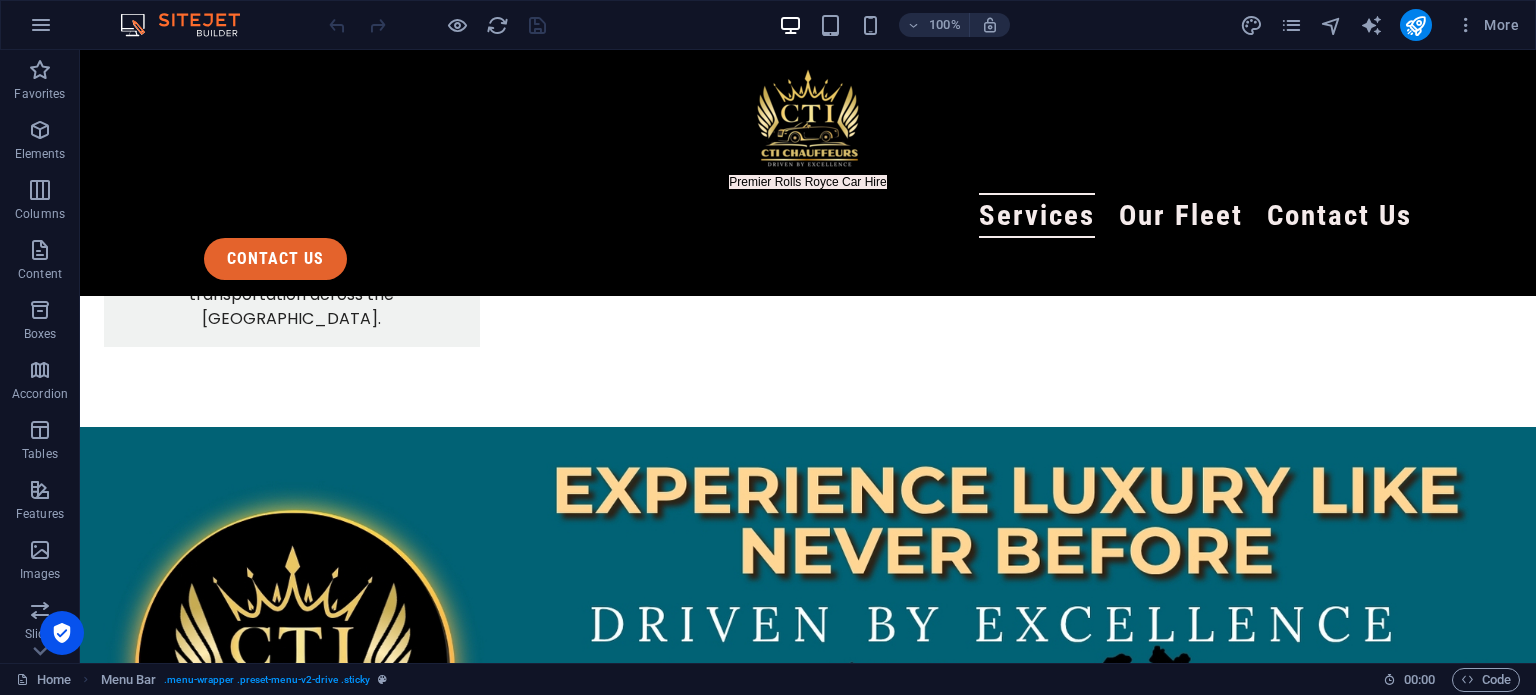 scroll, scrollTop: 4004, scrollLeft: 0, axis: vertical 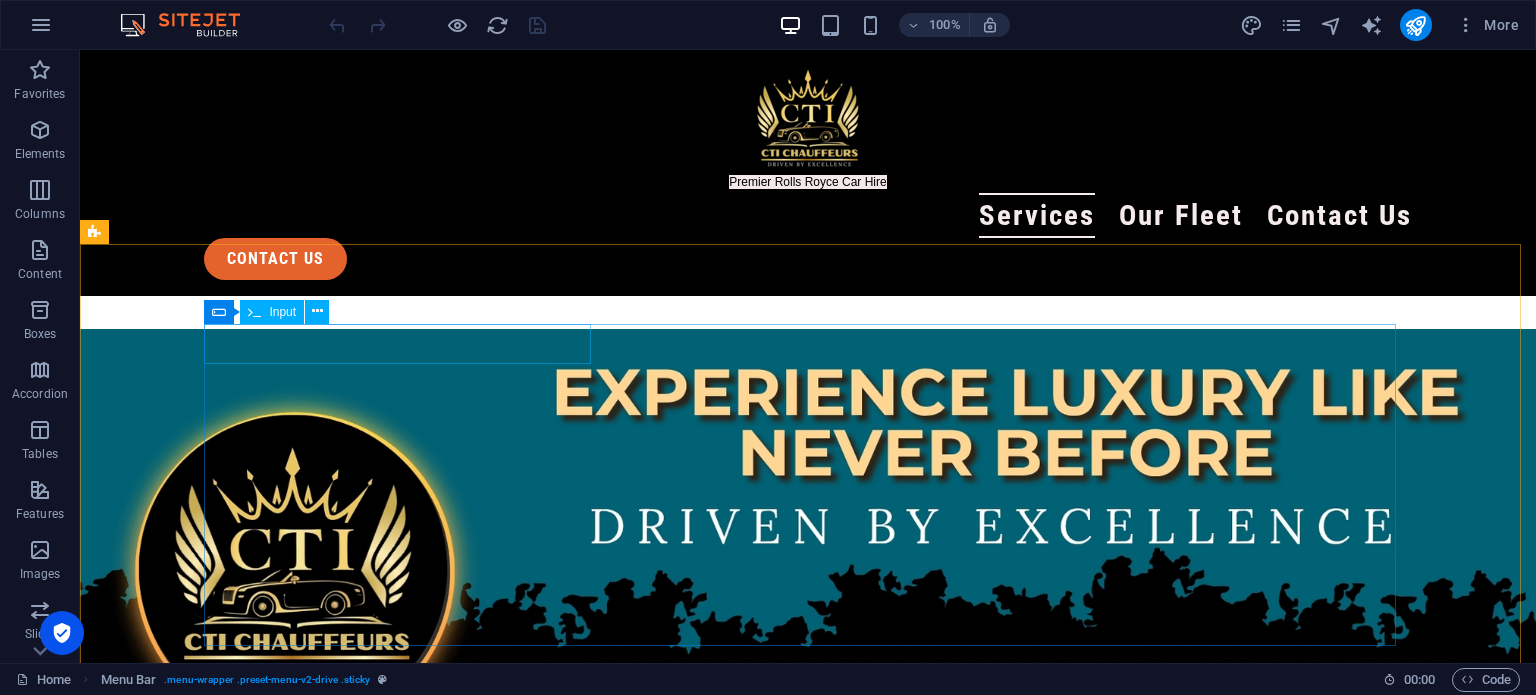 click on "Input" at bounding box center [282, 312] 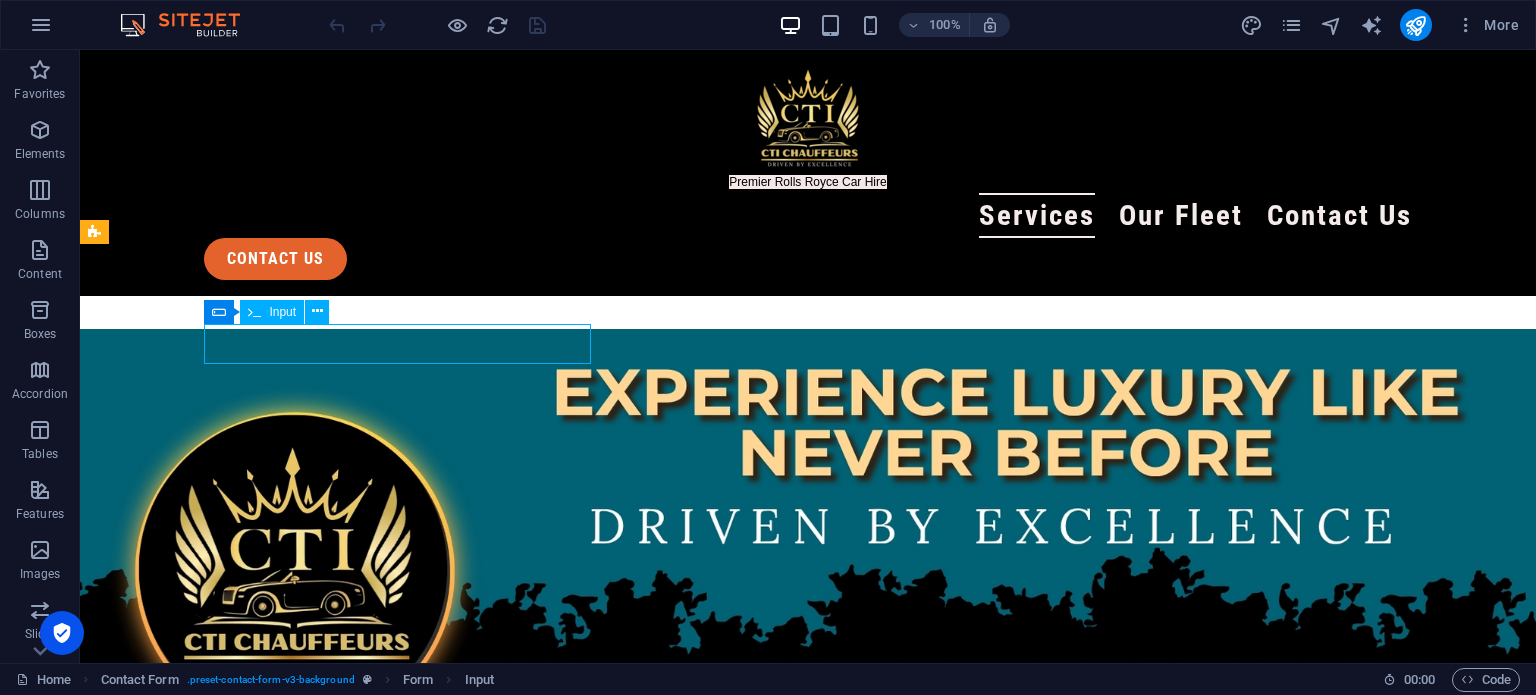 click on "Input" at bounding box center (282, 312) 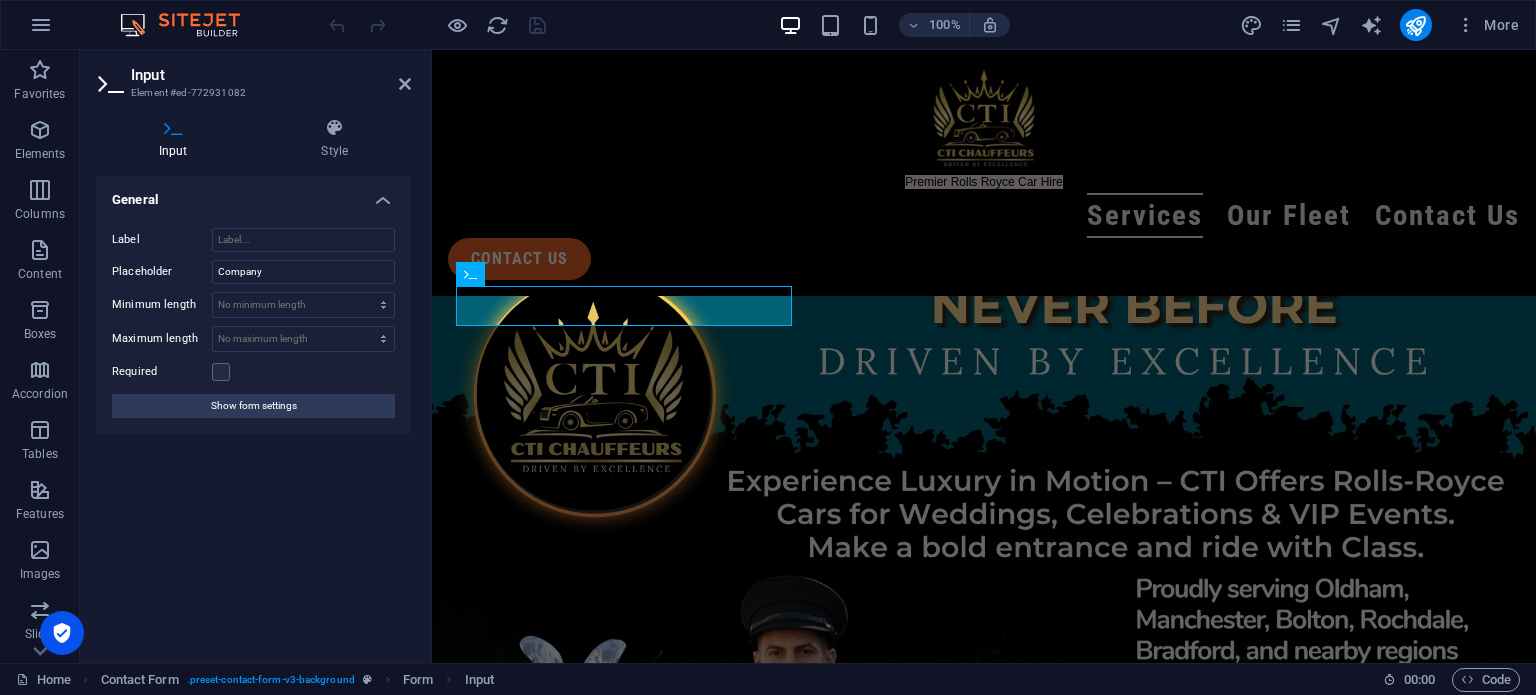 scroll, scrollTop: 3652, scrollLeft: 0, axis: vertical 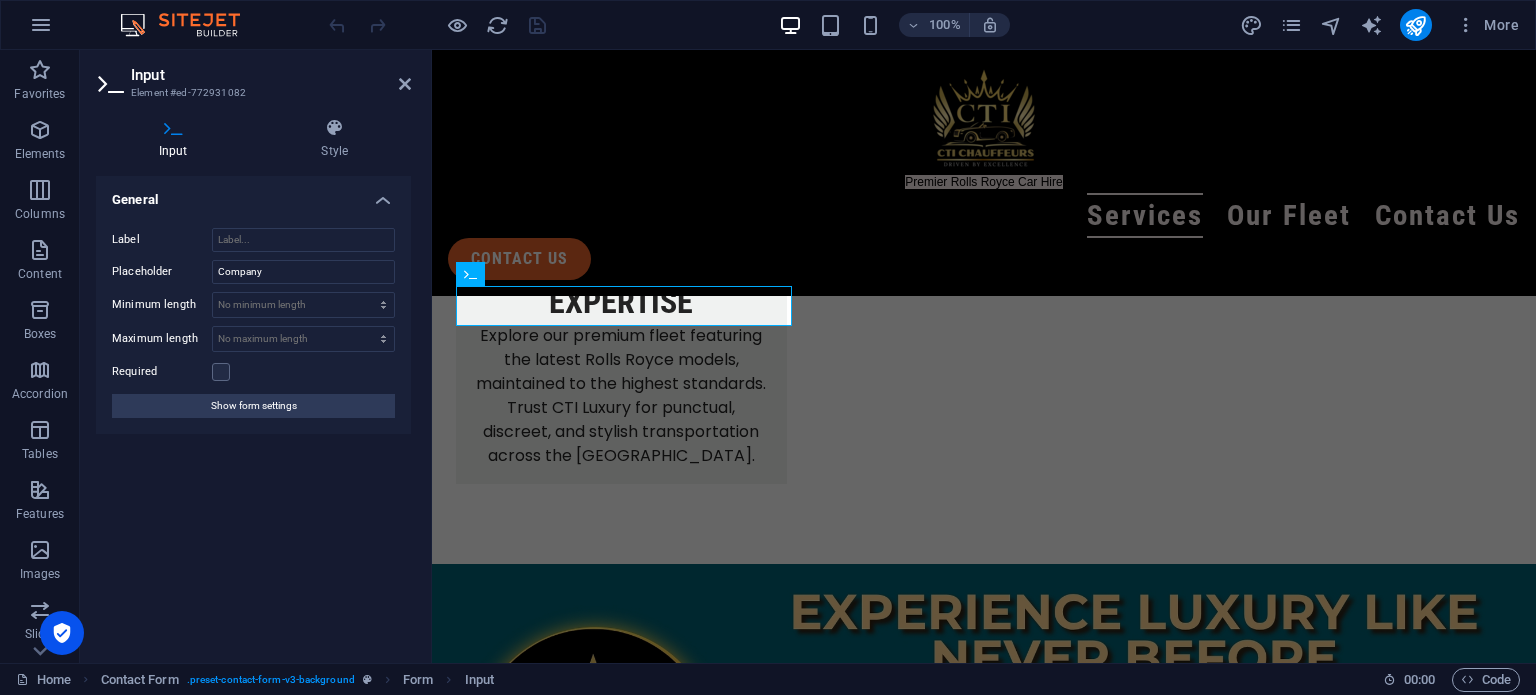 click on "General Label Placeholder Company Minimum length No minimum length chars Maximum length No maximum length chars Required Show form settings" at bounding box center [253, 411] 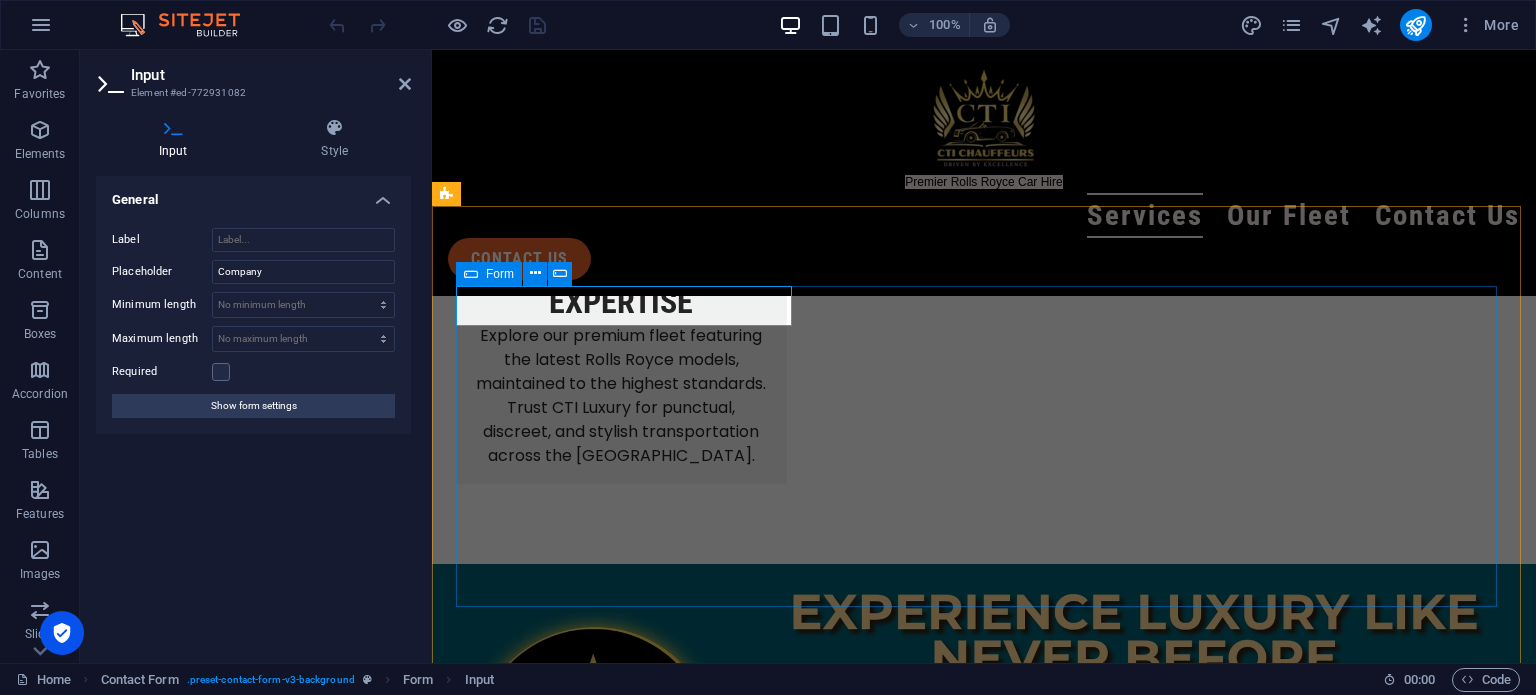 drag, startPoint x: 1312, startPoint y: 524, endPoint x: 1664, endPoint y: 527, distance: 352.0128 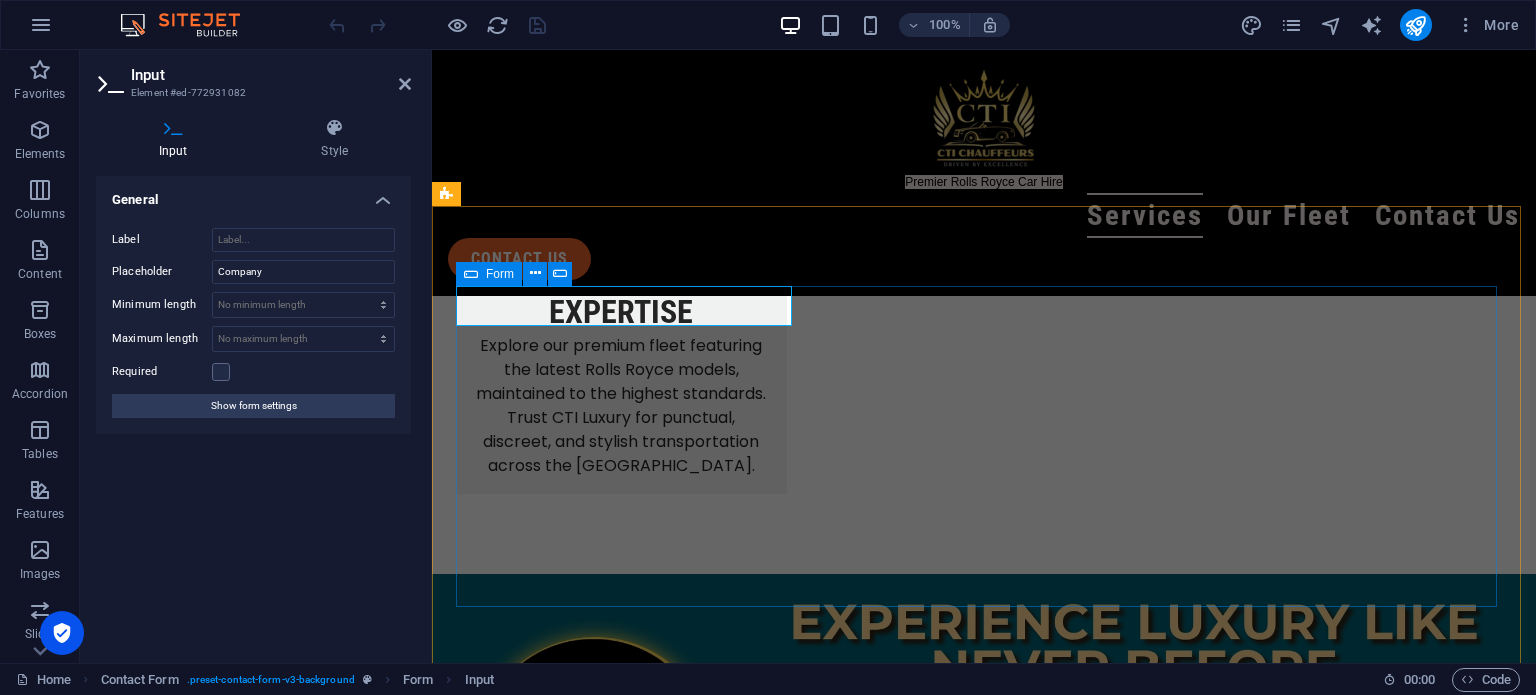 scroll, scrollTop: 4004, scrollLeft: 0, axis: vertical 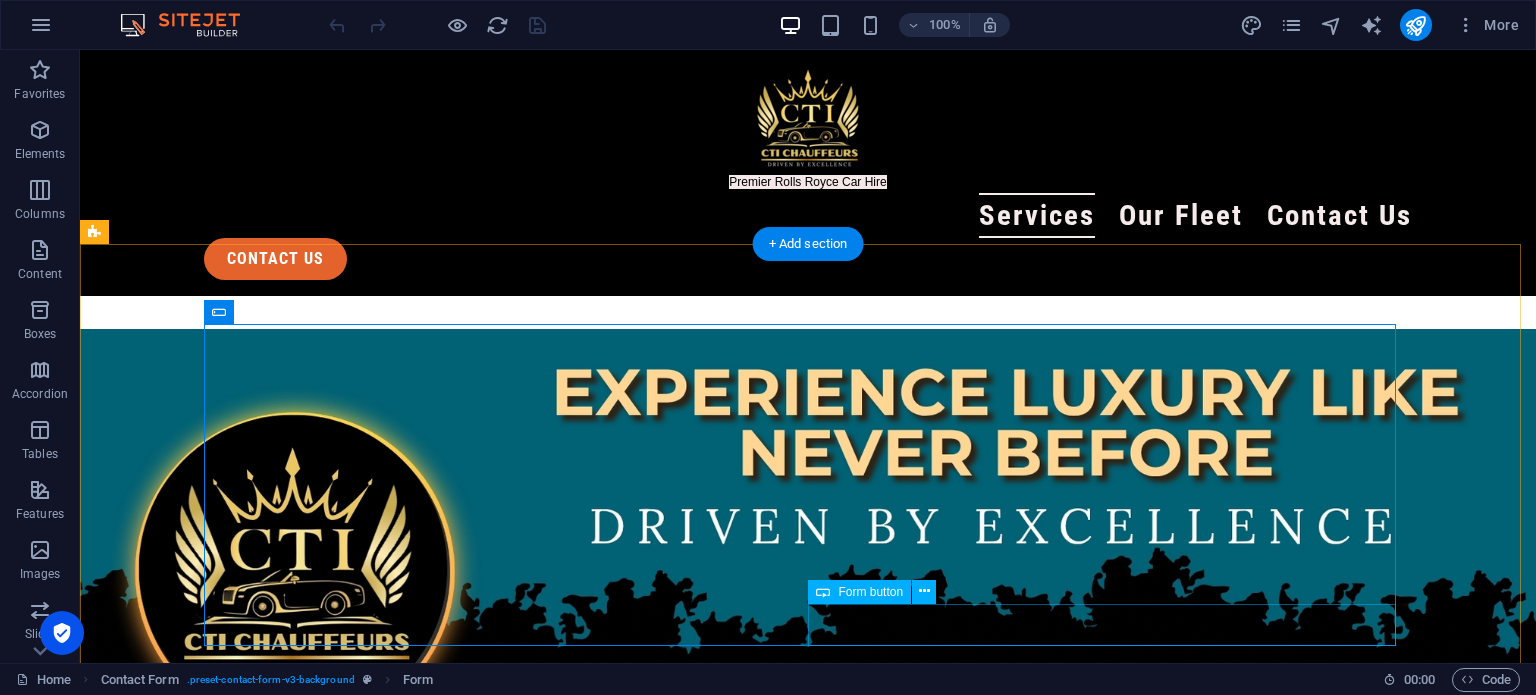 click on "Submit" at bounding box center (1110, 3032) 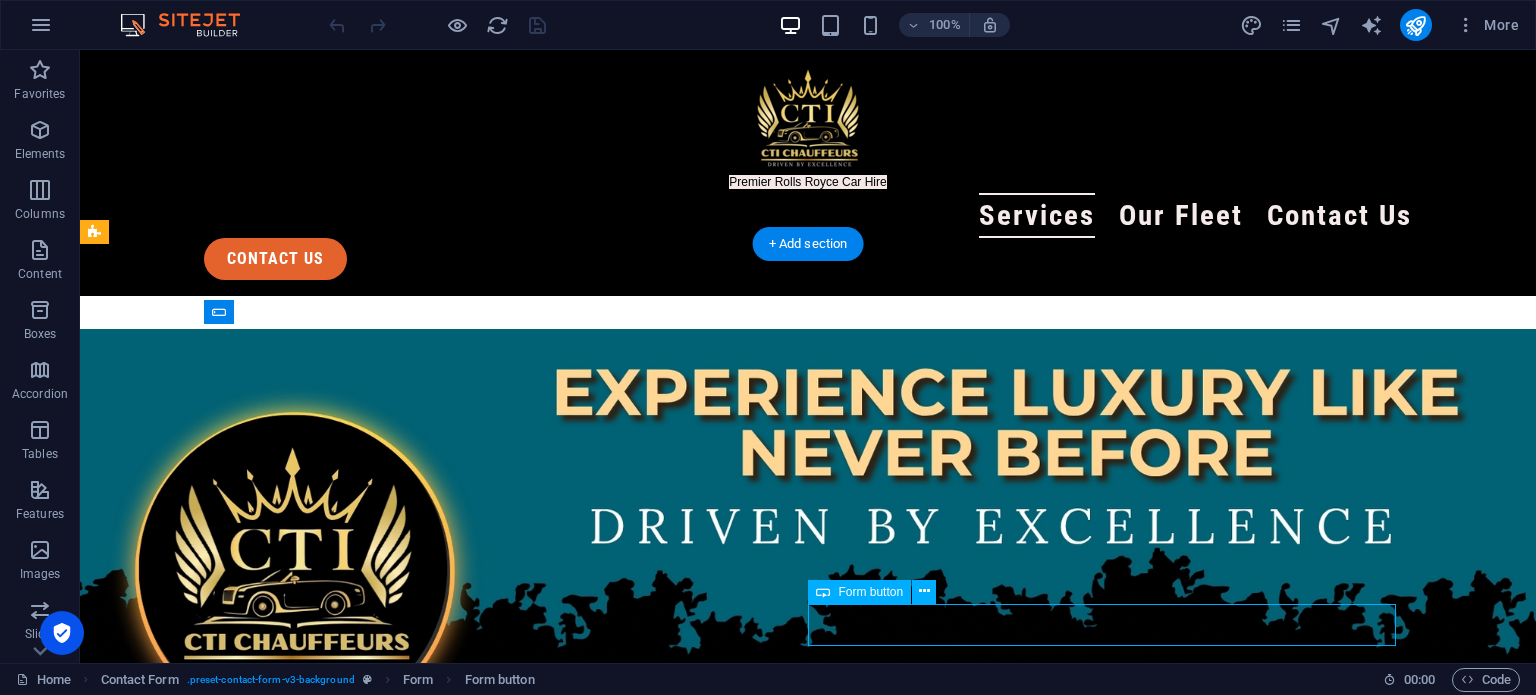 click on "Submit" at bounding box center (1110, 3032) 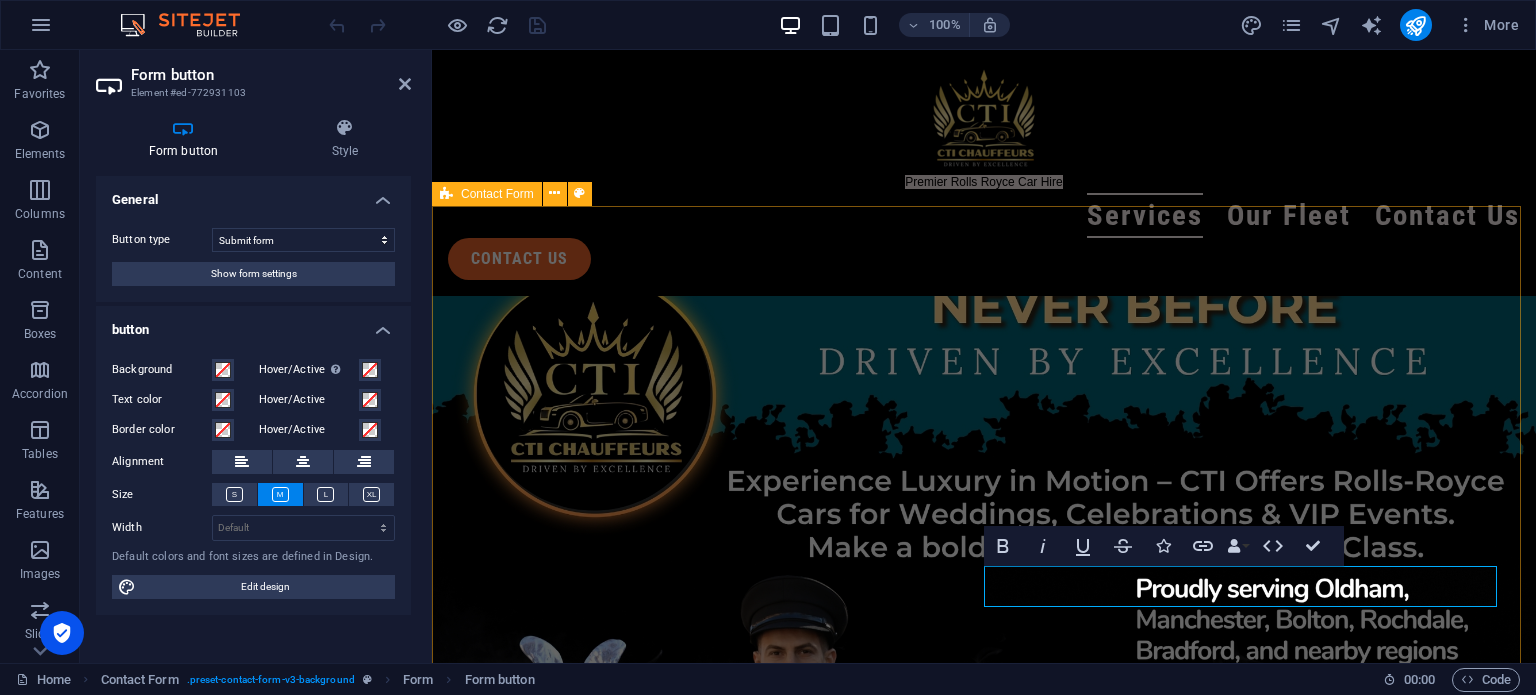 scroll, scrollTop: 3652, scrollLeft: 0, axis: vertical 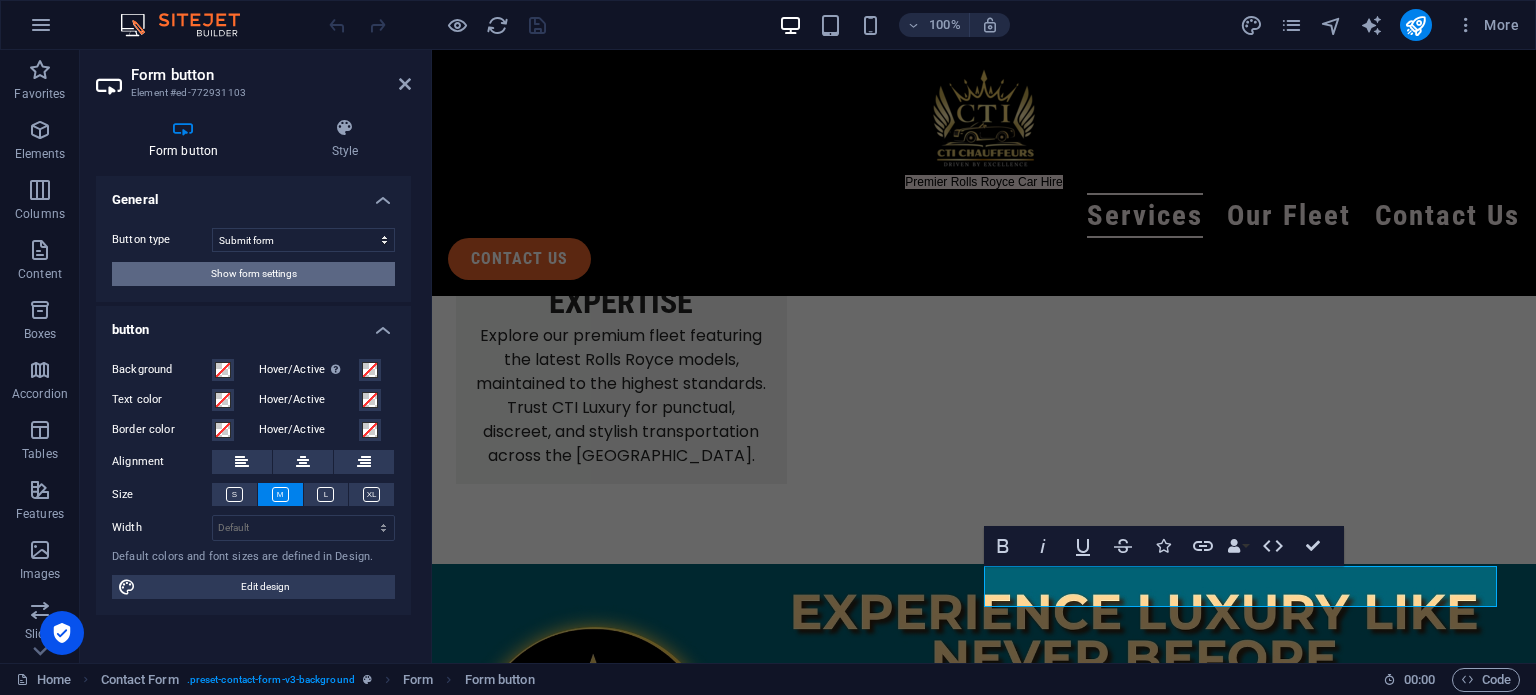 click on "Show form settings" at bounding box center (253, 274) 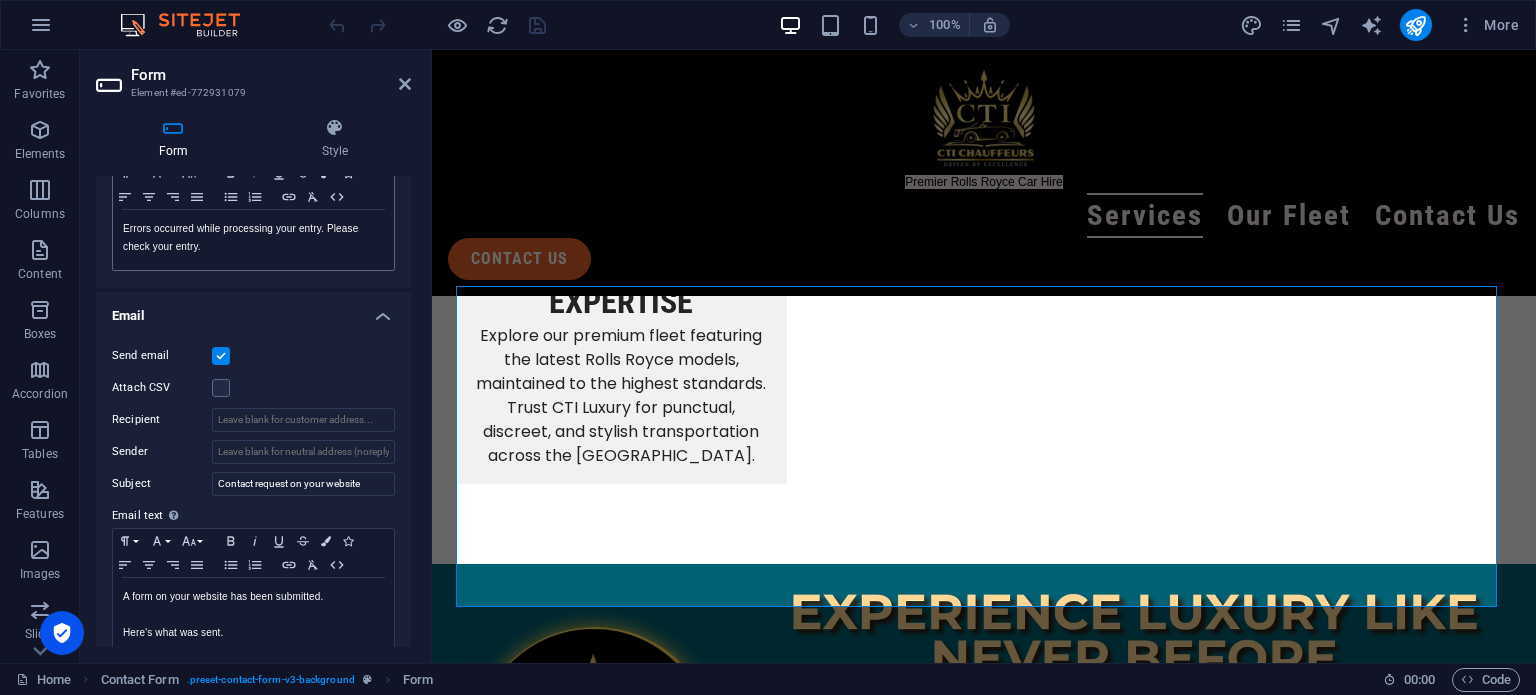 scroll, scrollTop: 400, scrollLeft: 0, axis: vertical 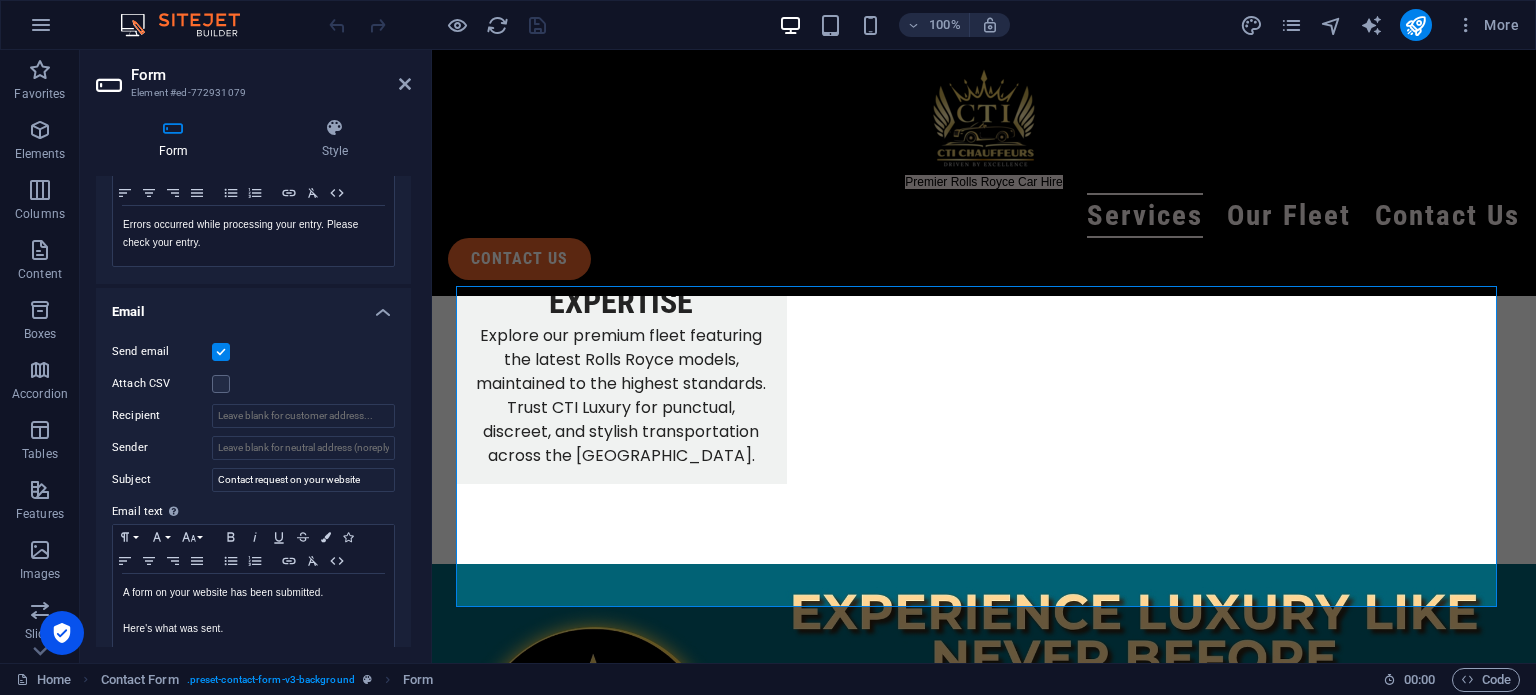click at bounding box center (221, 352) 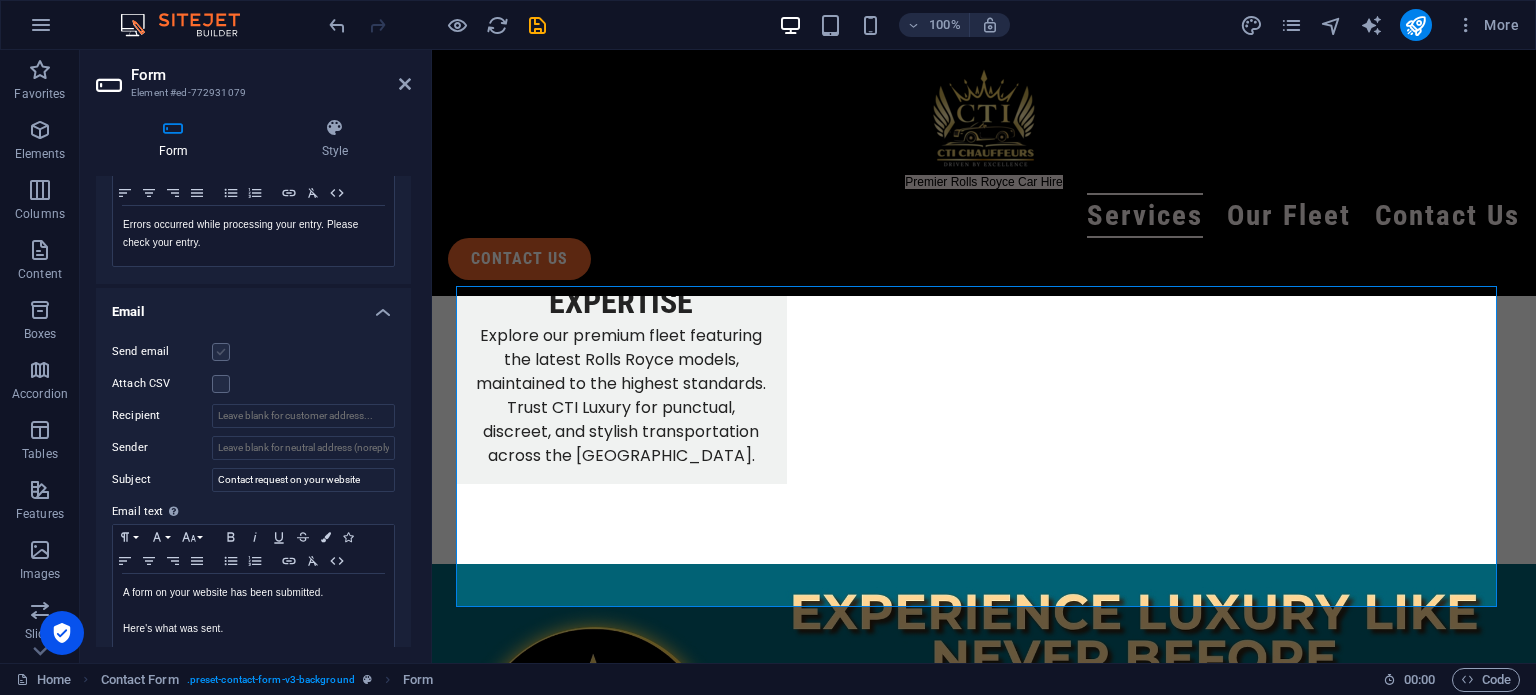 click at bounding box center (221, 352) 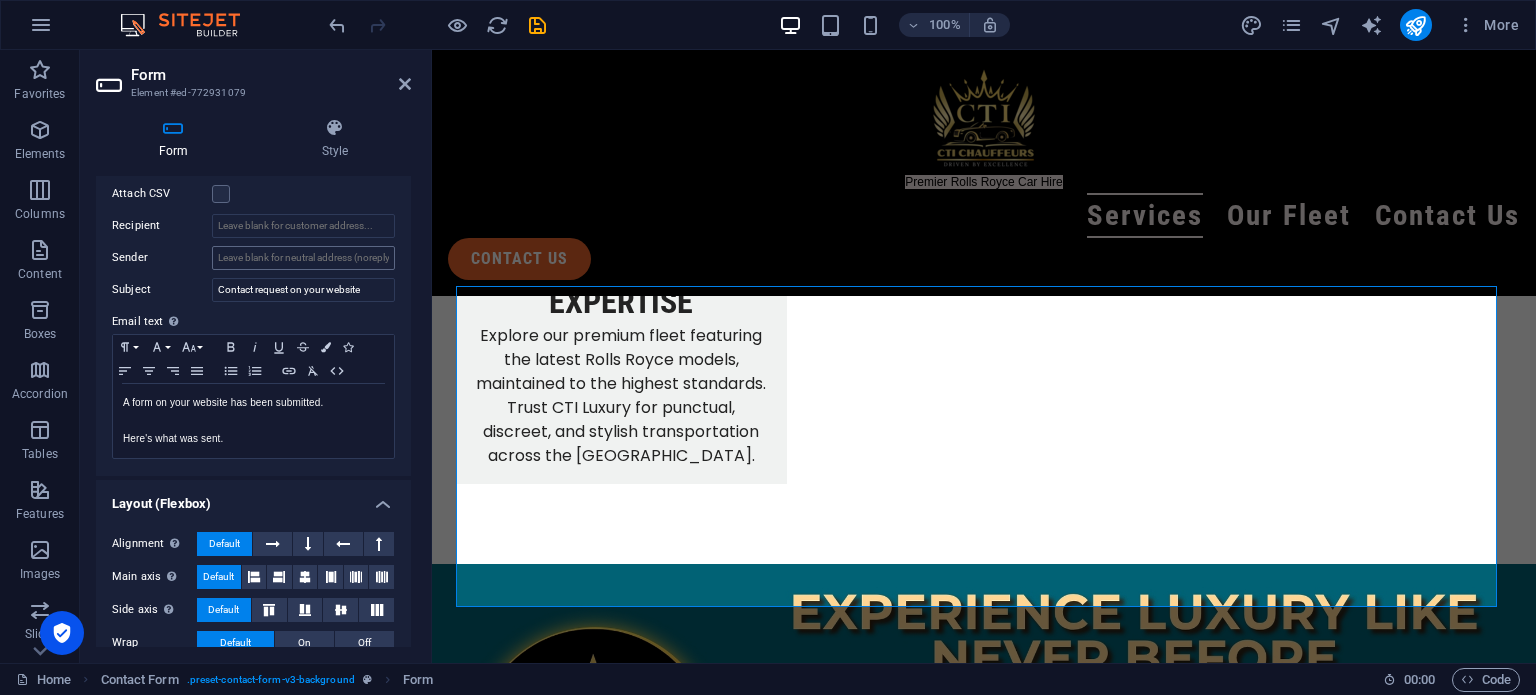 scroll, scrollTop: 645, scrollLeft: 0, axis: vertical 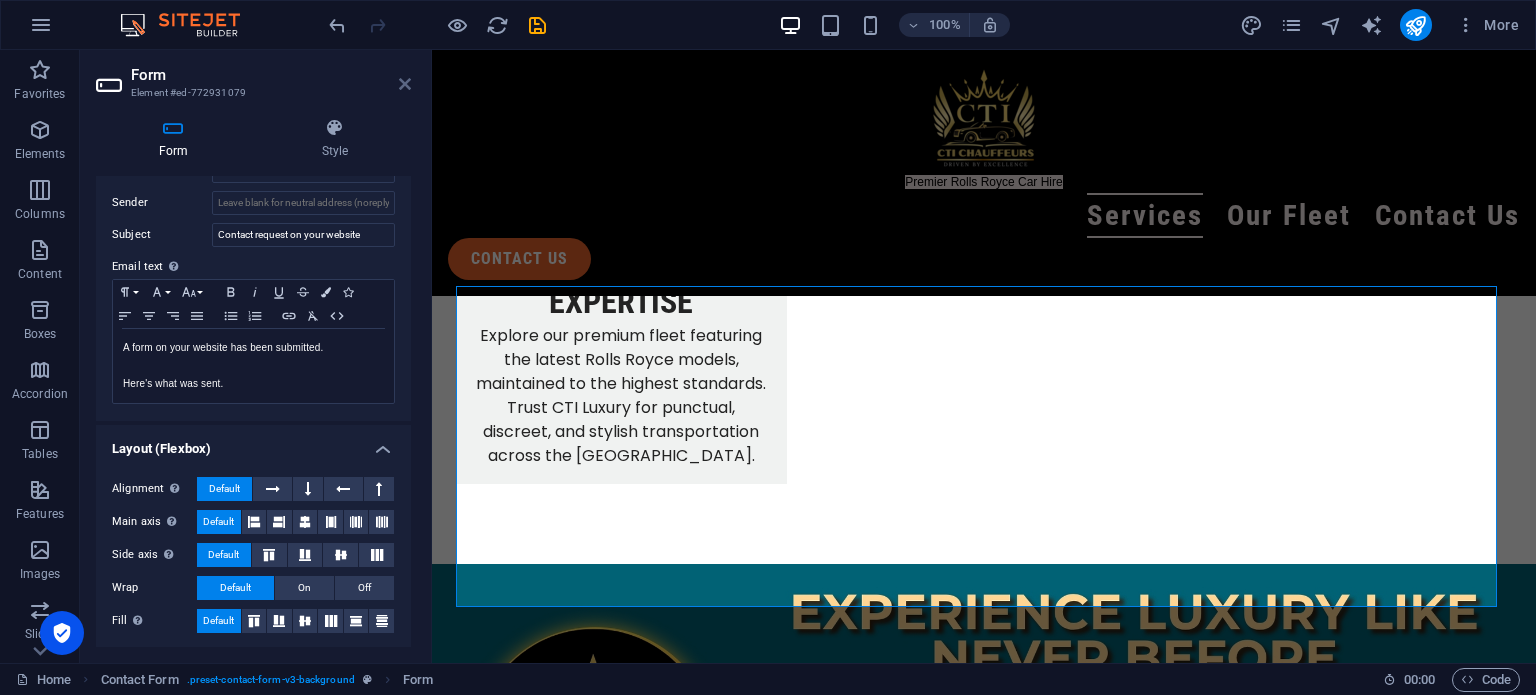click at bounding box center (405, 84) 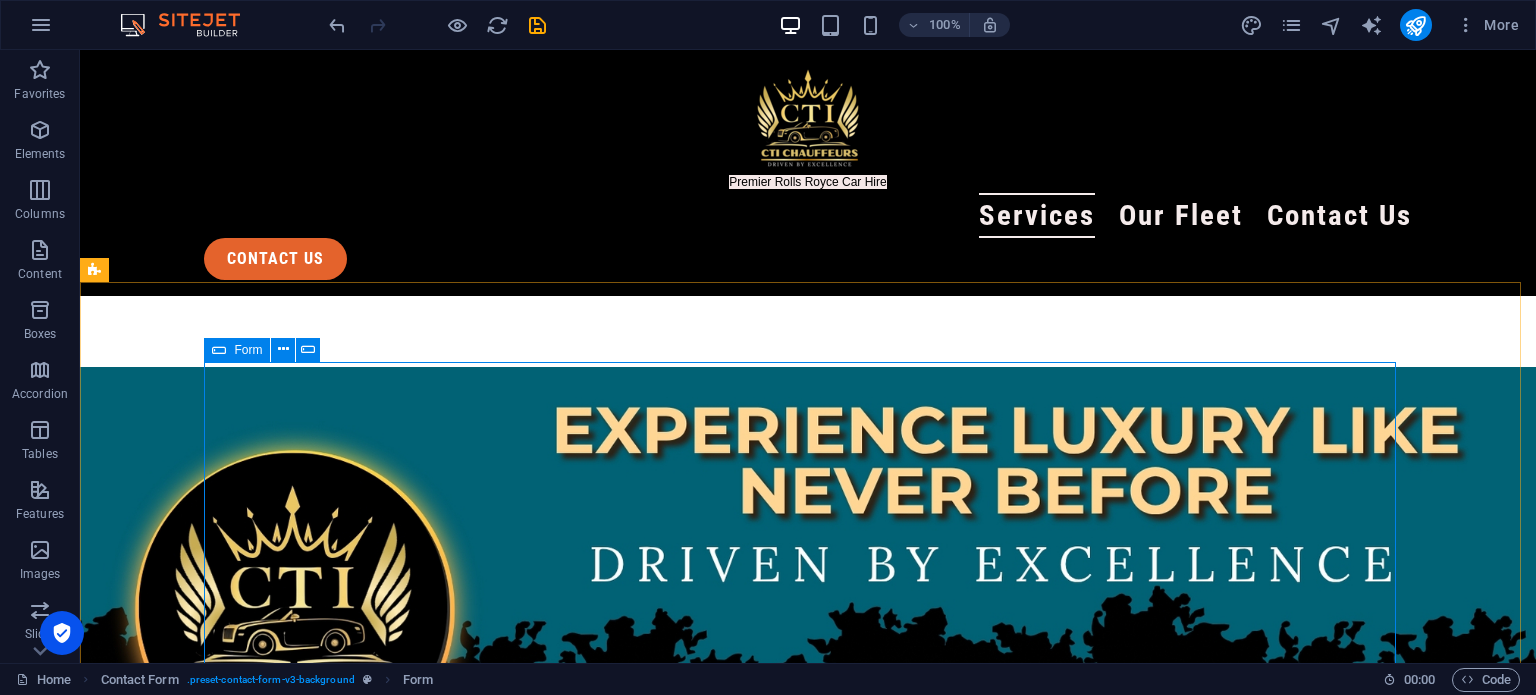 click on "Form" at bounding box center (248, 350) 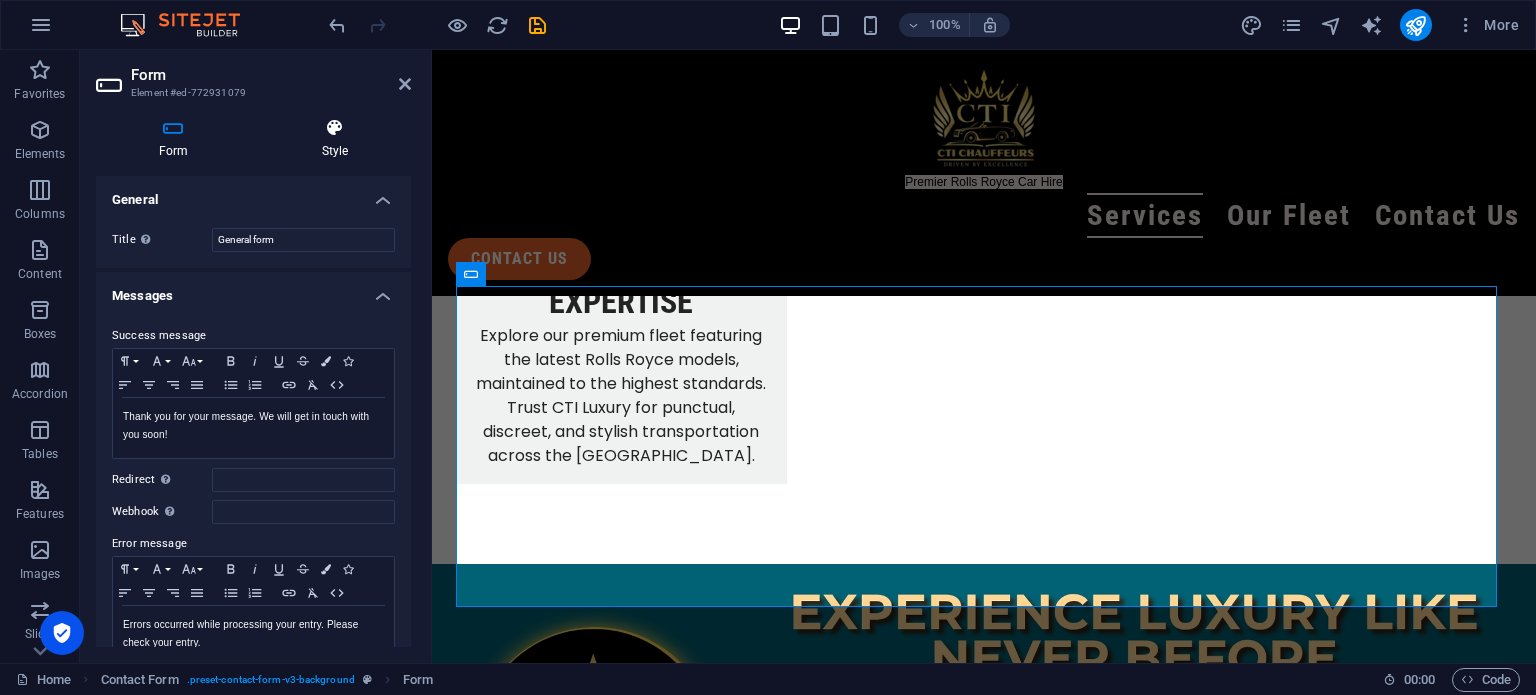 click at bounding box center [335, 128] 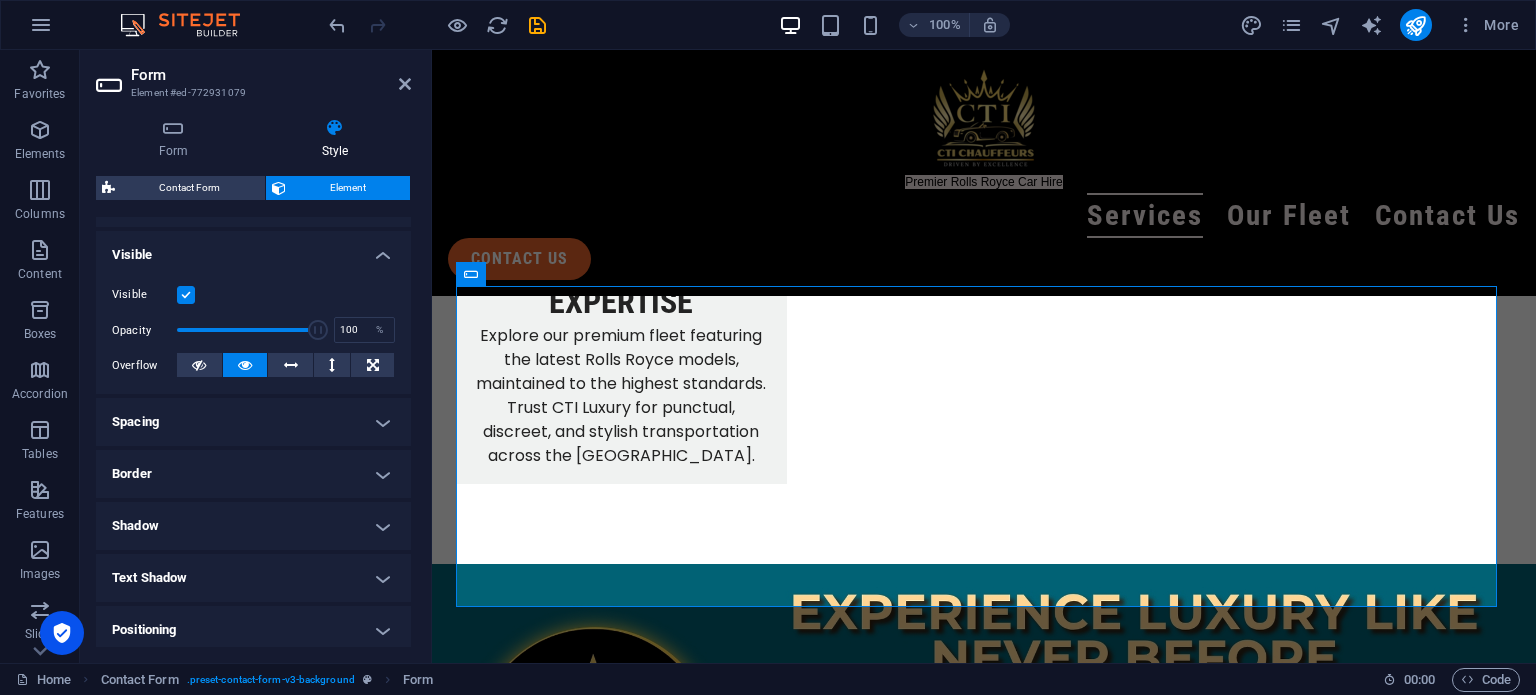 scroll, scrollTop: 414, scrollLeft: 0, axis: vertical 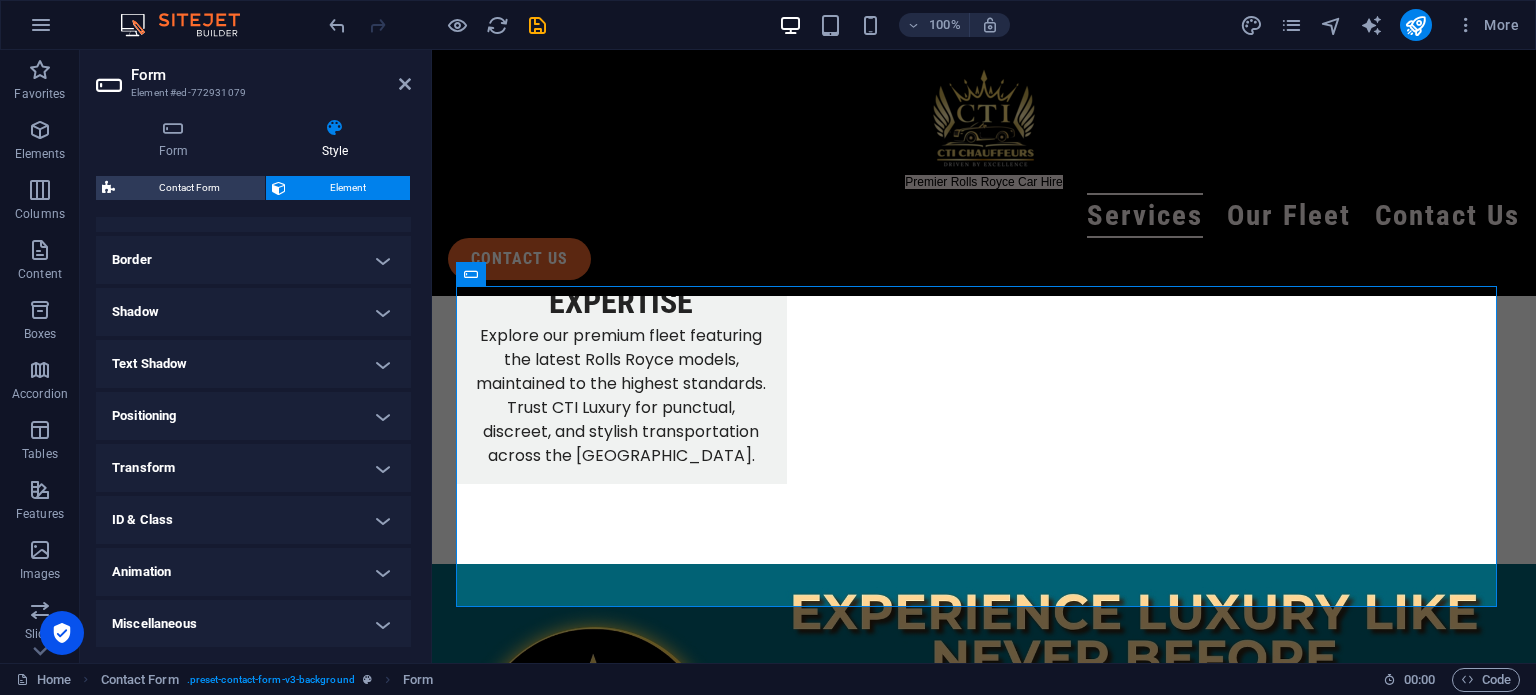 click on "ID & Class" at bounding box center (253, 520) 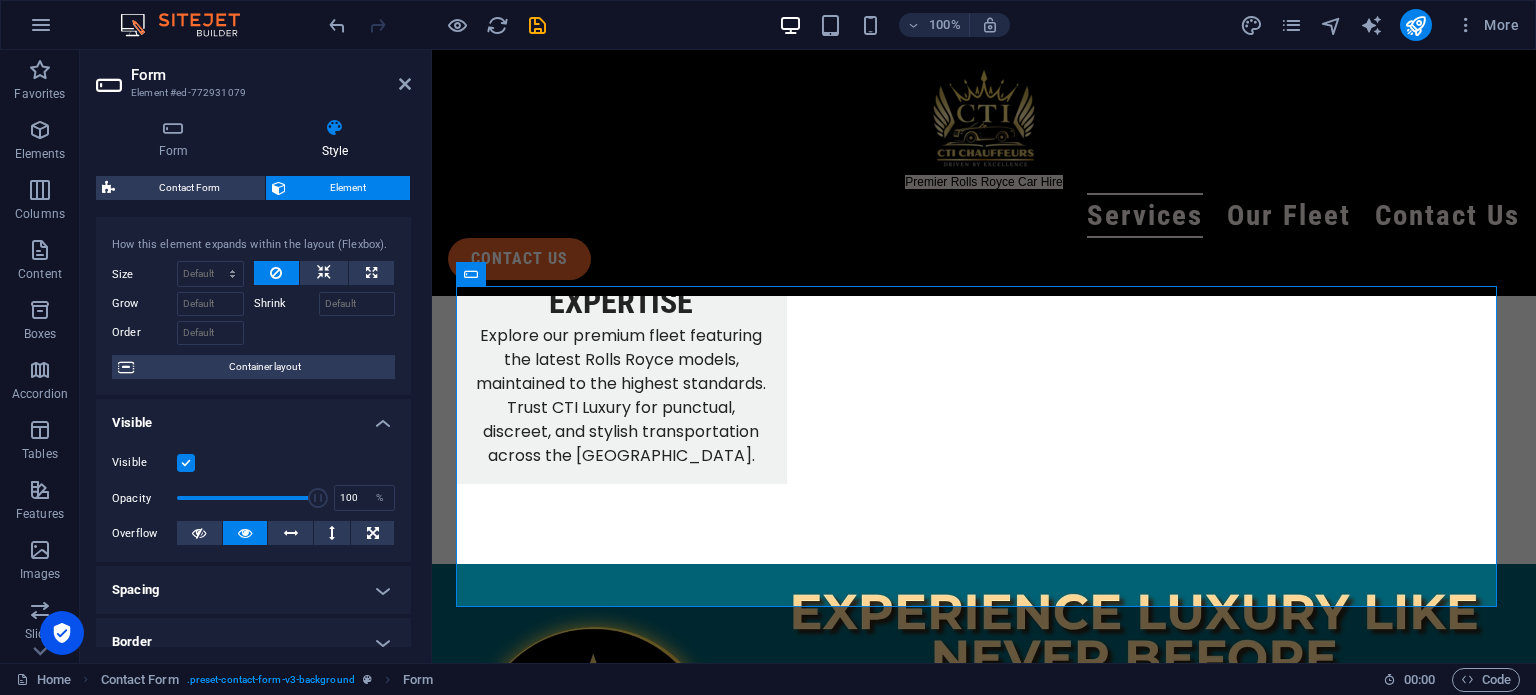 scroll, scrollTop: 0, scrollLeft: 0, axis: both 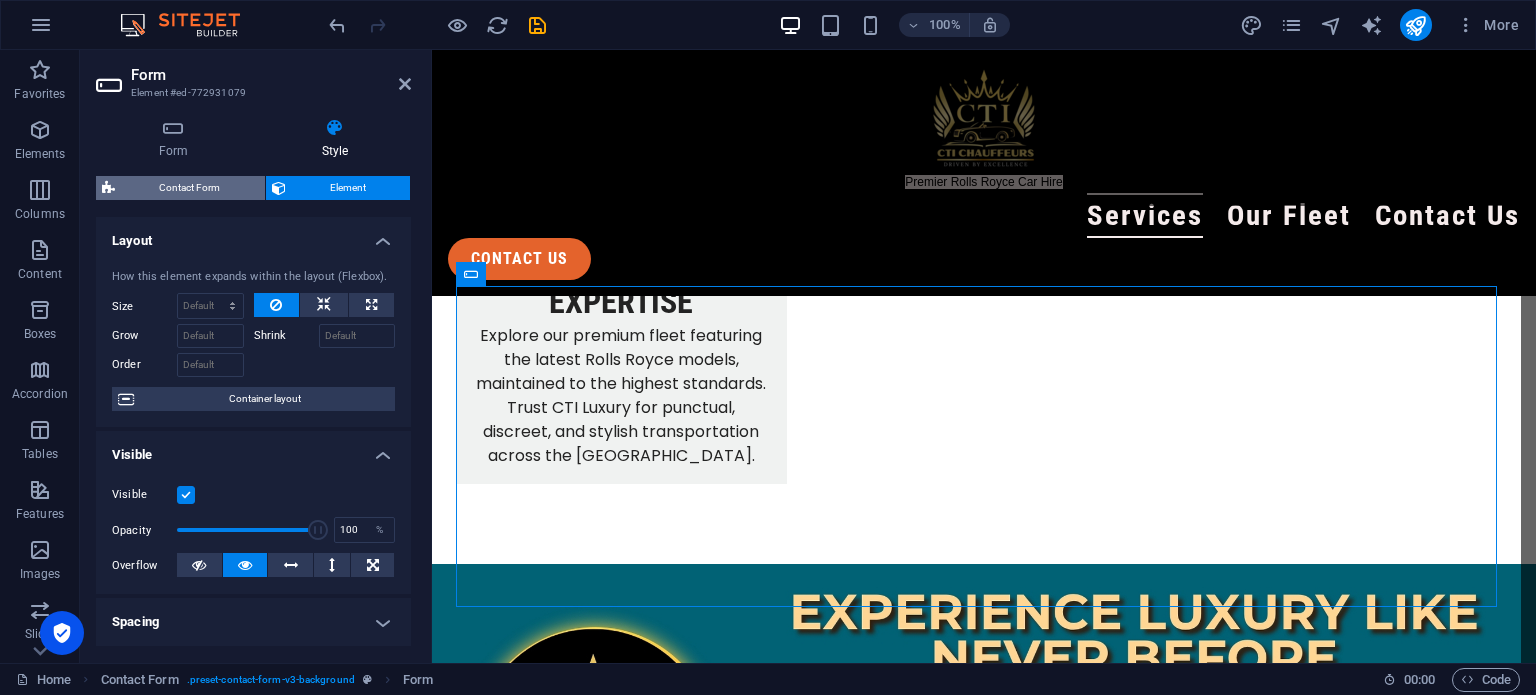 click on "Contact Form" at bounding box center [190, 188] 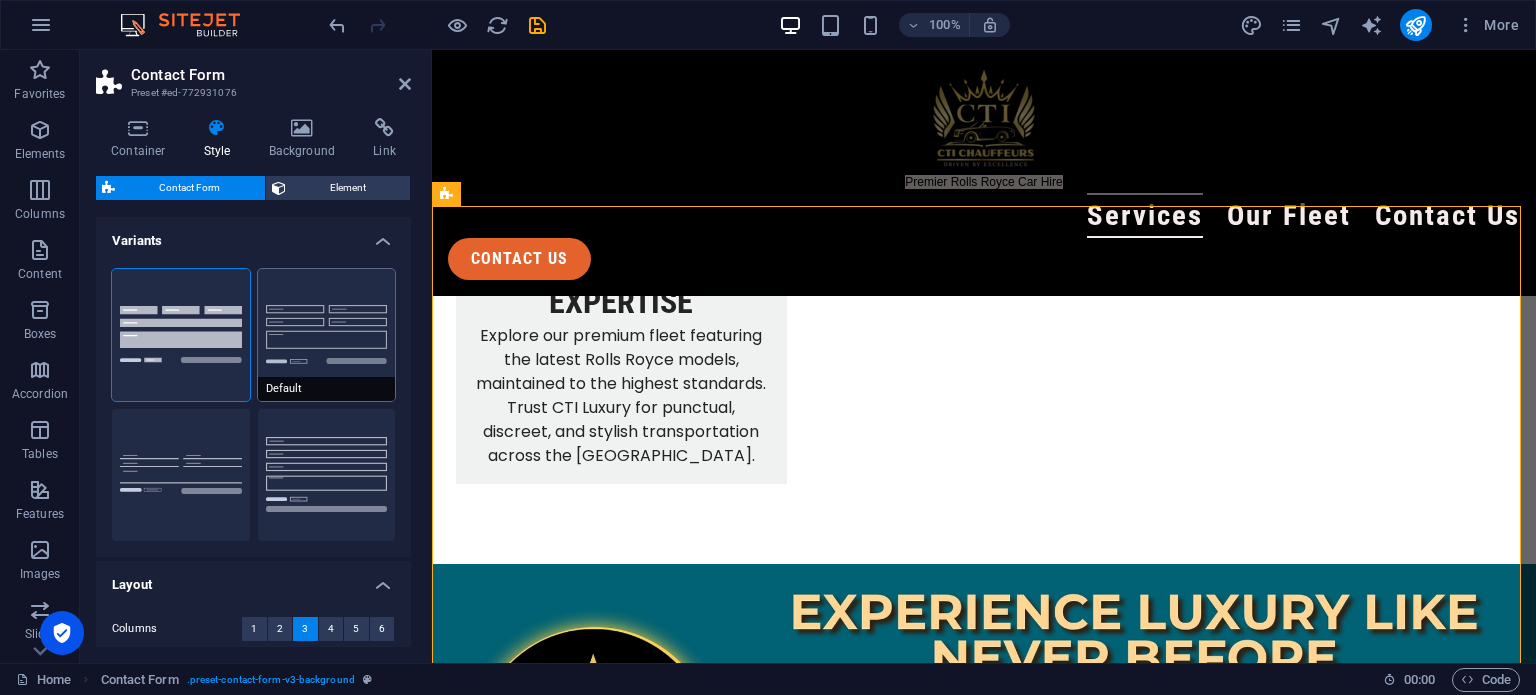 click on "Default" at bounding box center [327, 335] 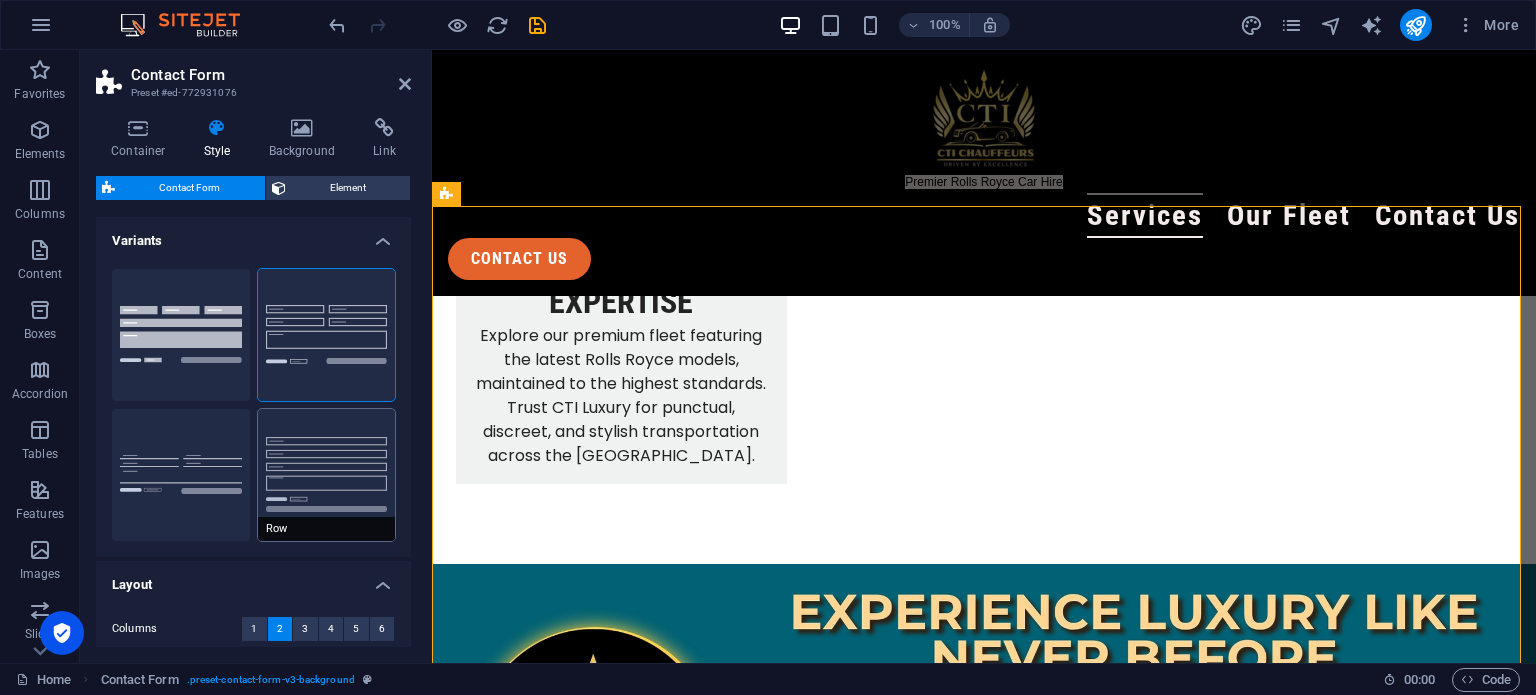 click on "Row" at bounding box center [327, 475] 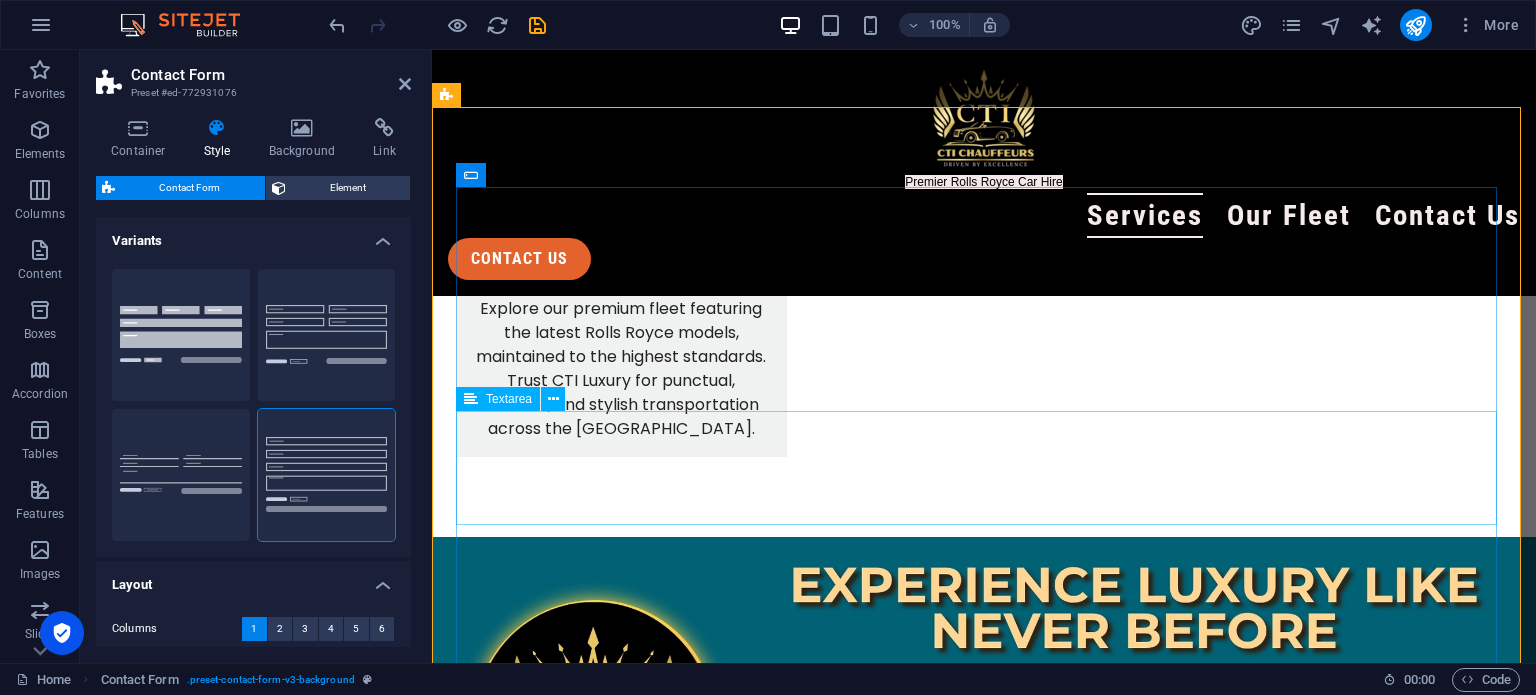 scroll, scrollTop: 3652, scrollLeft: 0, axis: vertical 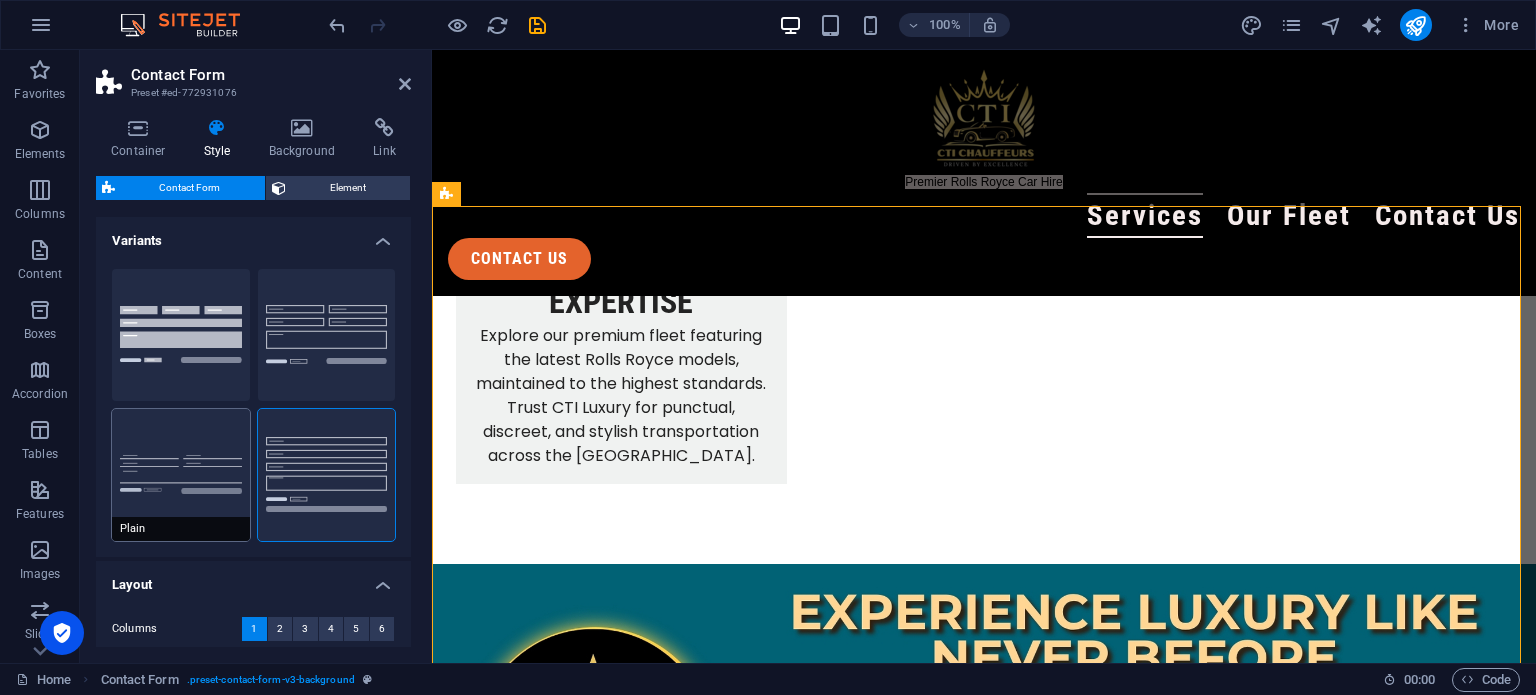 click on "Plain" at bounding box center (181, 475) 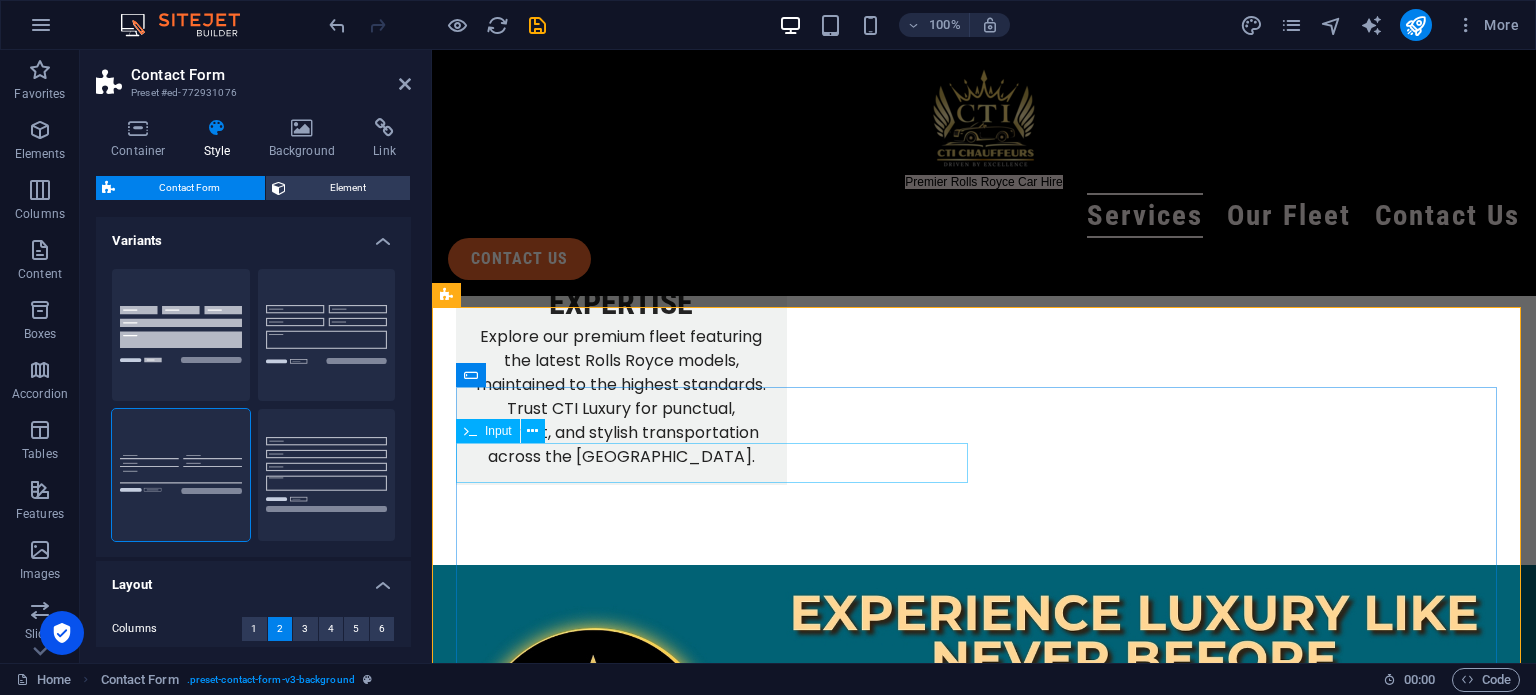 scroll, scrollTop: 3652, scrollLeft: 0, axis: vertical 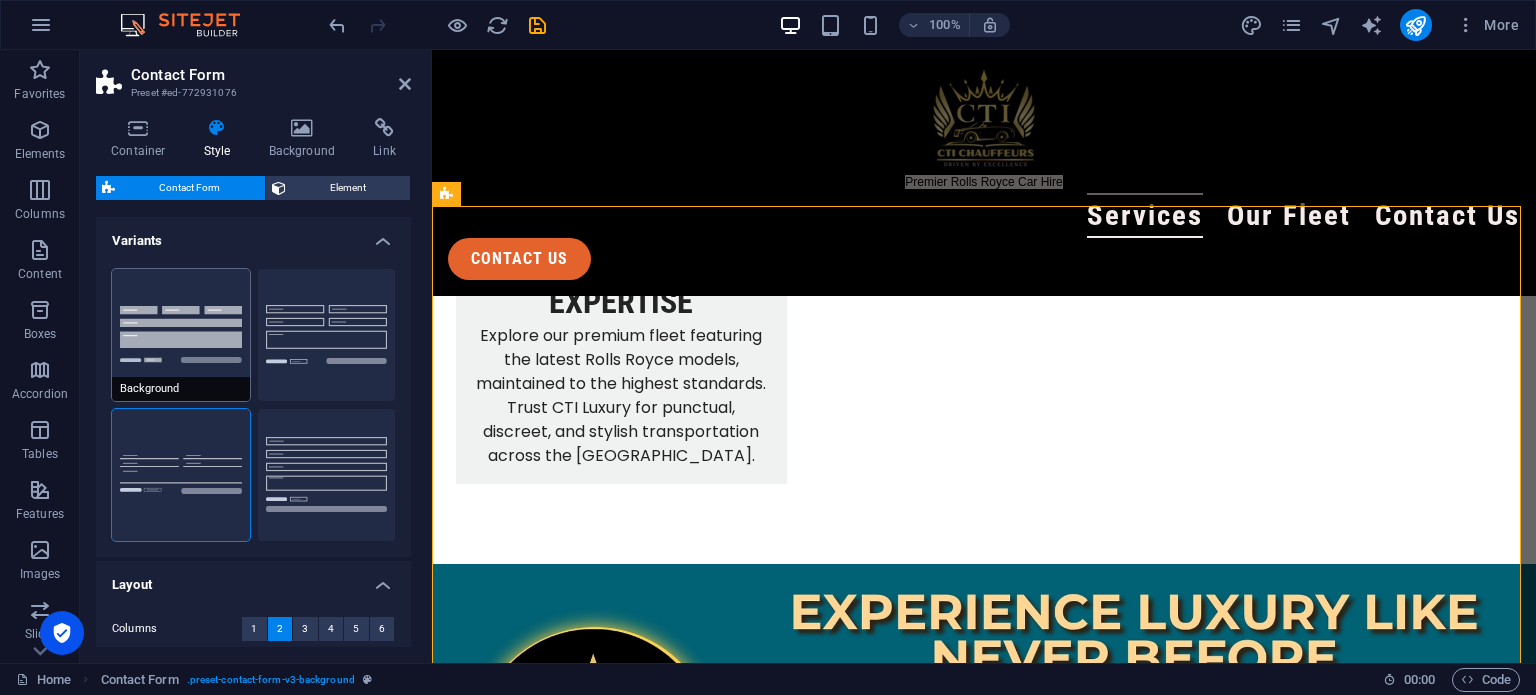 click on "Background" at bounding box center [181, 335] 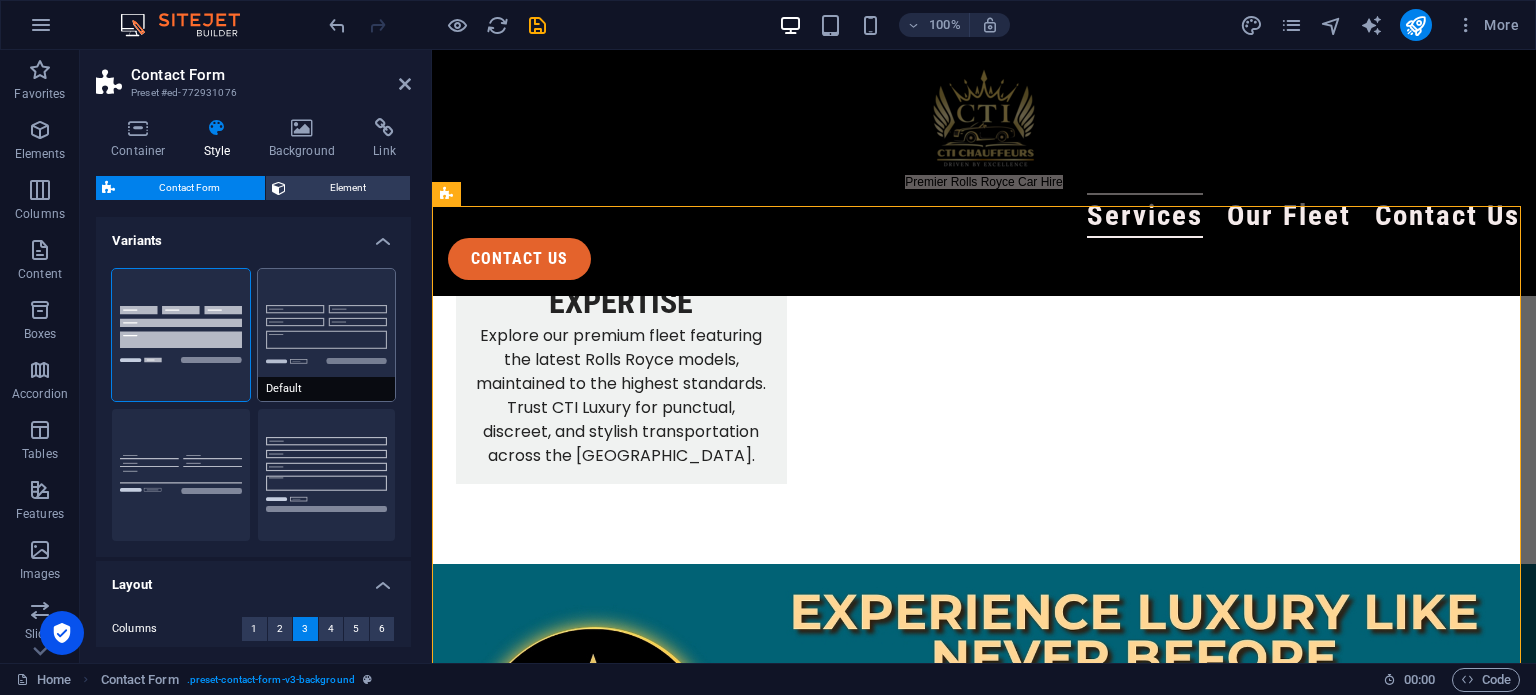 click on "Default" at bounding box center (327, 335) 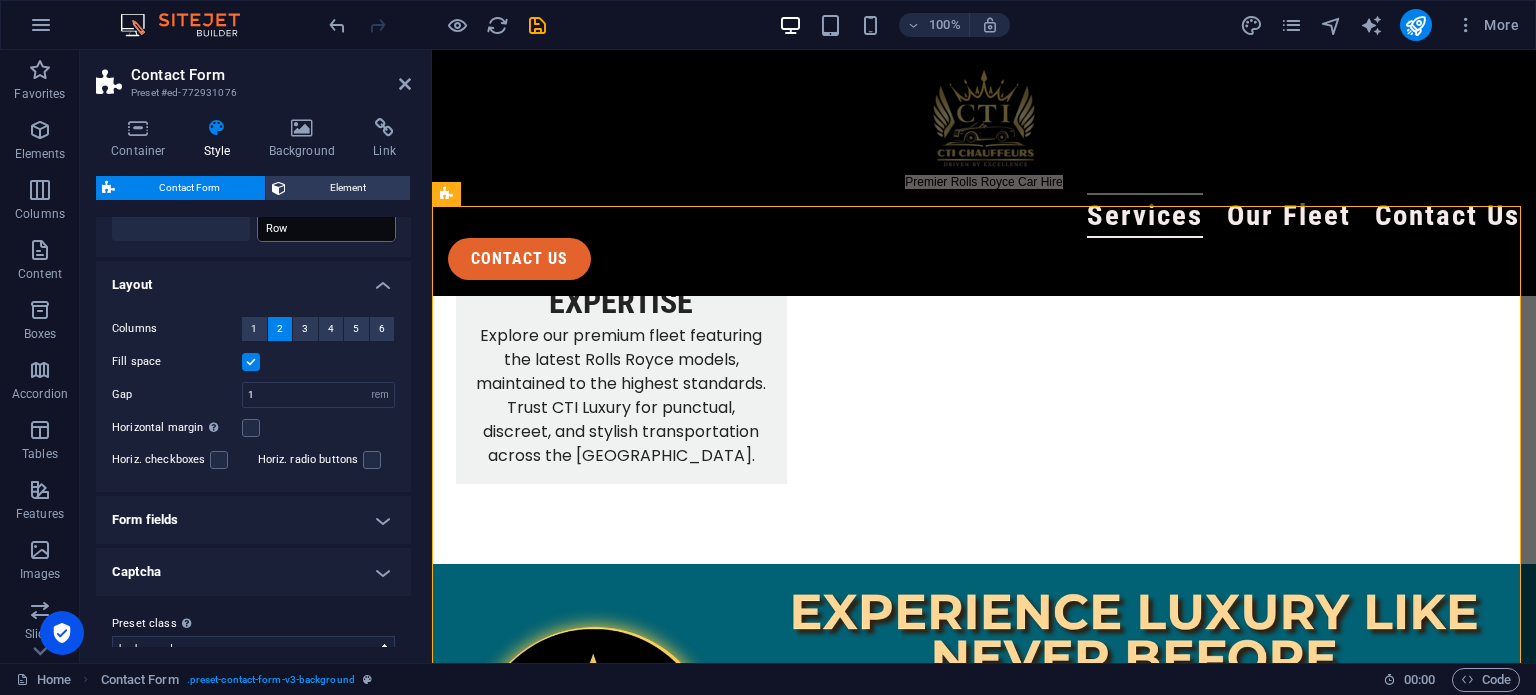 scroll, scrollTop: 328, scrollLeft: 0, axis: vertical 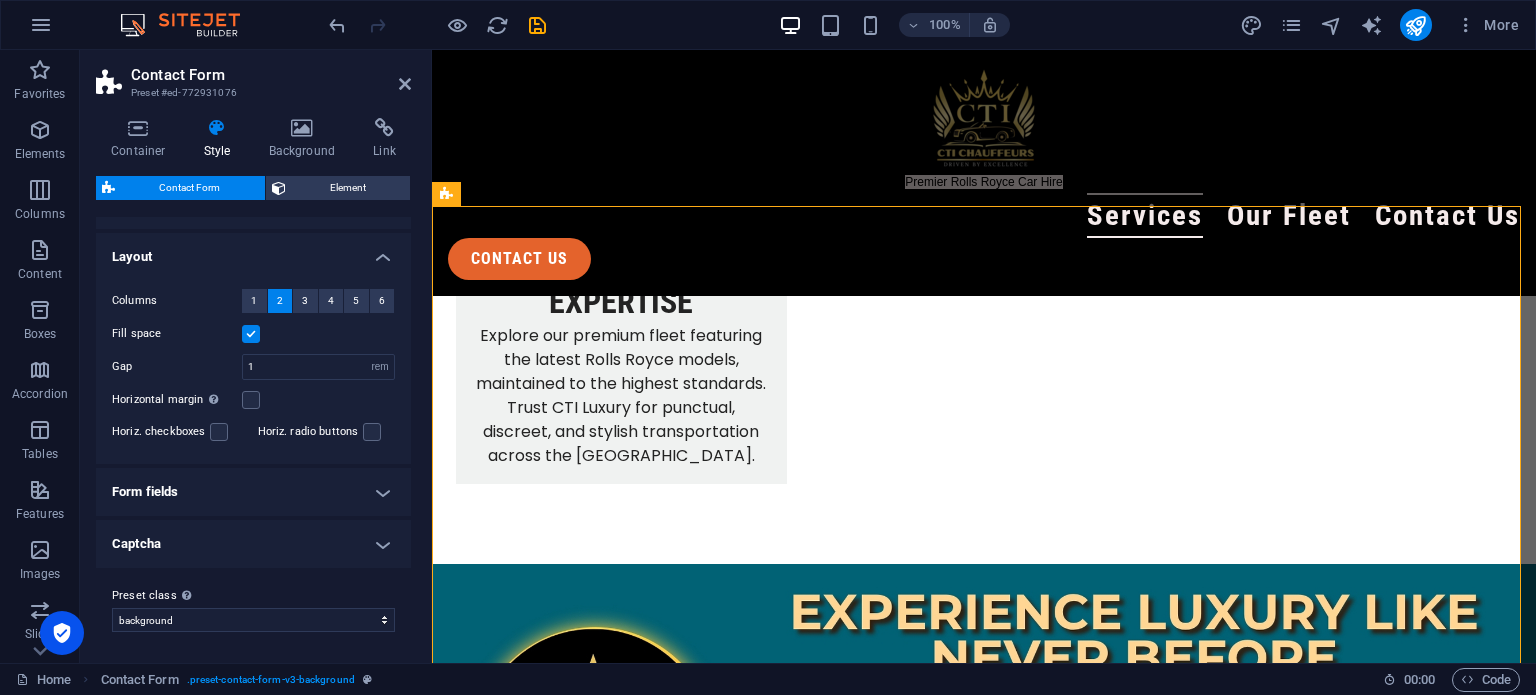 click on "Form fields" at bounding box center [253, 492] 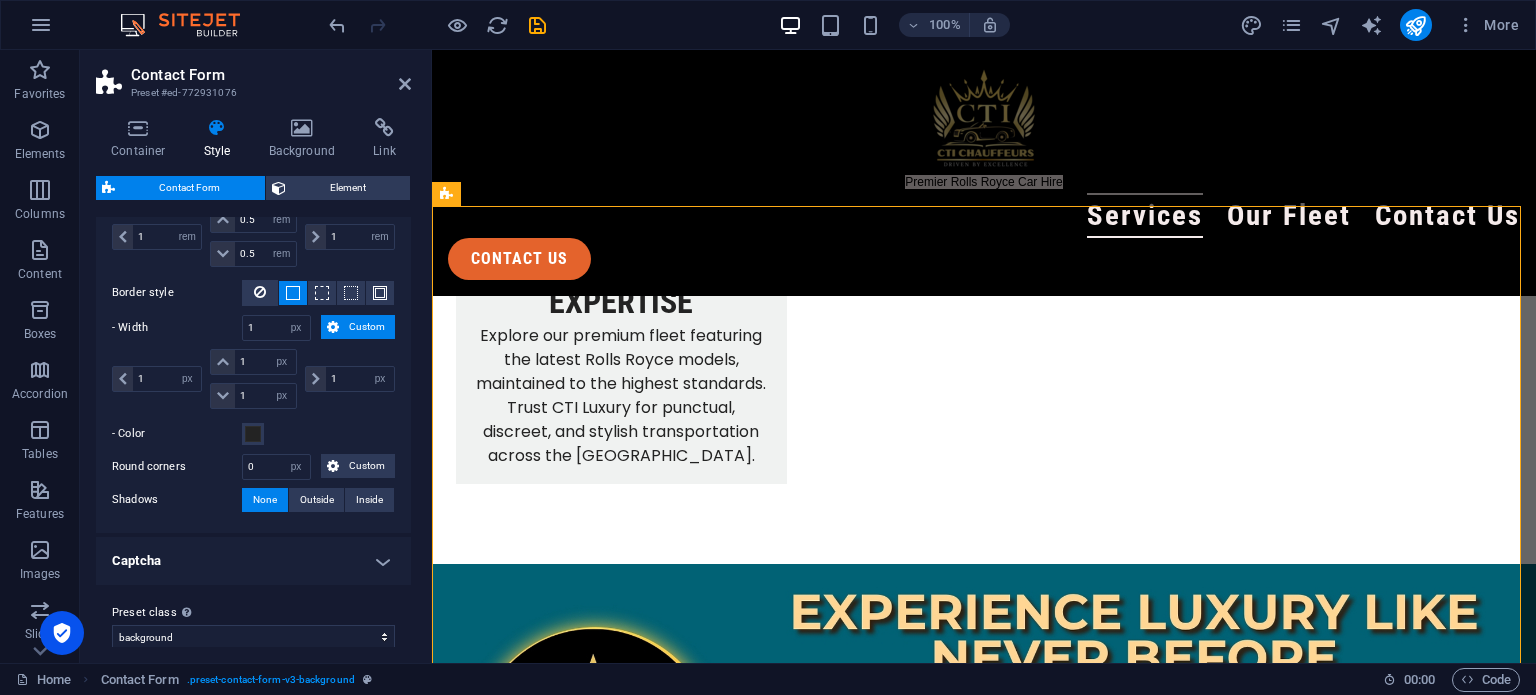 scroll, scrollTop: 895, scrollLeft: 0, axis: vertical 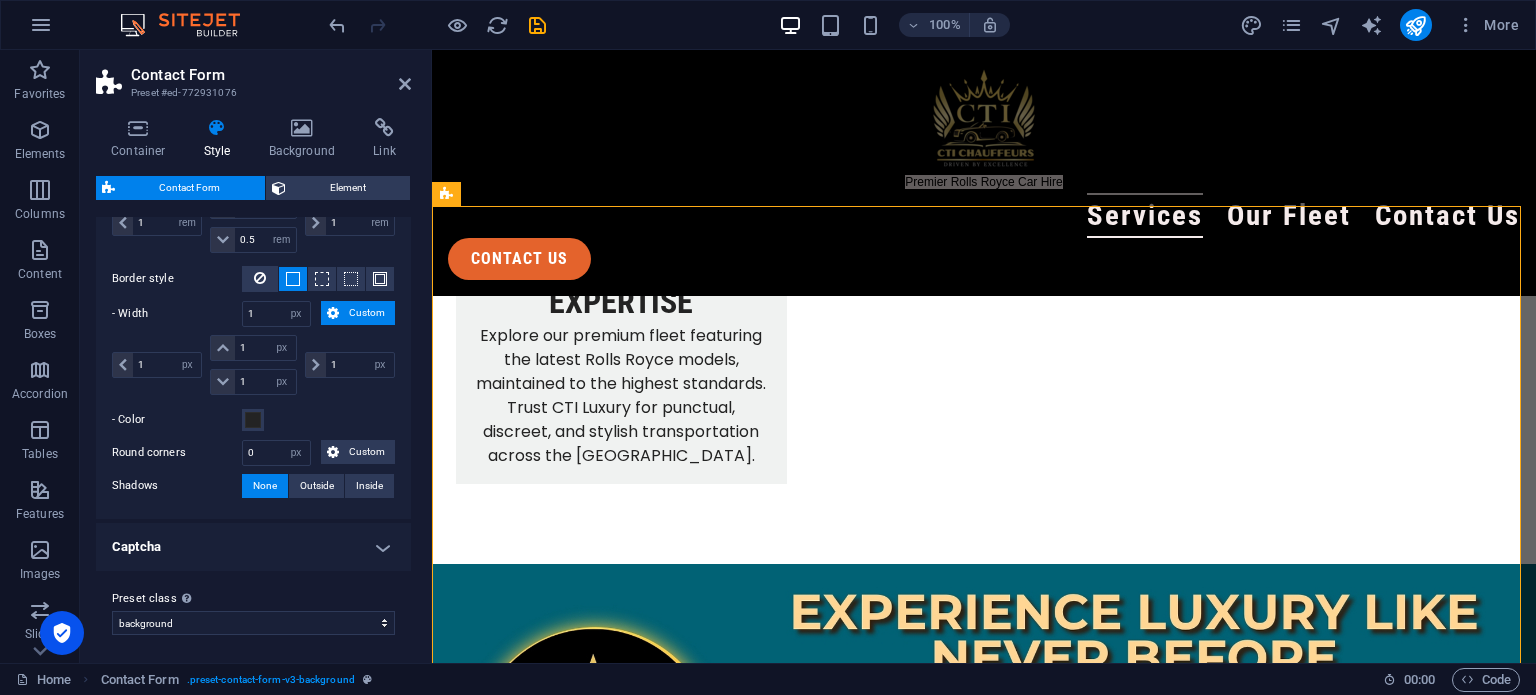 click on "Captcha" at bounding box center [253, 547] 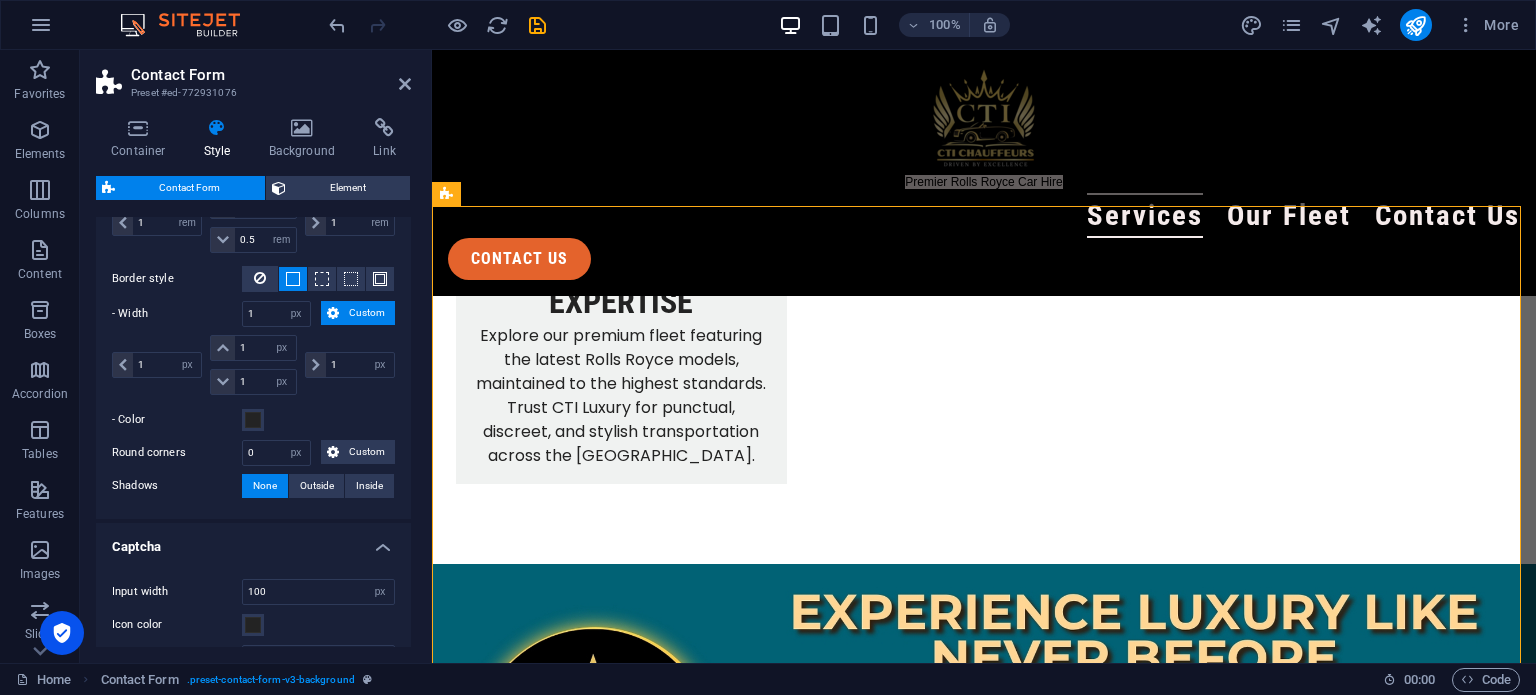 scroll, scrollTop: 1014, scrollLeft: 0, axis: vertical 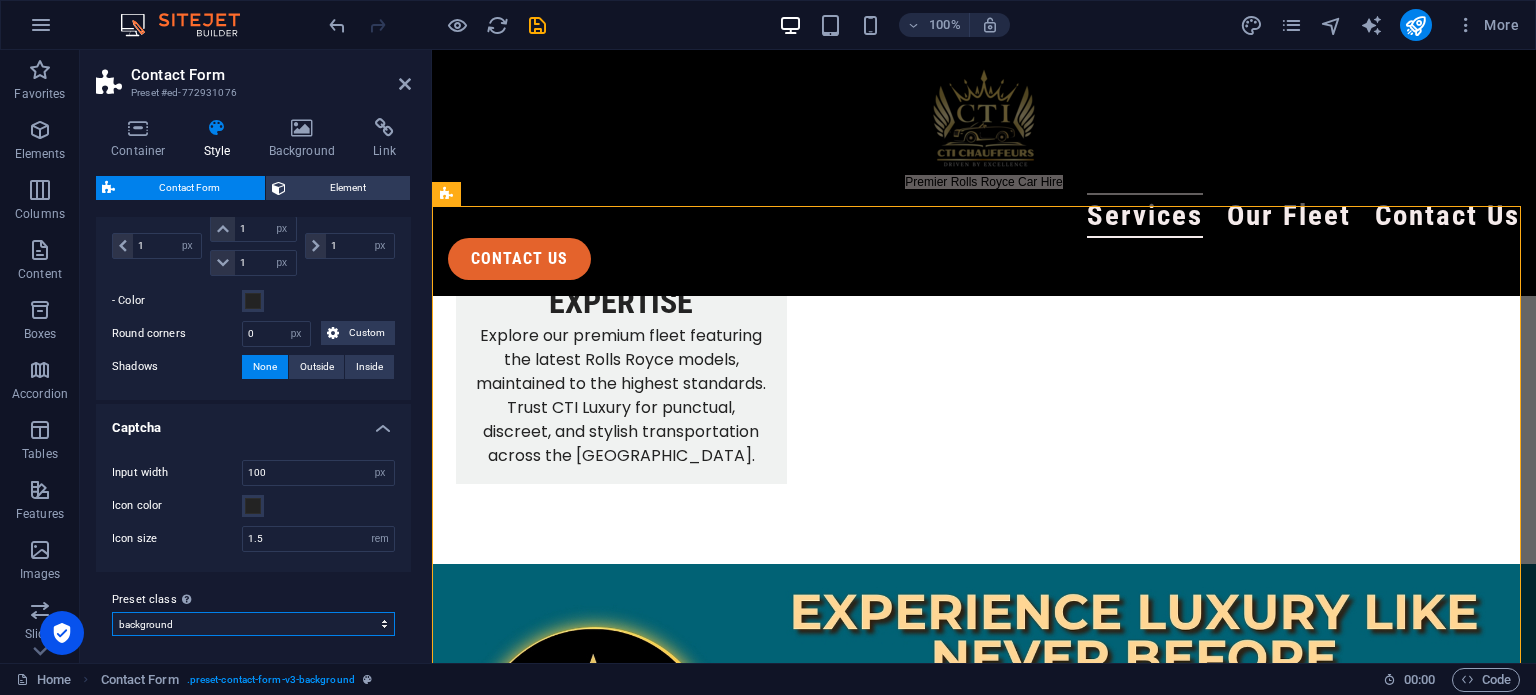 click on "background Add preset class" at bounding box center (253, 624) 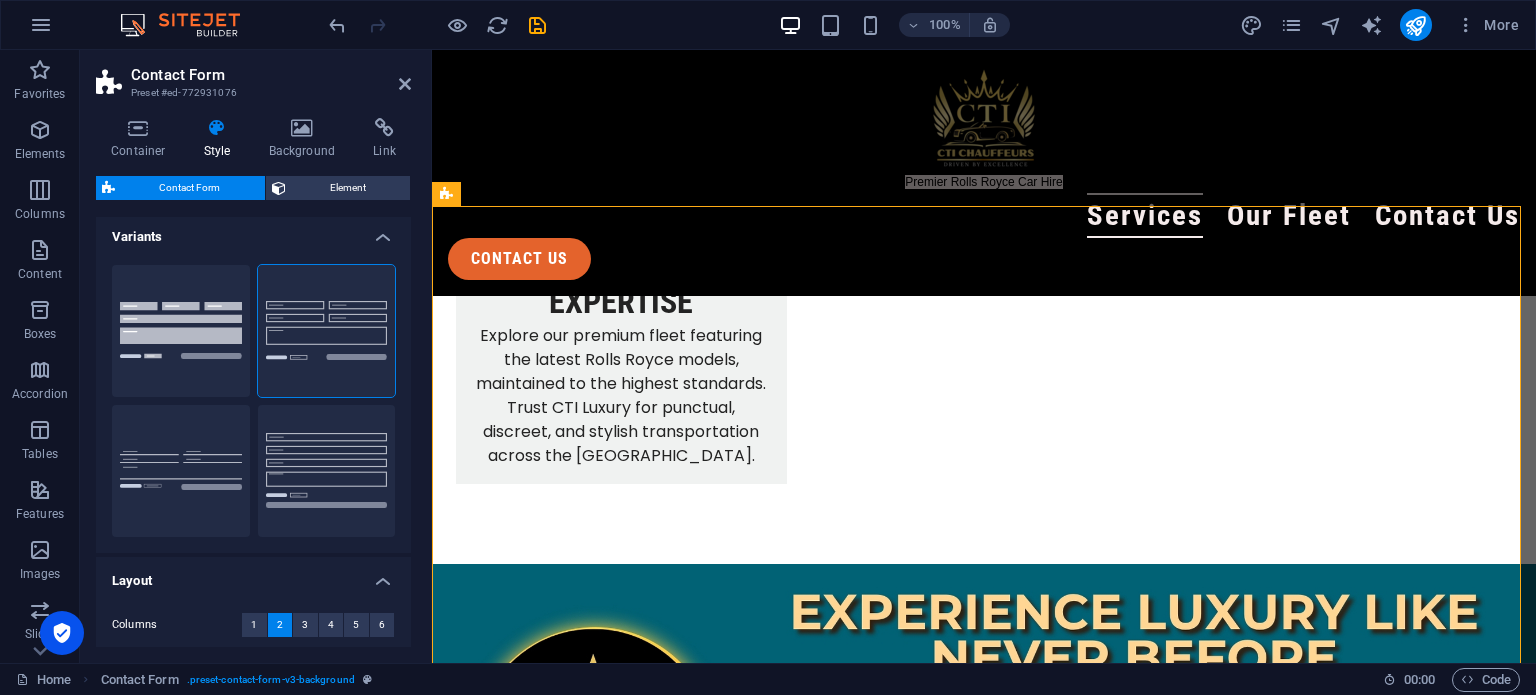 scroll, scrollTop: 0, scrollLeft: 0, axis: both 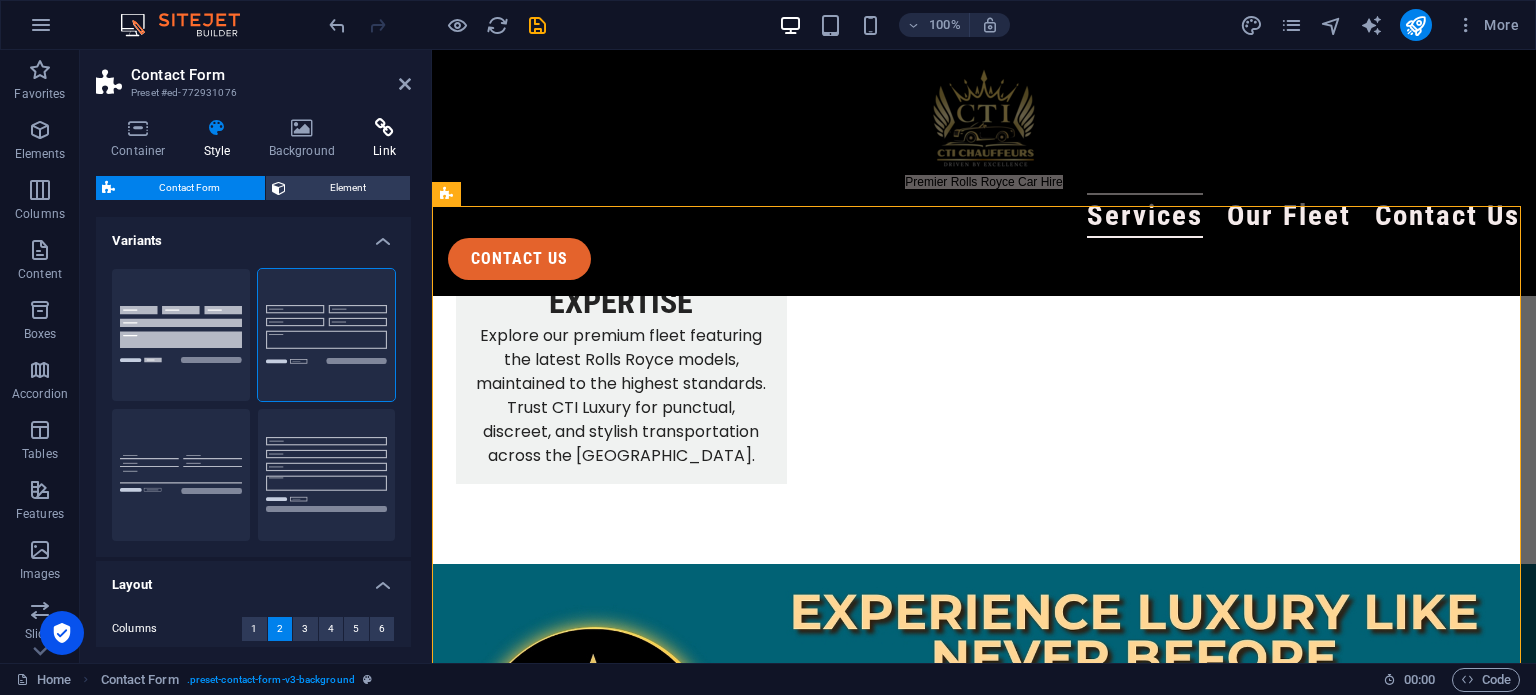 click at bounding box center (384, 128) 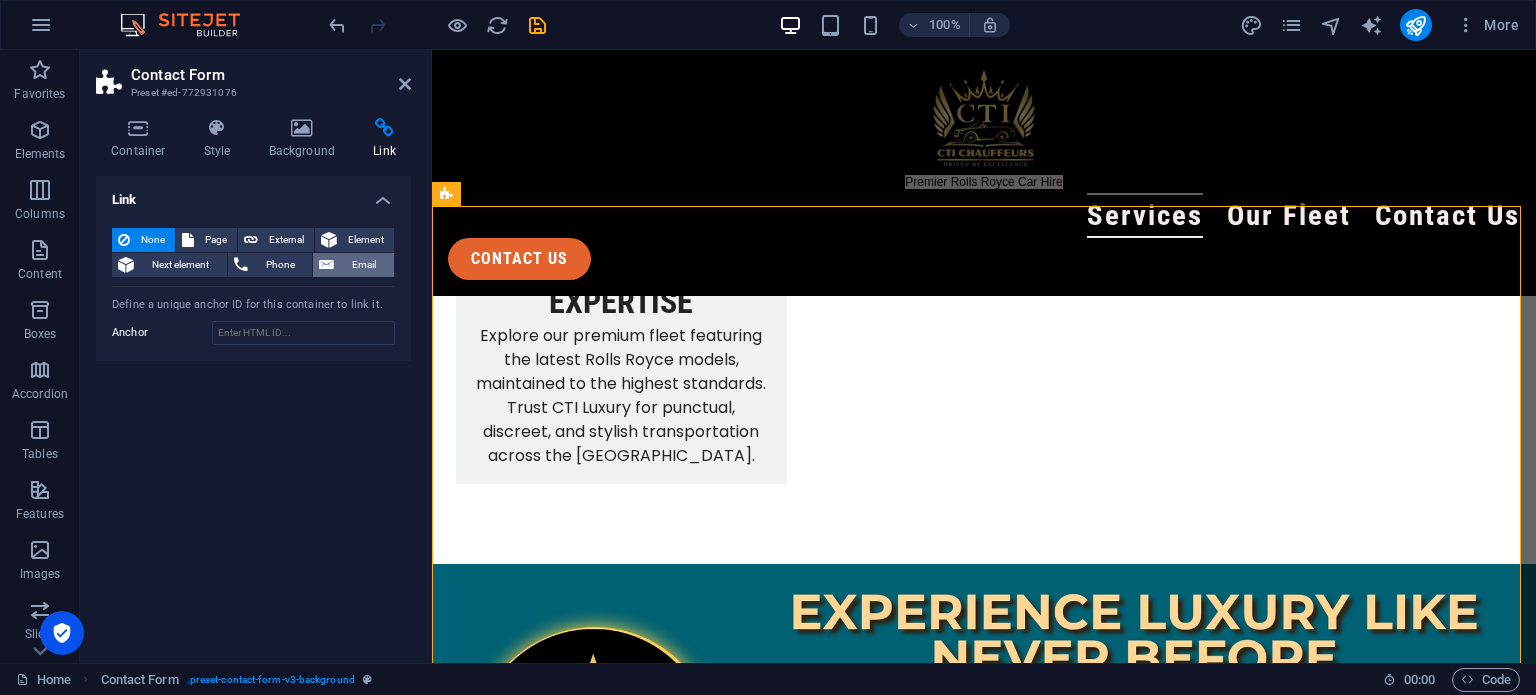 click on "Email" at bounding box center [364, 265] 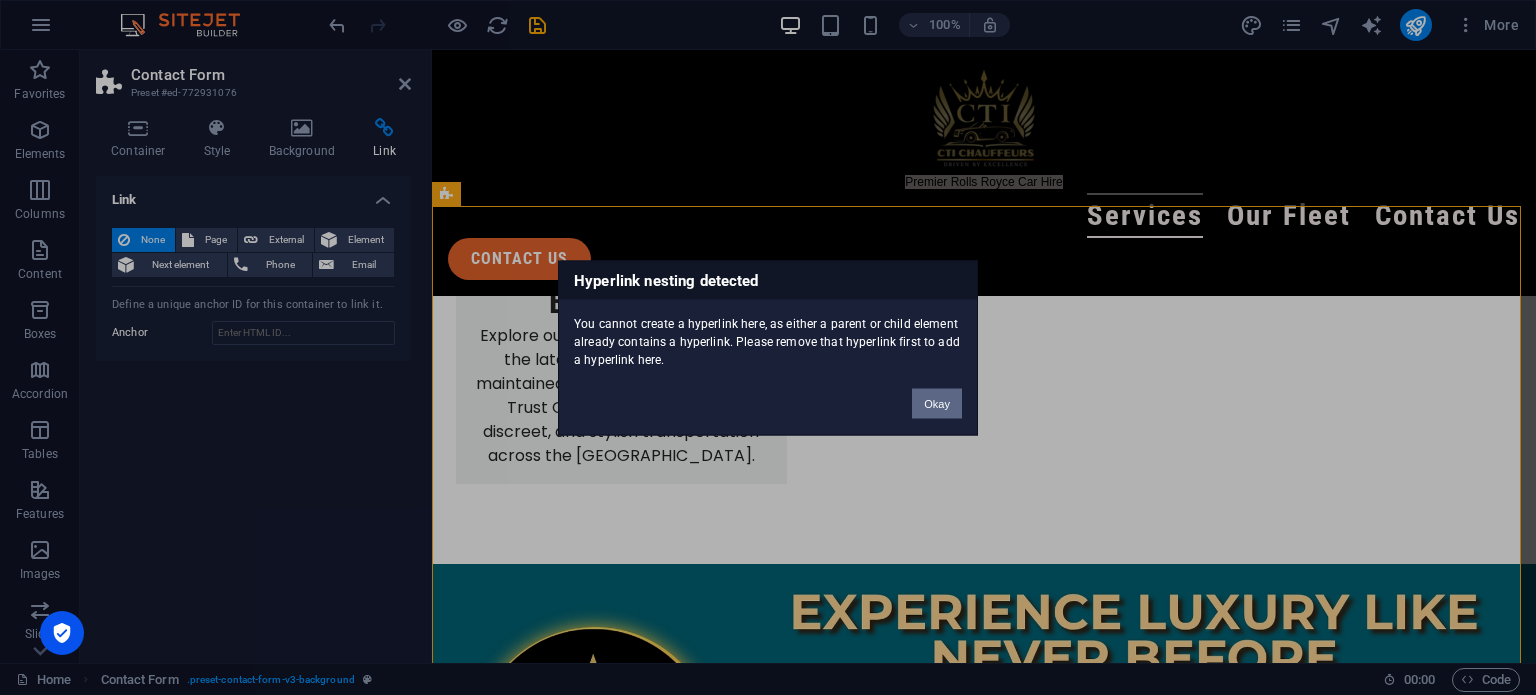 click on "Okay" at bounding box center (937, 403) 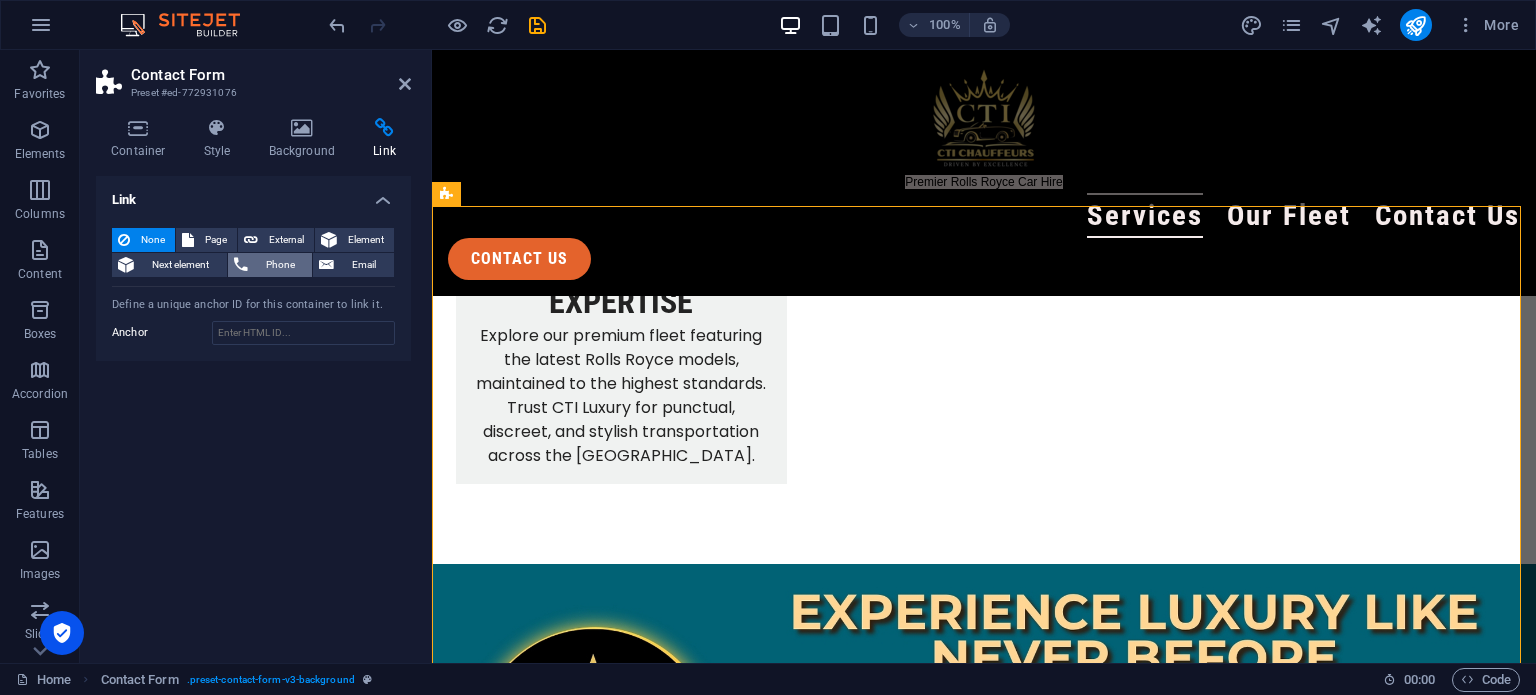 click on "Phone" at bounding box center [280, 265] 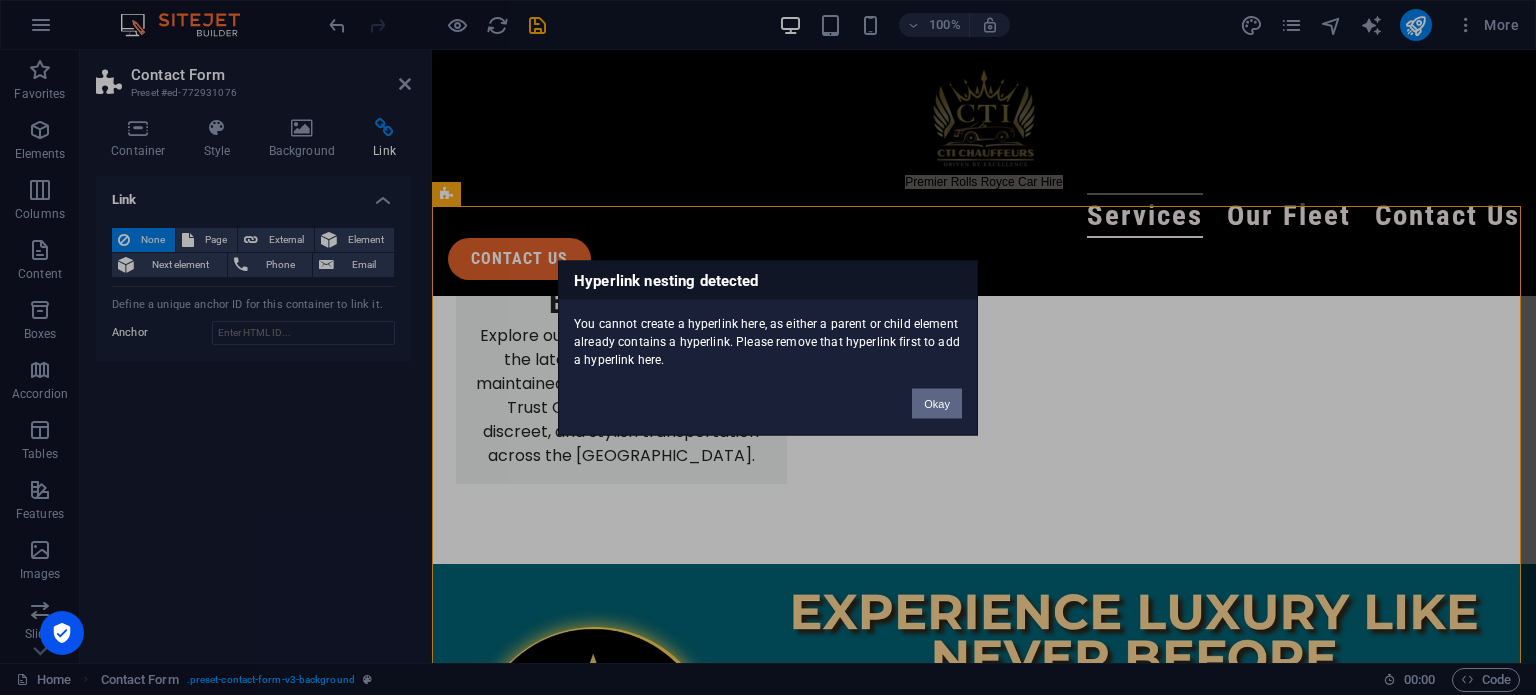 drag, startPoint x: 927, startPoint y: 403, endPoint x: 484, endPoint y: 350, distance: 446.15915 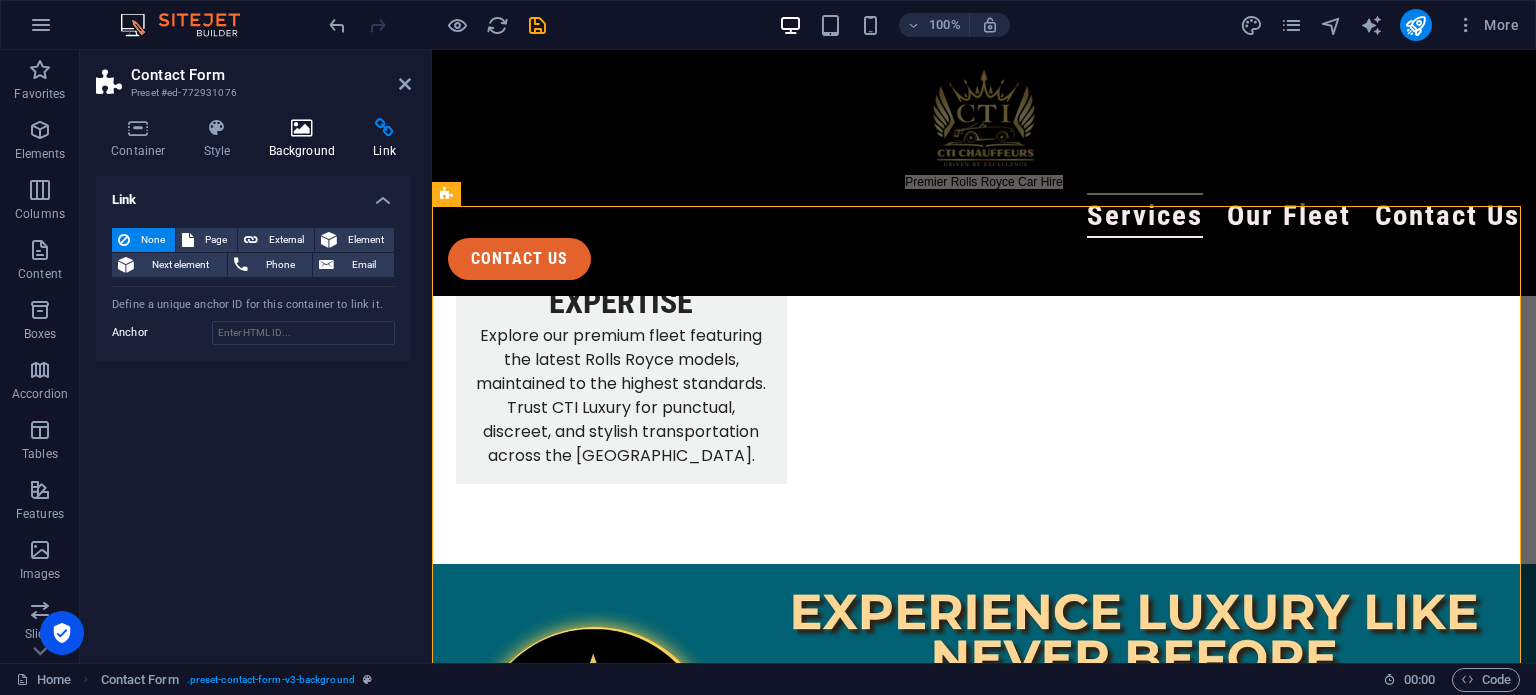 click at bounding box center [302, 128] 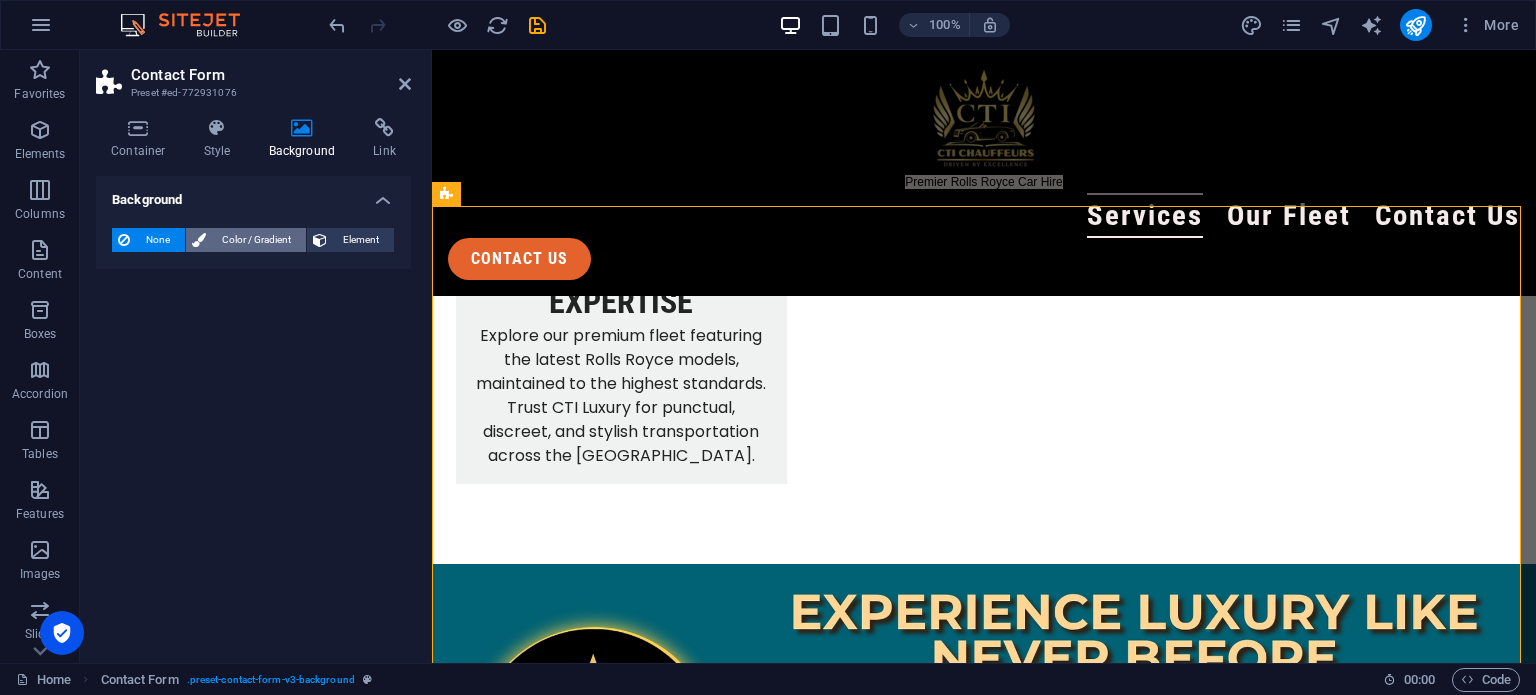 click on "Color / Gradient" at bounding box center [256, 240] 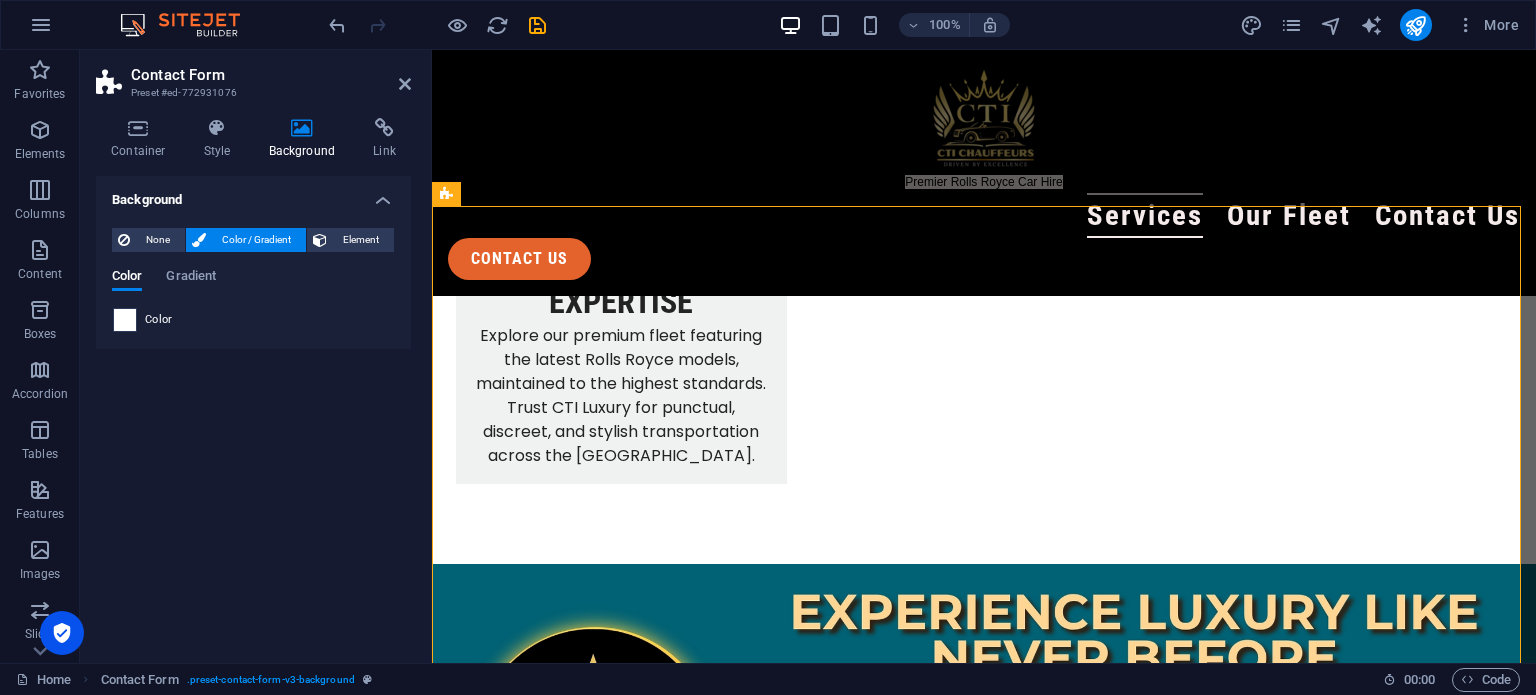 click at bounding box center (125, 320) 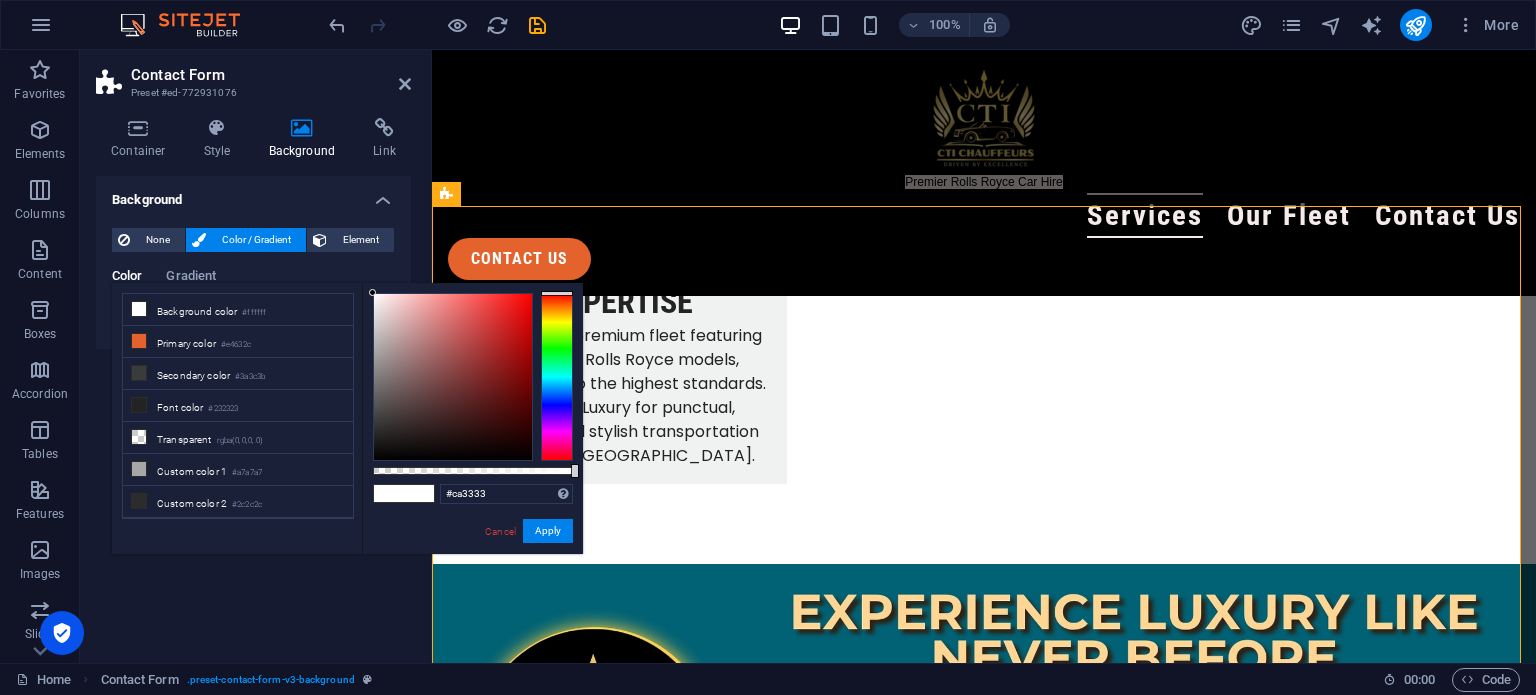 click at bounding box center (453, 377) 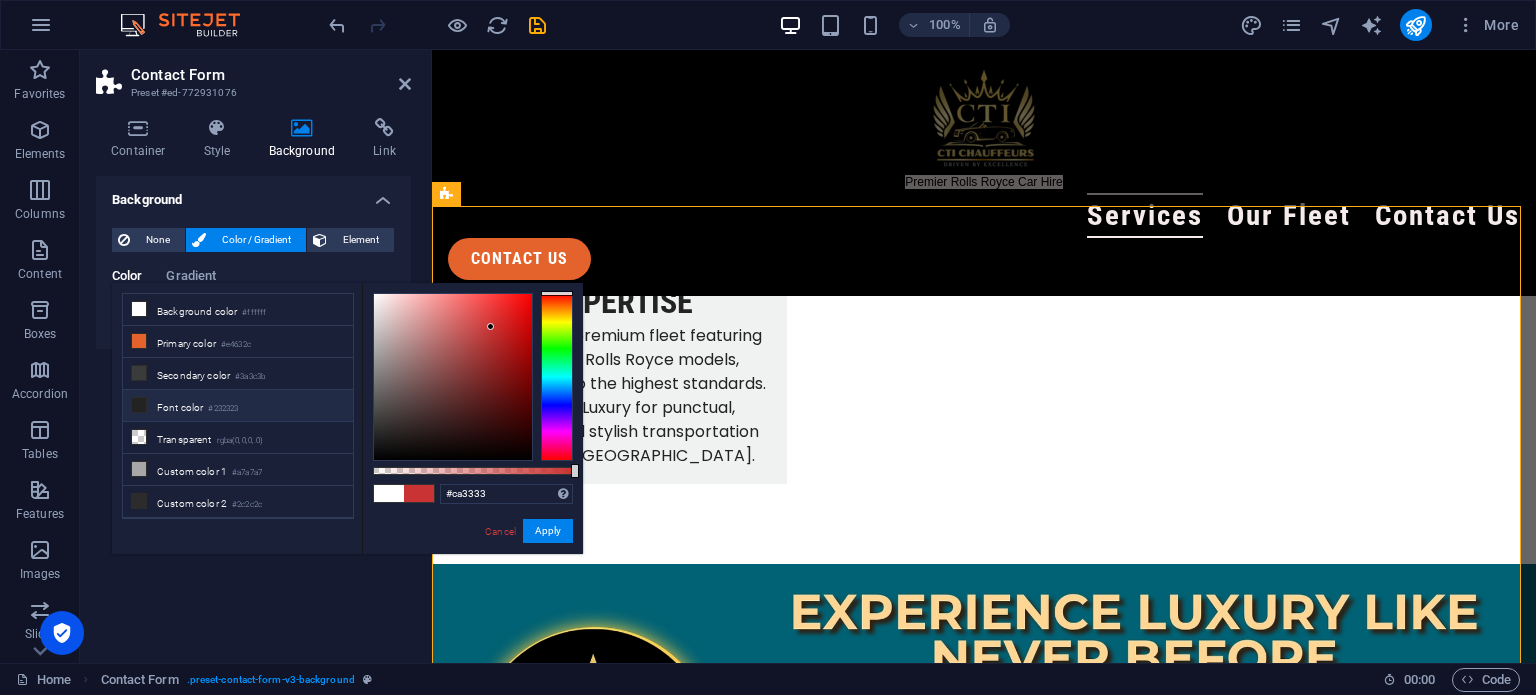 click at bounding box center [139, 405] 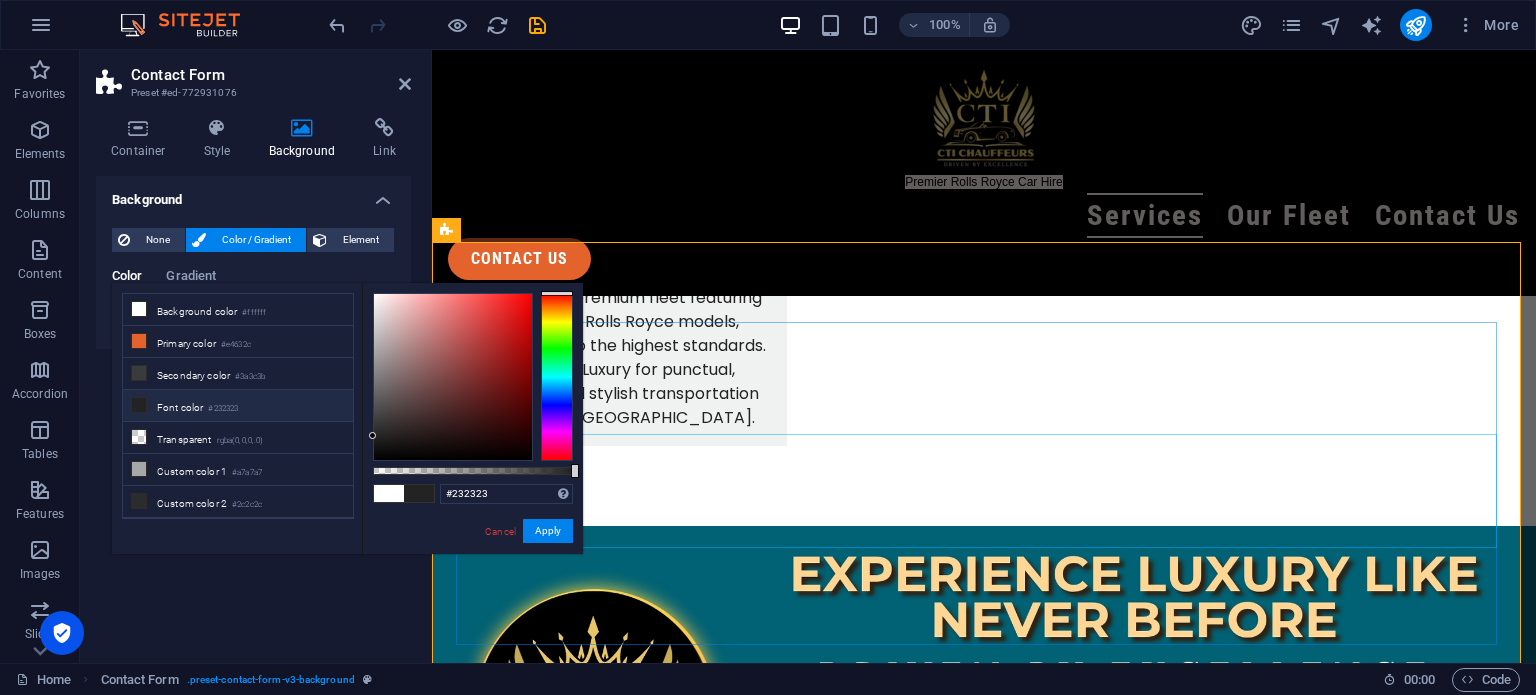 scroll, scrollTop: 3716, scrollLeft: 0, axis: vertical 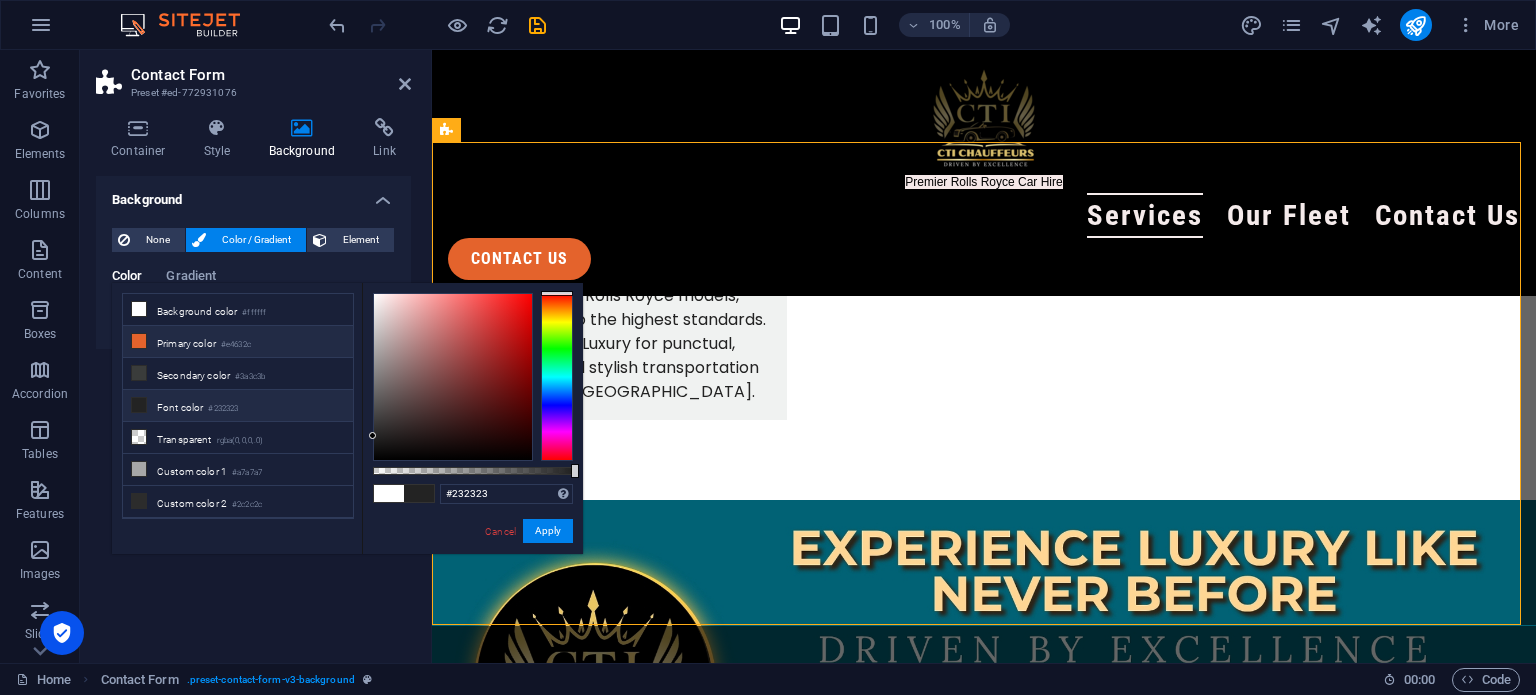 click on "Primary color
#e4632c" at bounding box center (238, 342) 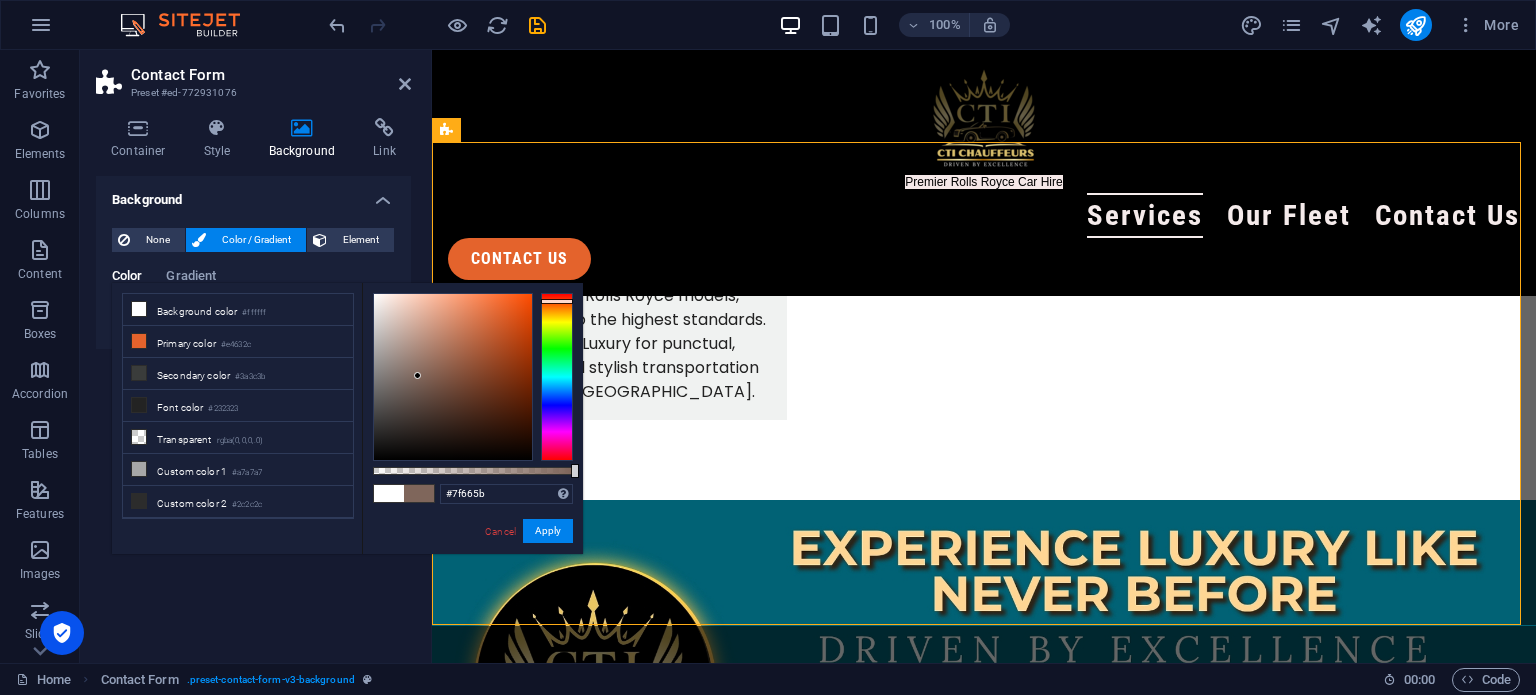 drag, startPoint x: 491, startPoint y: 311, endPoint x: 418, endPoint y: 376, distance: 97.74457 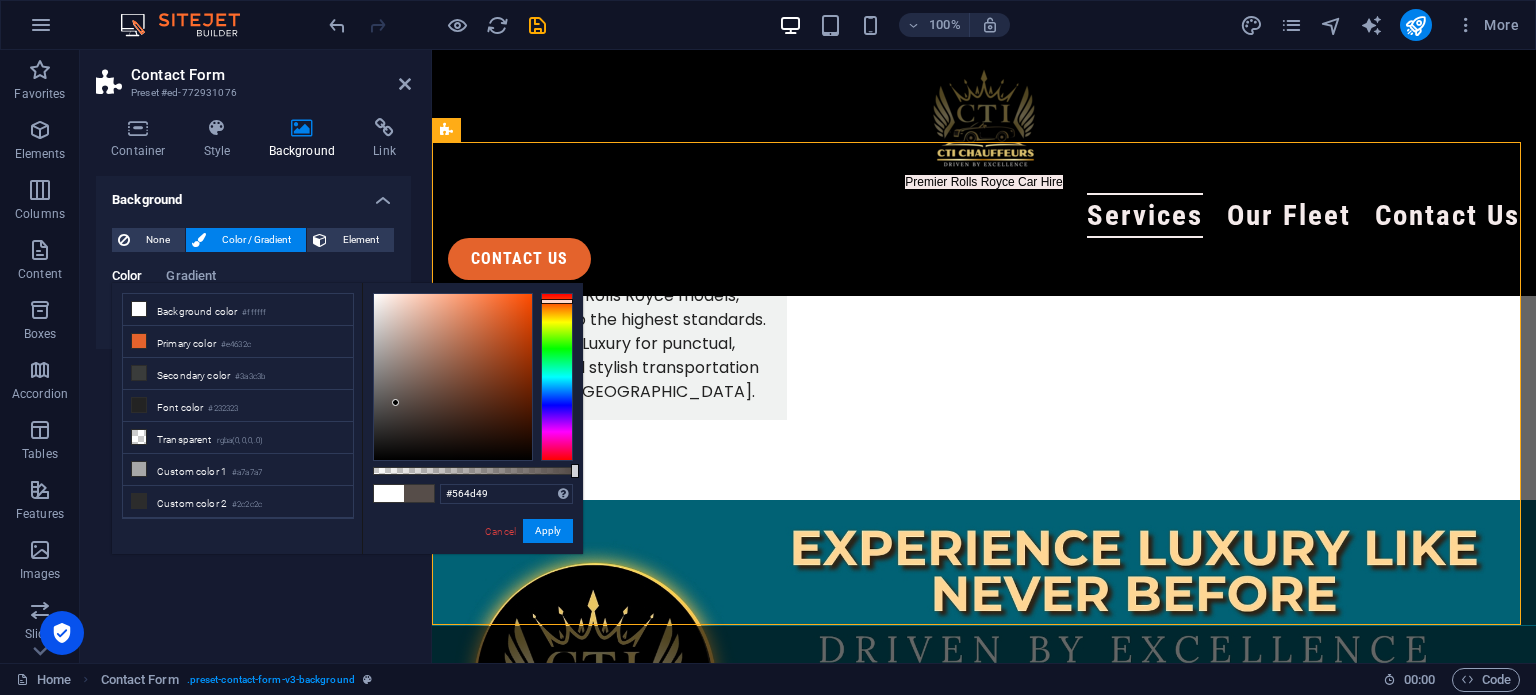 drag, startPoint x: 402, startPoint y: 383, endPoint x: 396, endPoint y: 403, distance: 20.880613 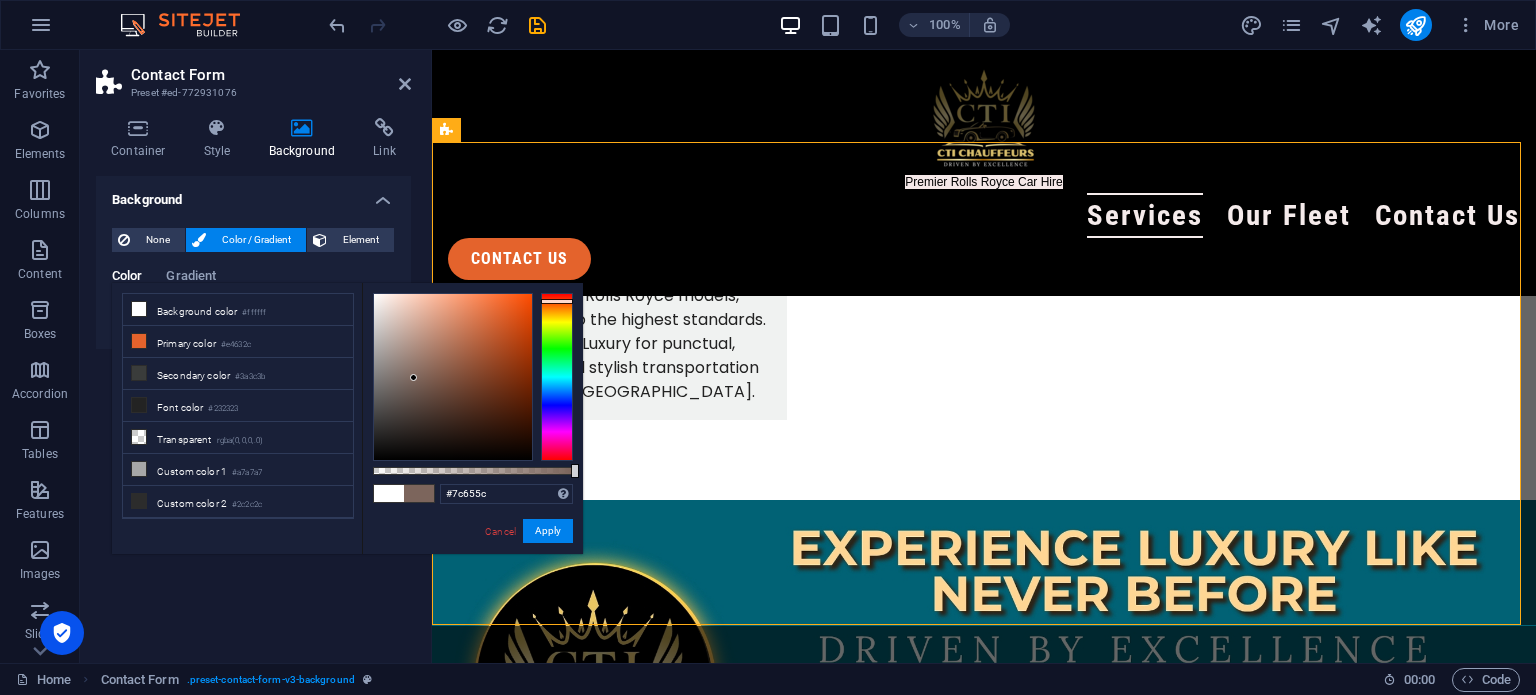 click at bounding box center [453, 377] 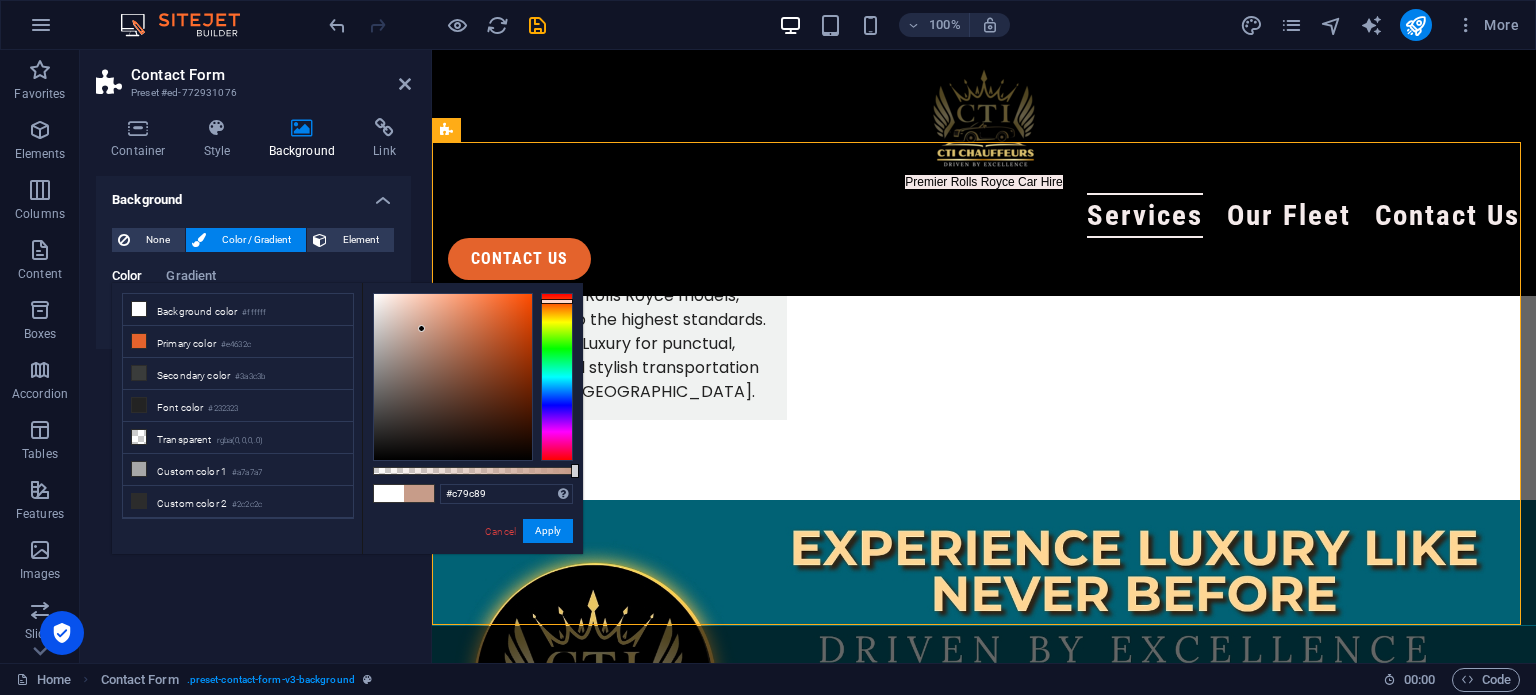 drag, startPoint x: 416, startPoint y: 378, endPoint x: 422, endPoint y: 329, distance: 49.365982 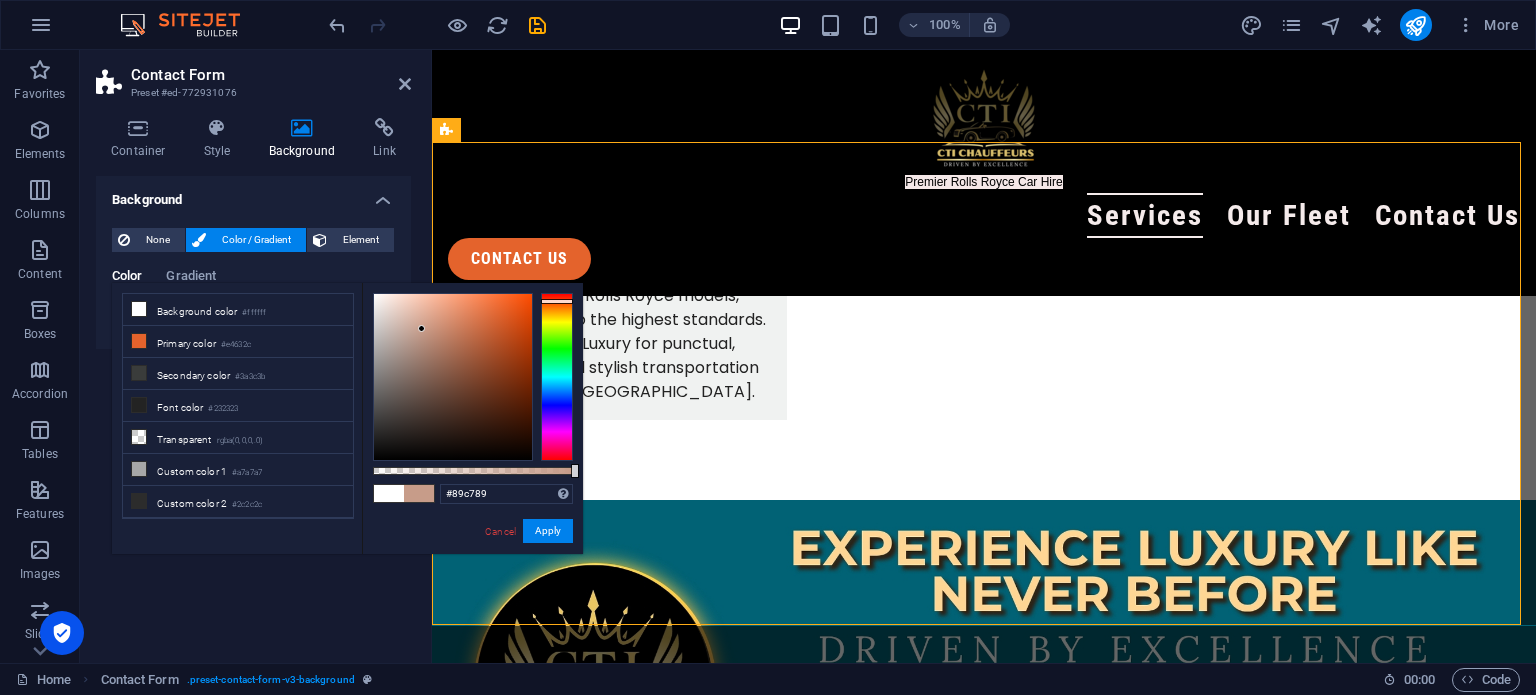 click at bounding box center (557, 377) 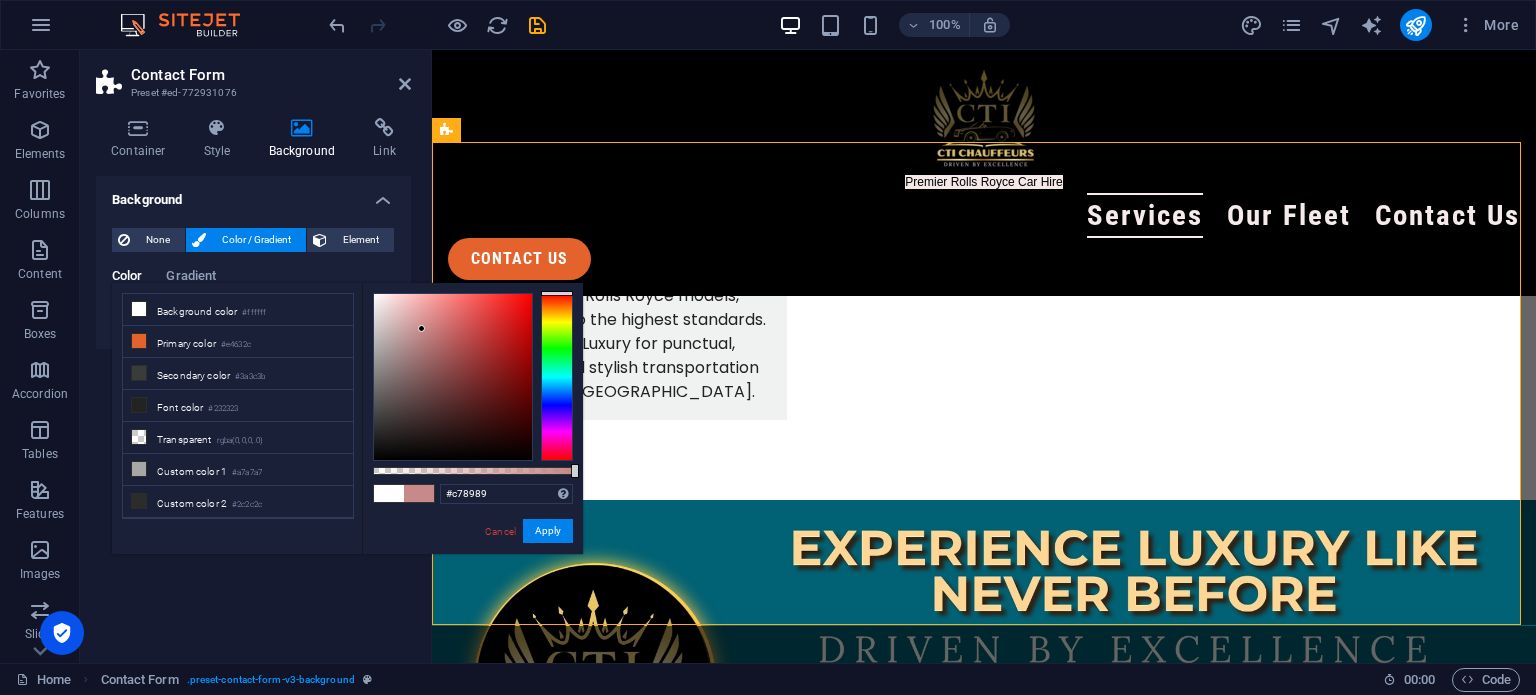 drag, startPoint x: 554, startPoint y: 348, endPoint x: 120, endPoint y: 215, distance: 453.9218 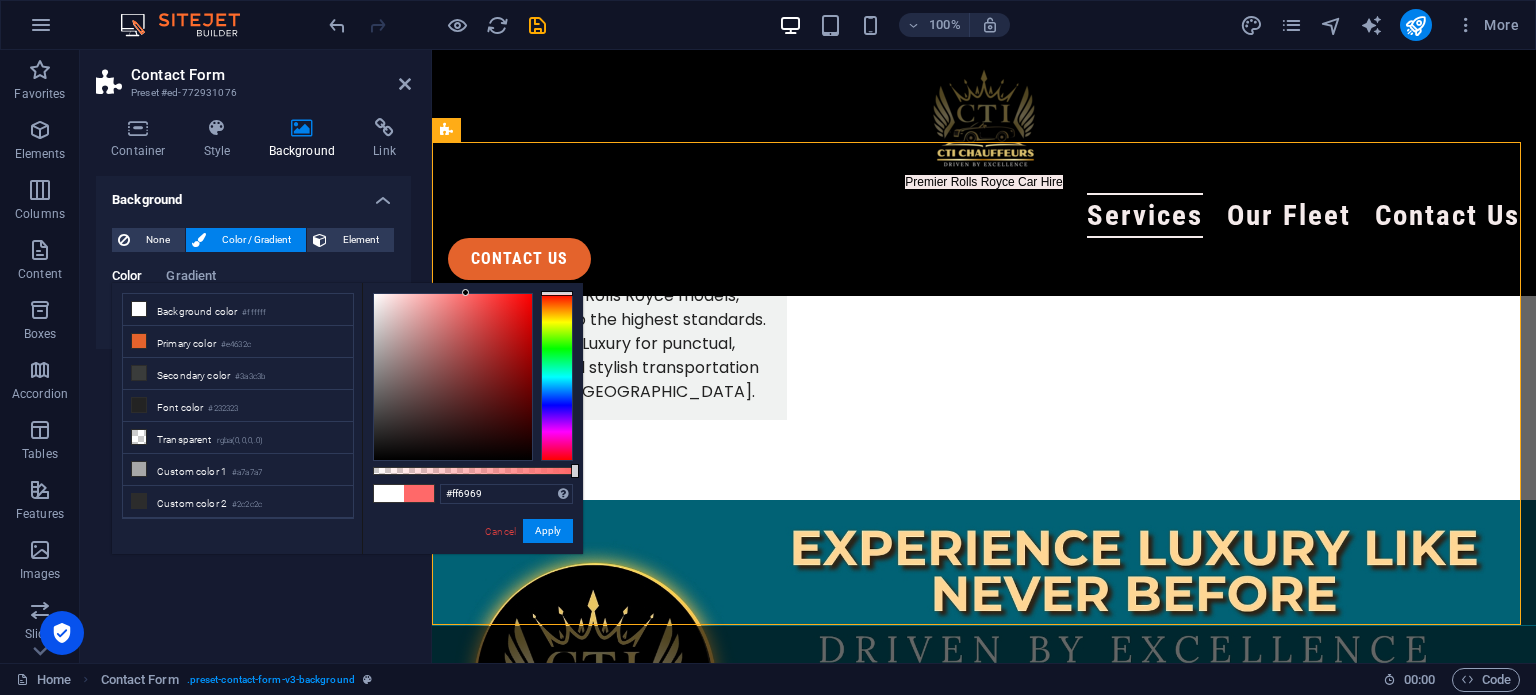 drag, startPoint x: 420, startPoint y: 322, endPoint x: 466, endPoint y: 291, distance: 55.470715 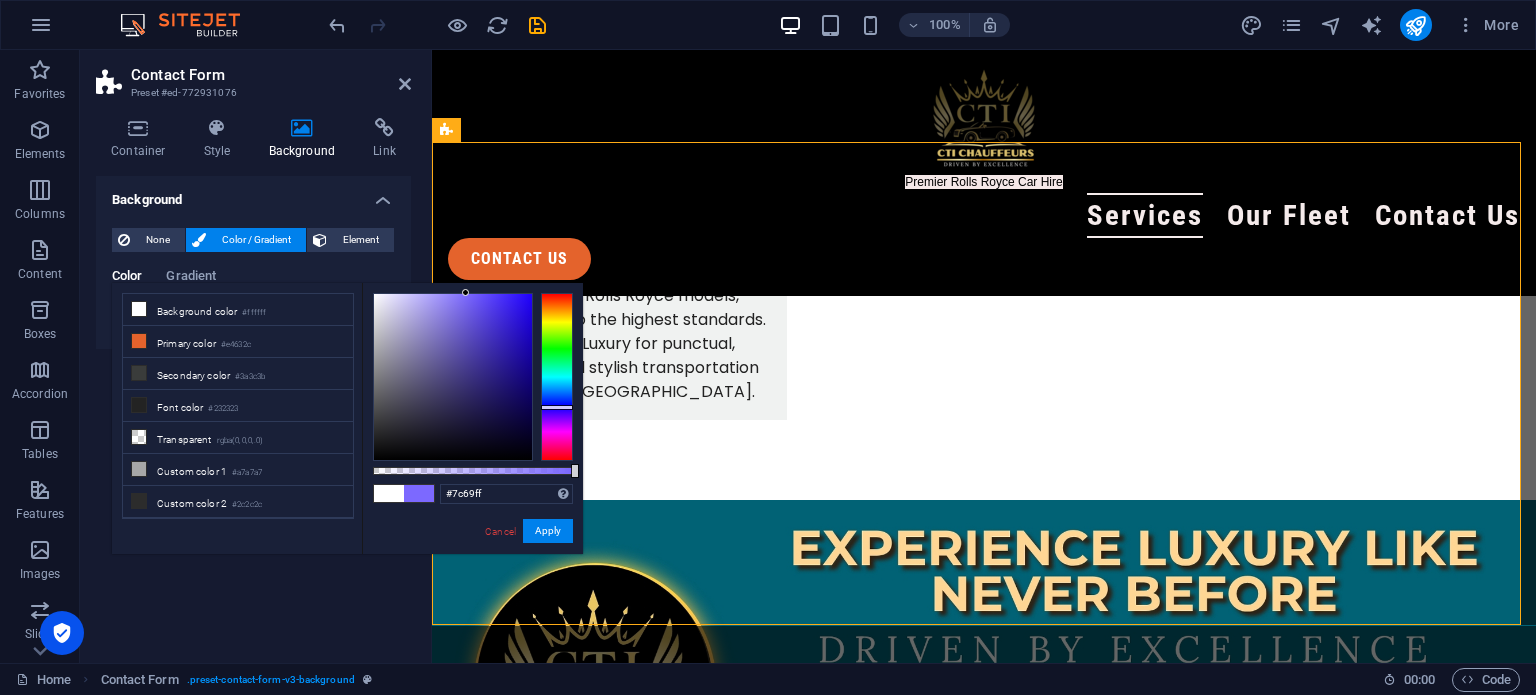 drag, startPoint x: 567, startPoint y: 292, endPoint x: 564, endPoint y: 407, distance: 115.03912 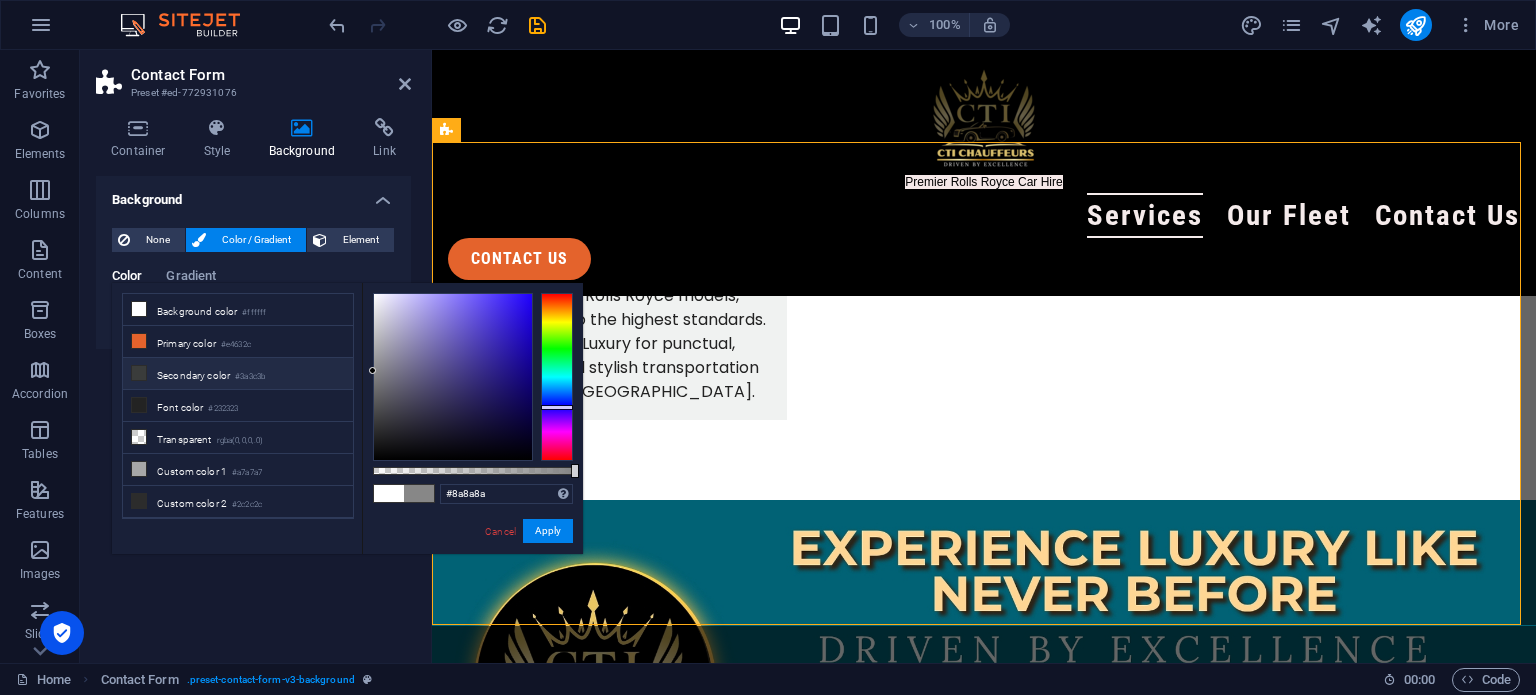 type on "#8b8b8b" 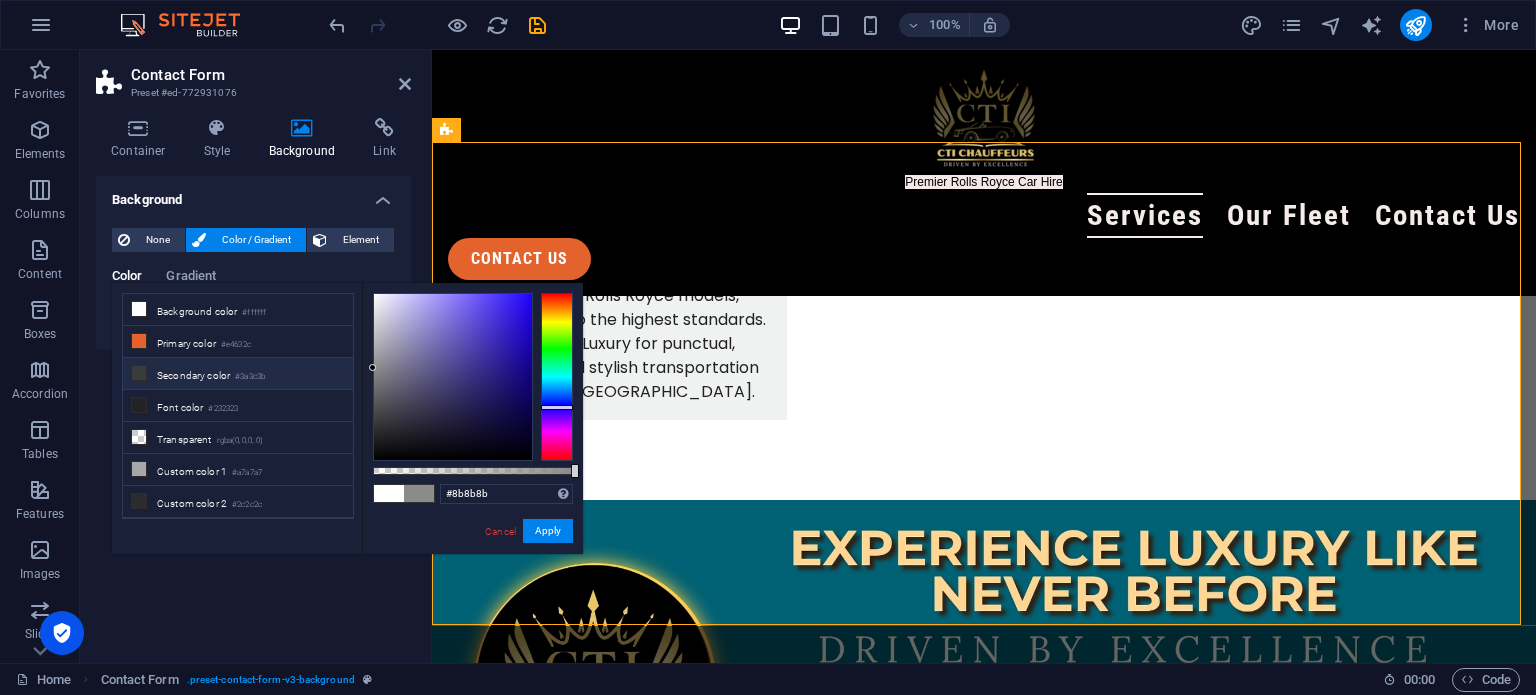 drag, startPoint x: 486, startPoint y: 304, endPoint x: 348, endPoint y: 368, distance: 152.11838 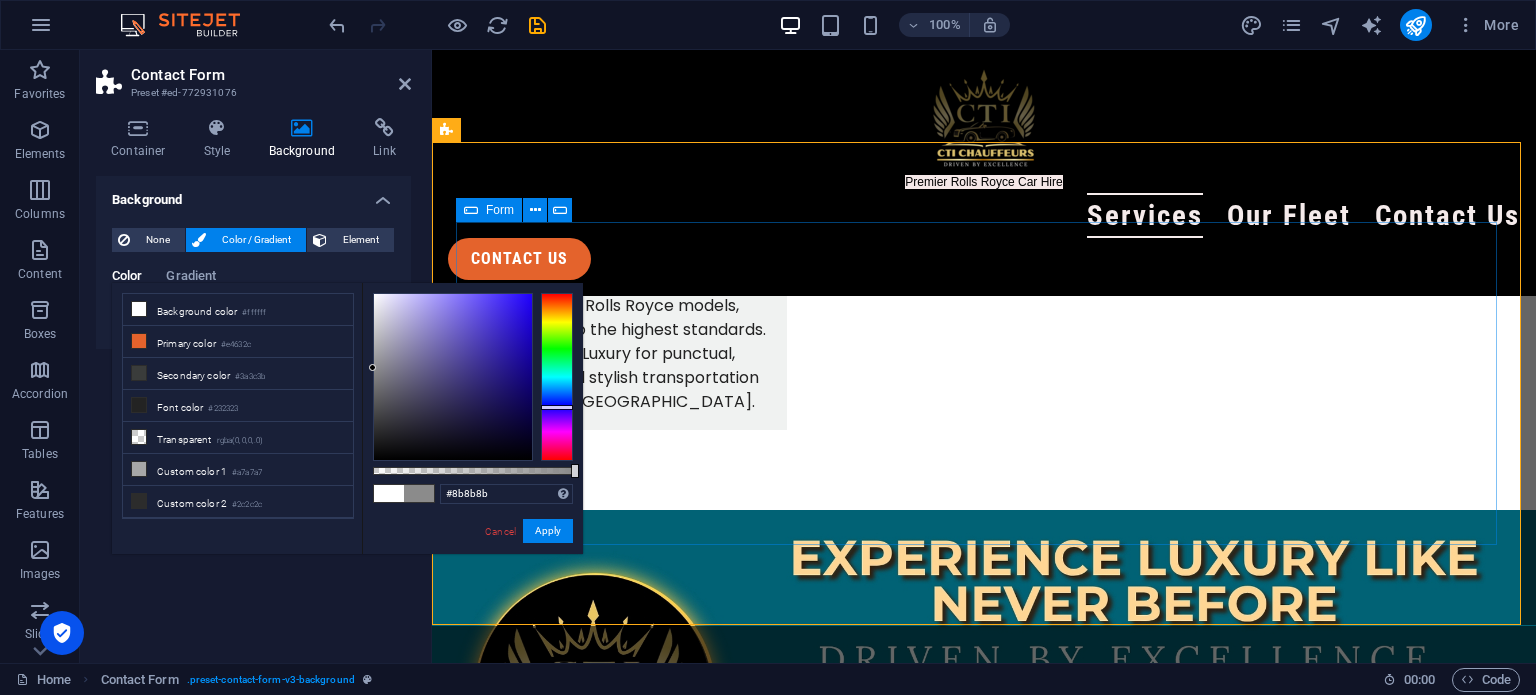 drag, startPoint x: 1140, startPoint y: 455, endPoint x: 1152, endPoint y: 442, distance: 17.691807 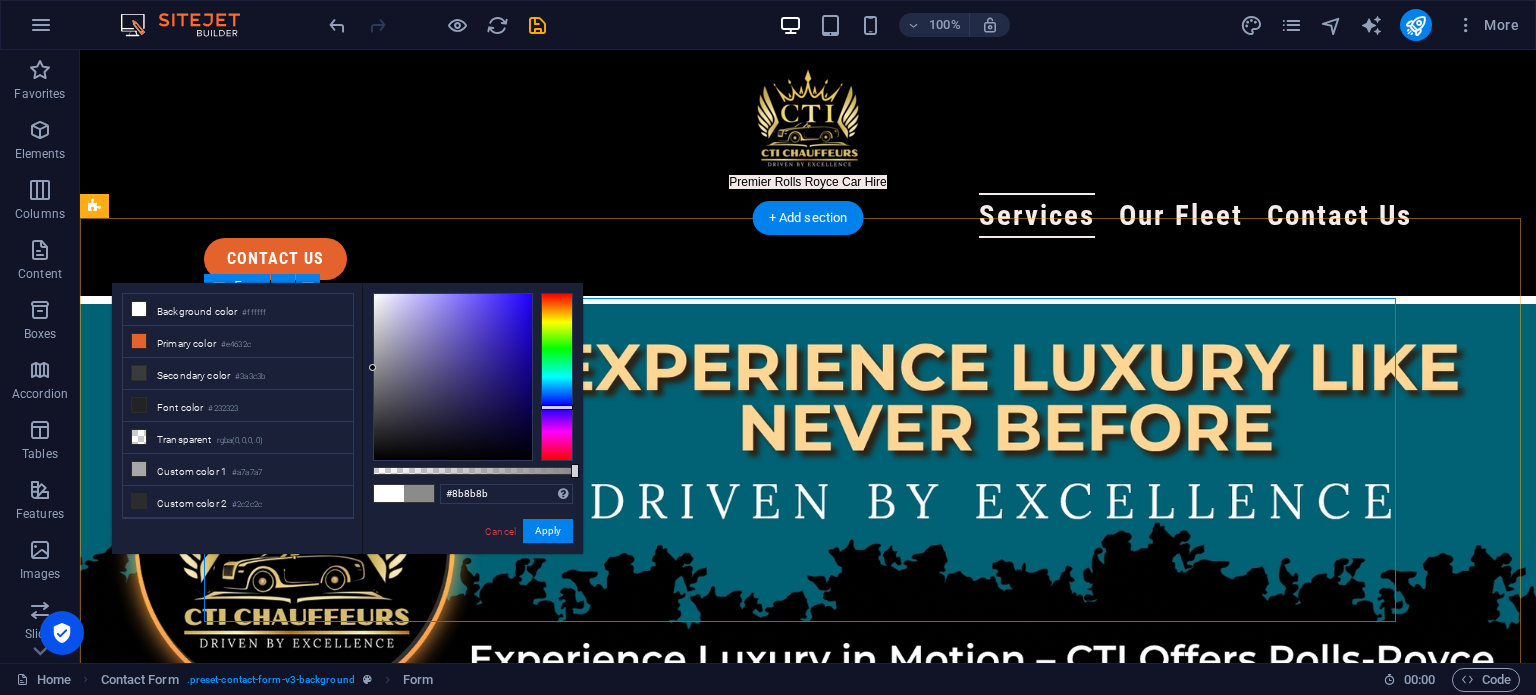 click on "{{ 'content.forms.privacy'|trans }} Unreadable? Regenerate Submit" at bounding box center [808, 2866] 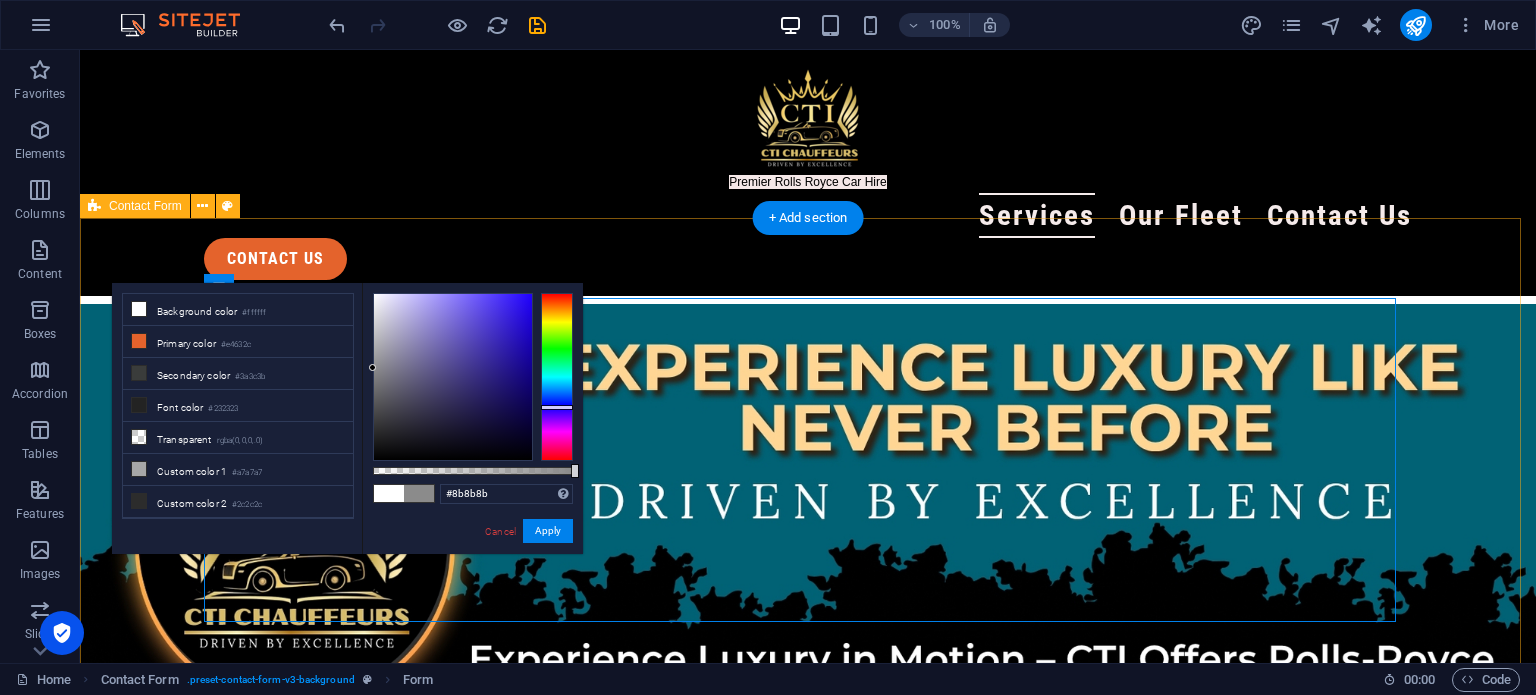 click on "{{ 'content.forms.privacy'|trans }} Unreadable? Regenerate Submit" at bounding box center (808, 2866) 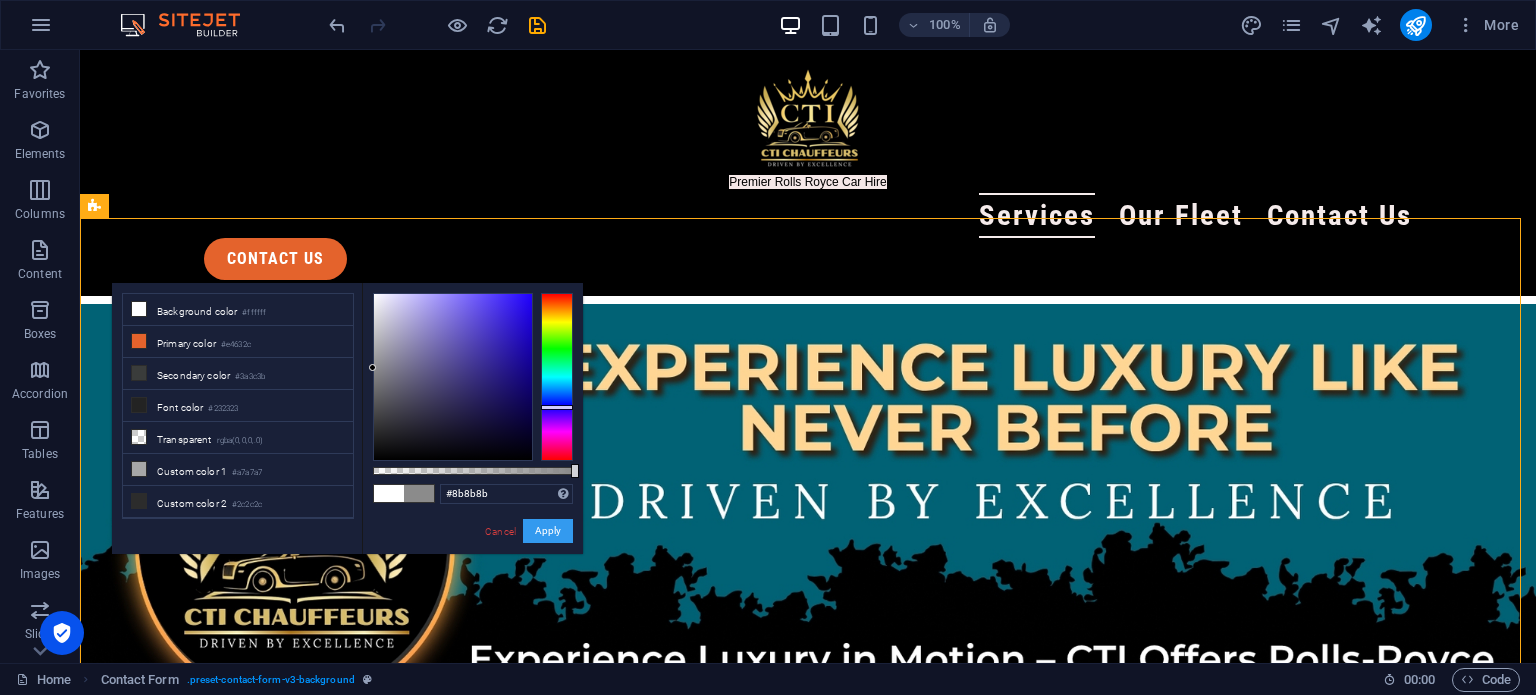 click on "Apply" at bounding box center (548, 531) 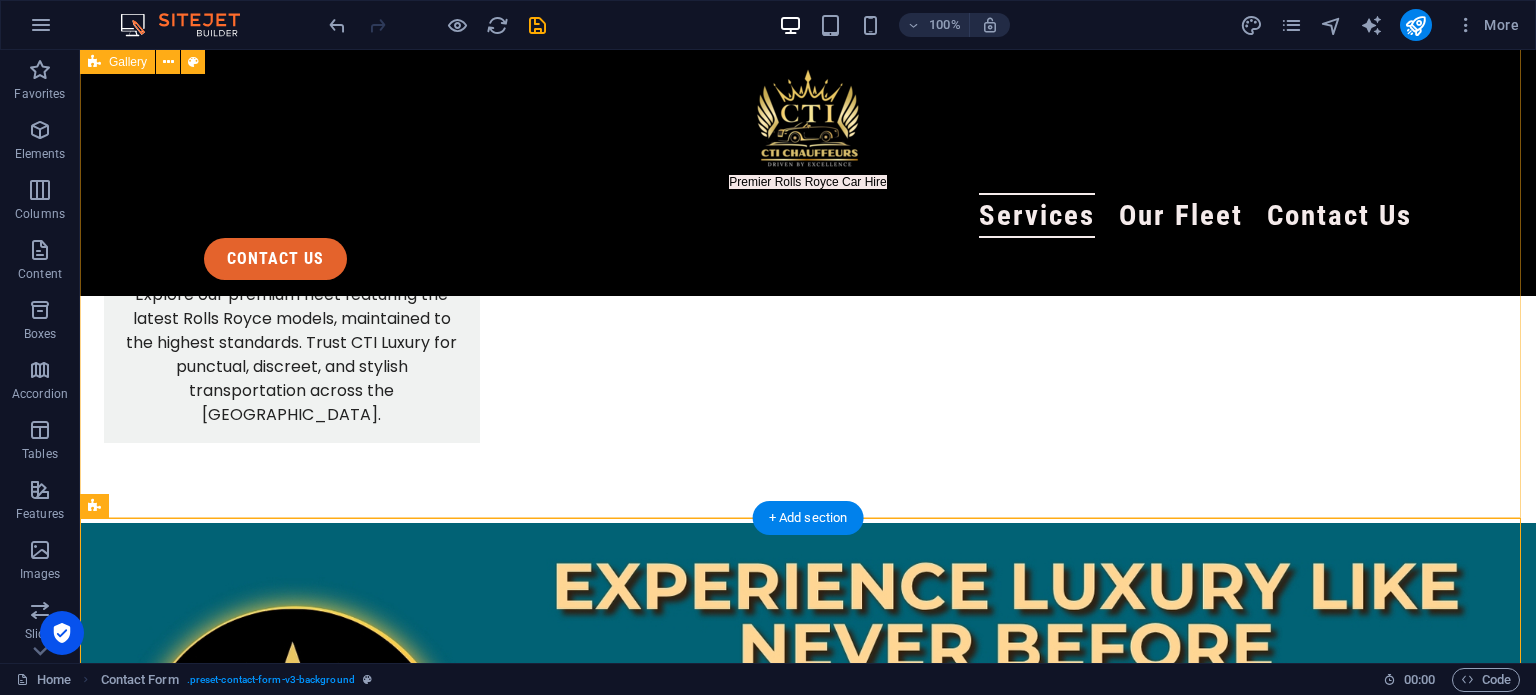 scroll, scrollTop: 3829, scrollLeft: 0, axis: vertical 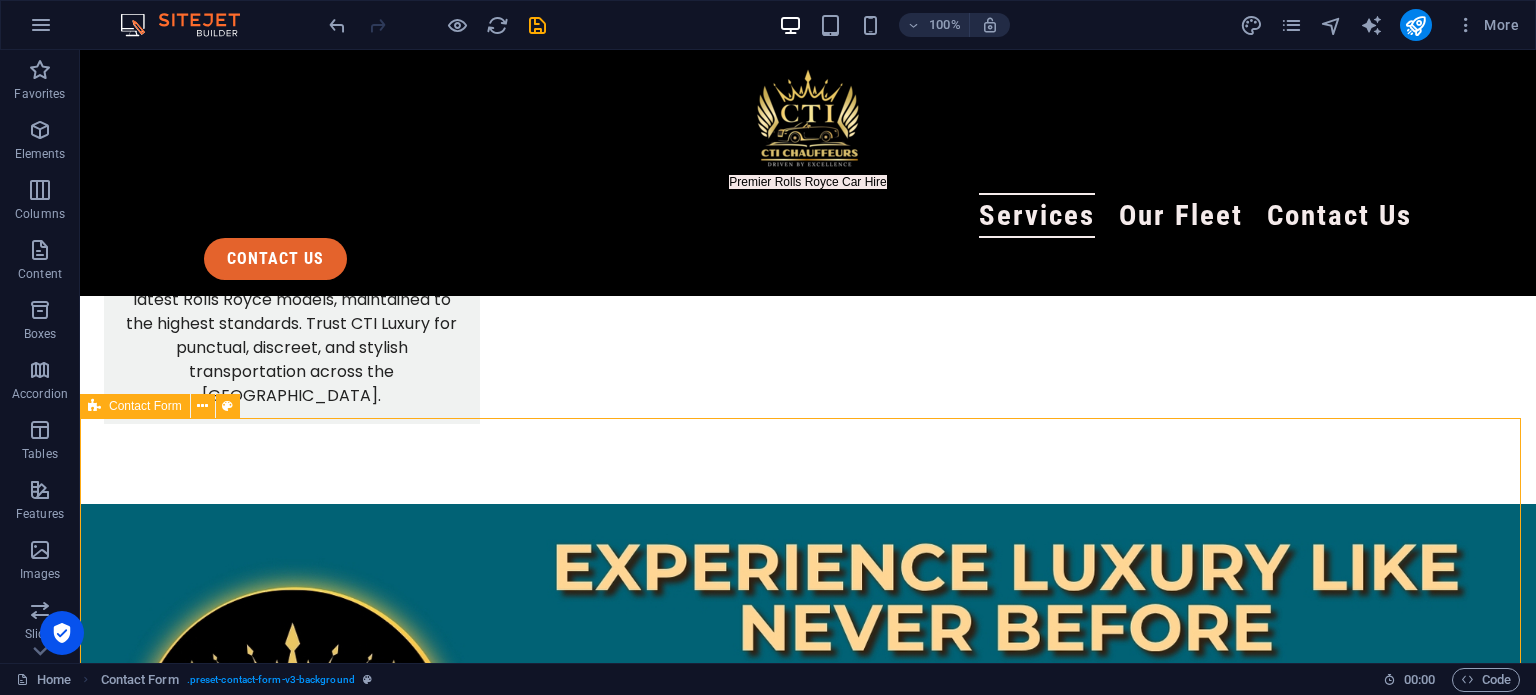 click on "Contact Form" at bounding box center (145, 406) 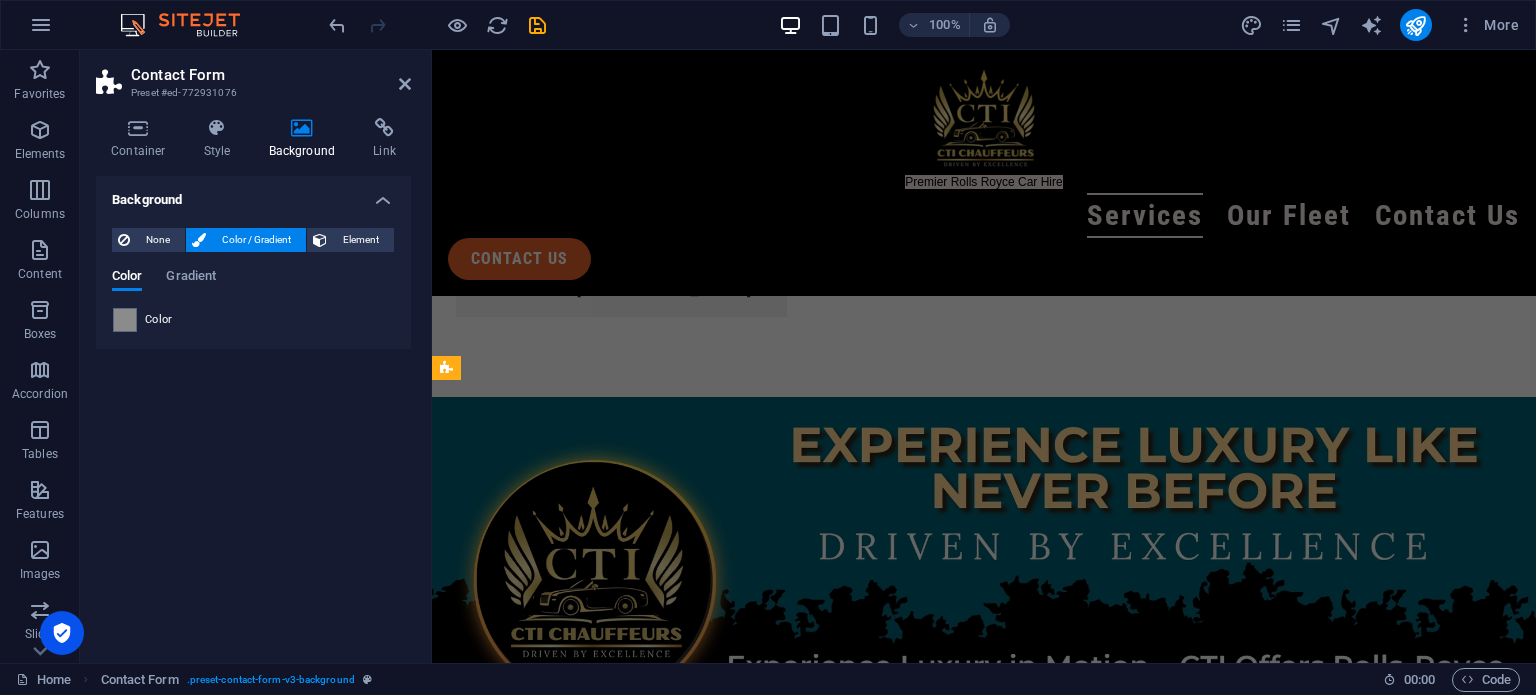 scroll, scrollTop: 3478, scrollLeft: 0, axis: vertical 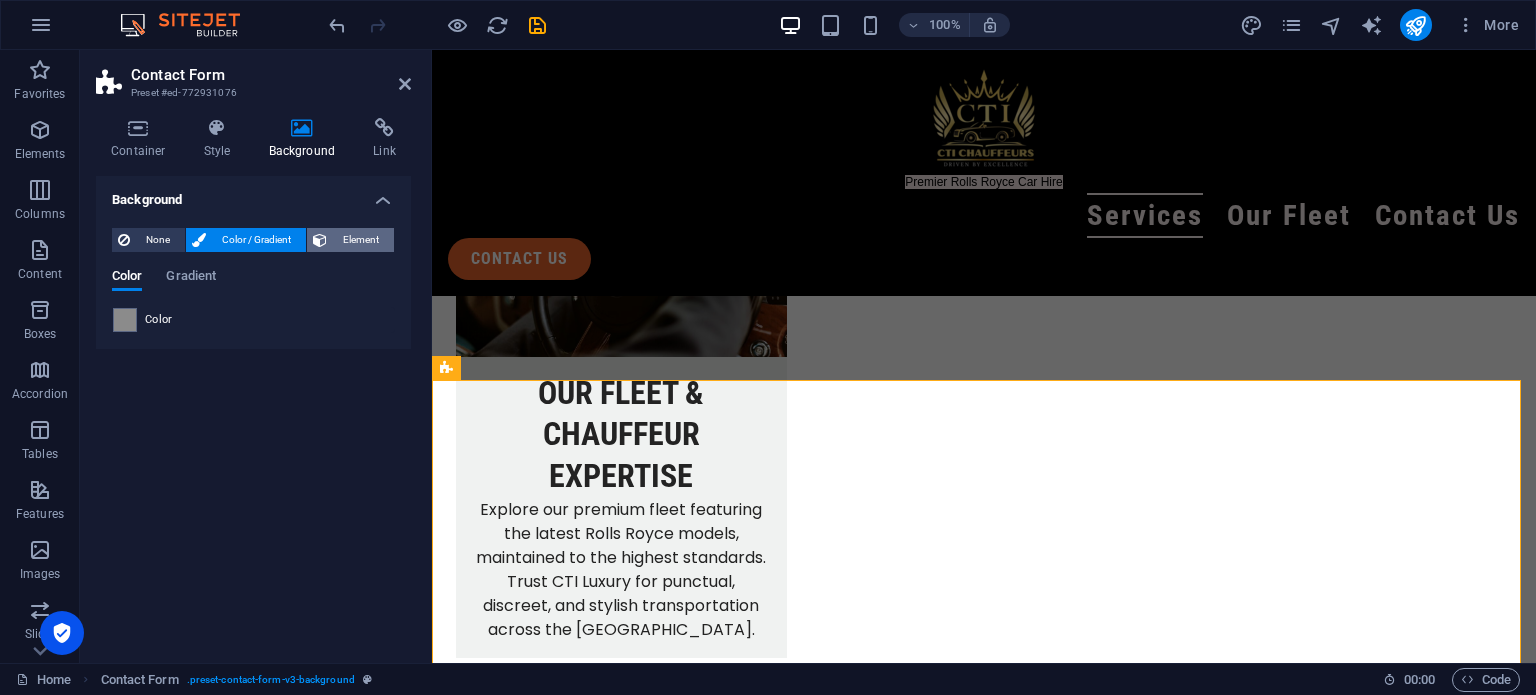 click at bounding box center [320, 240] 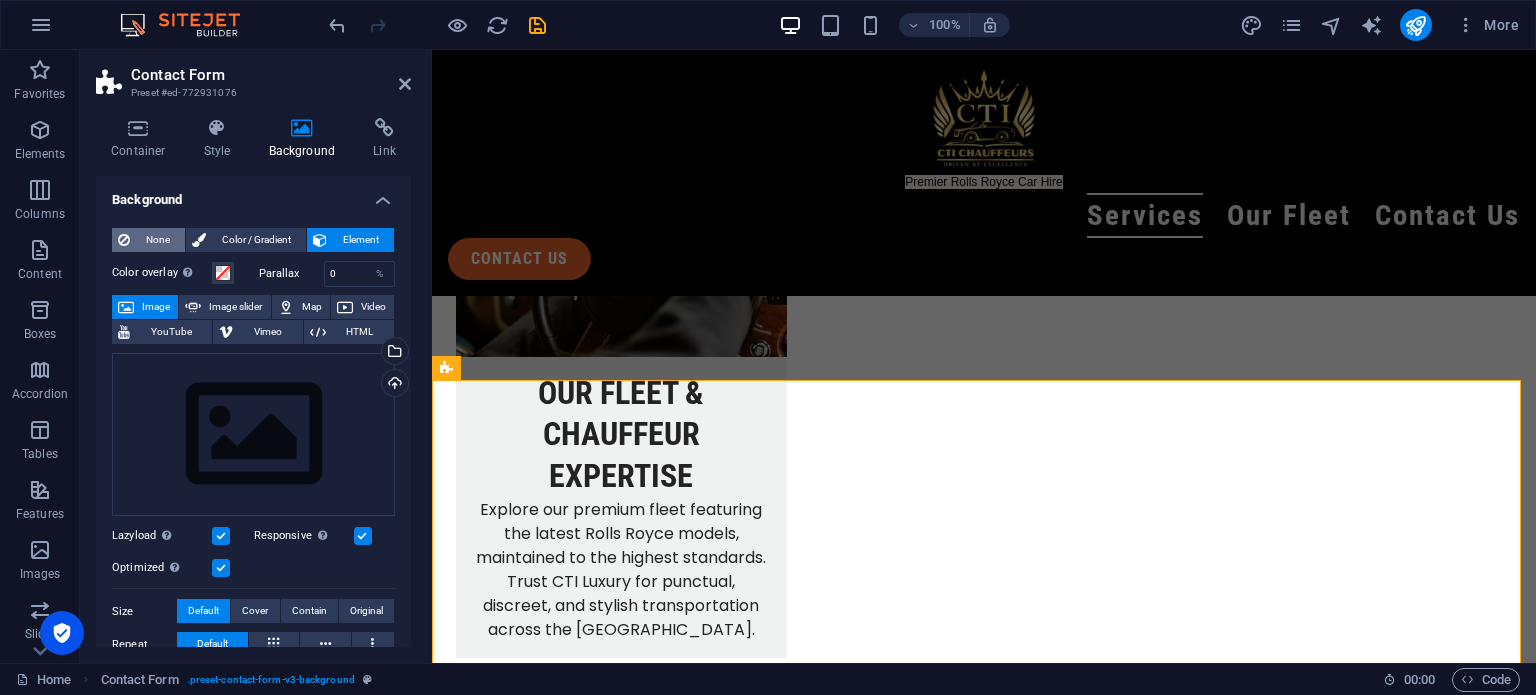 click on "None" at bounding box center [157, 240] 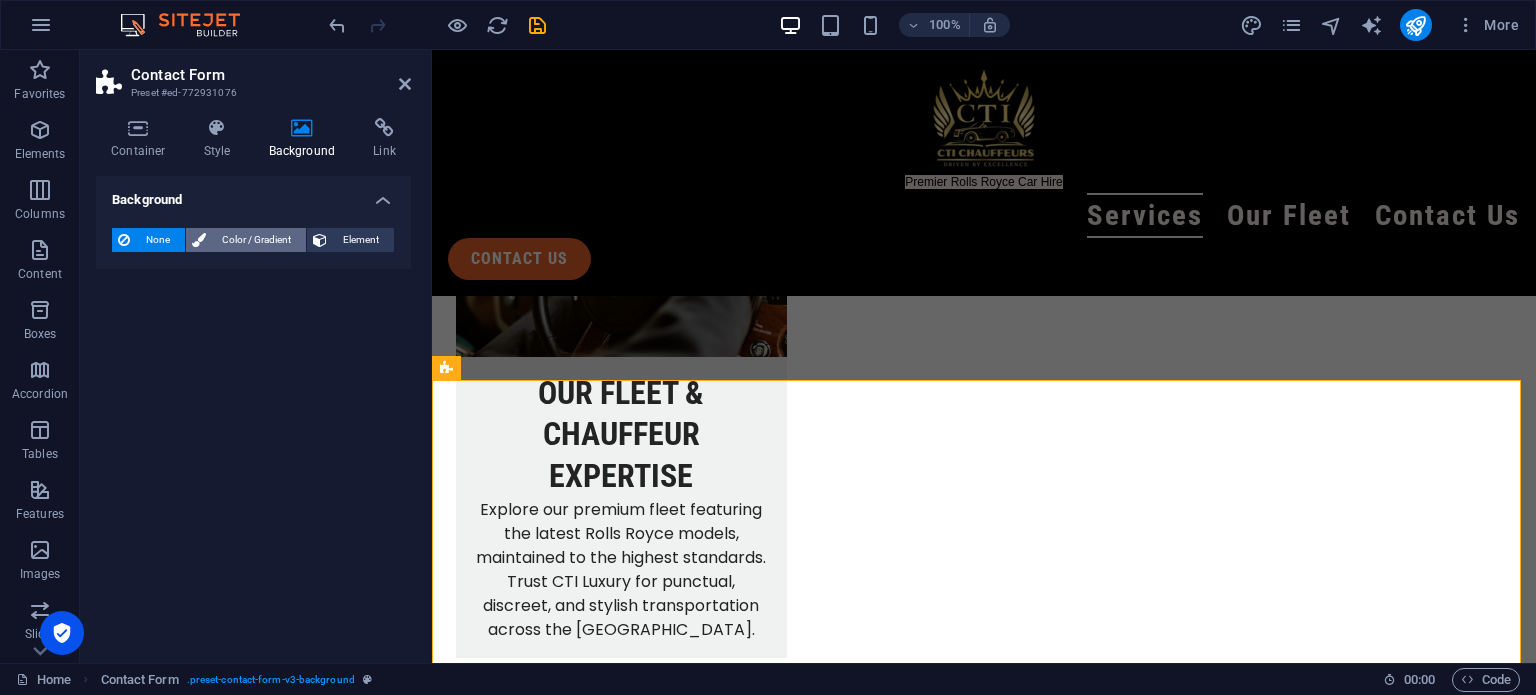 click on "Color / Gradient" at bounding box center (246, 240) 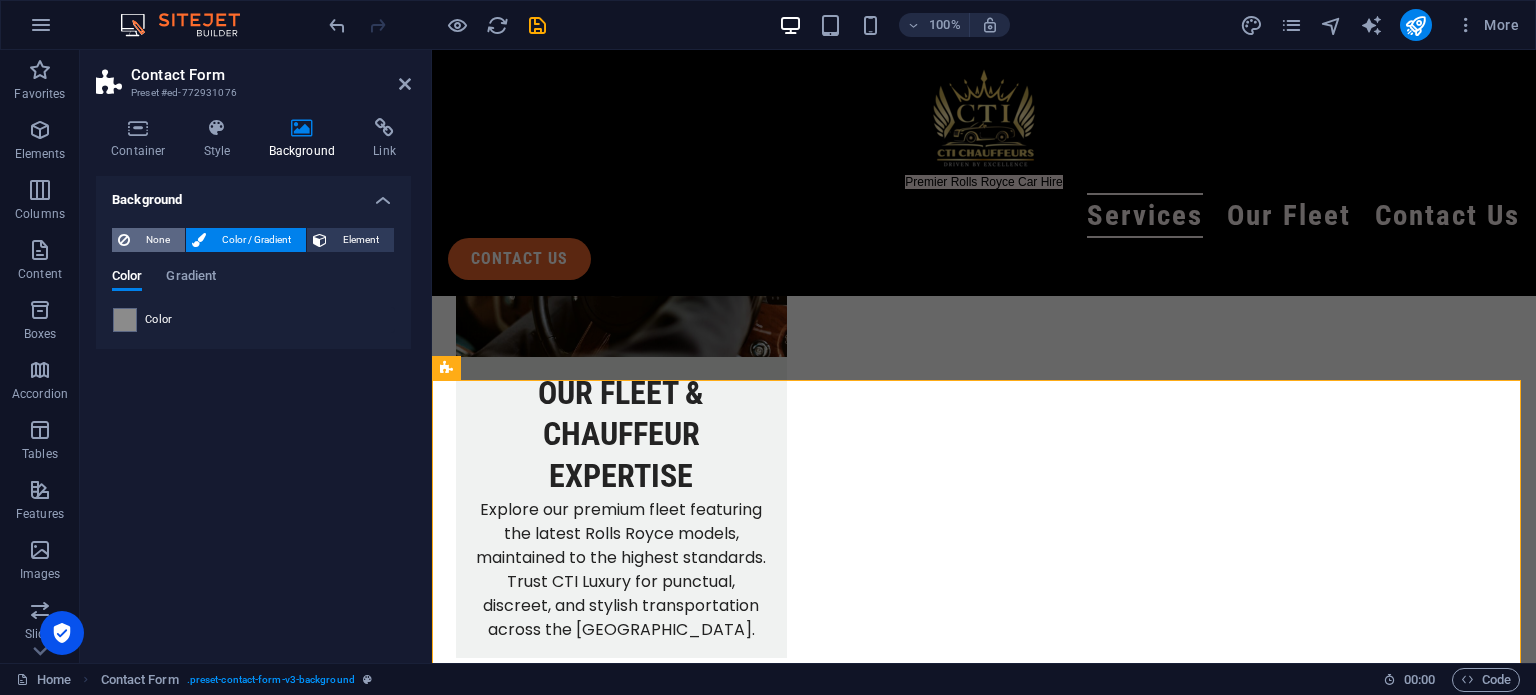 click on "None" at bounding box center [148, 240] 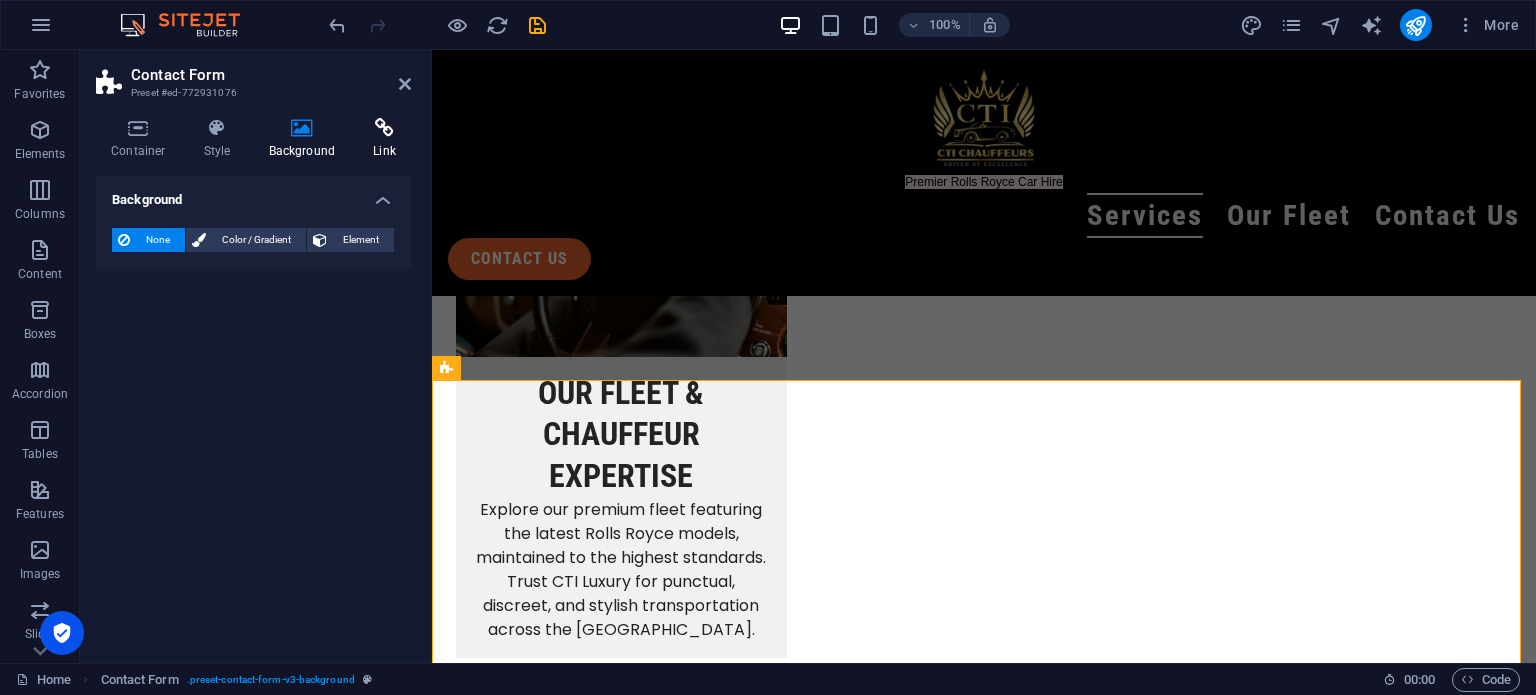 click at bounding box center (384, 128) 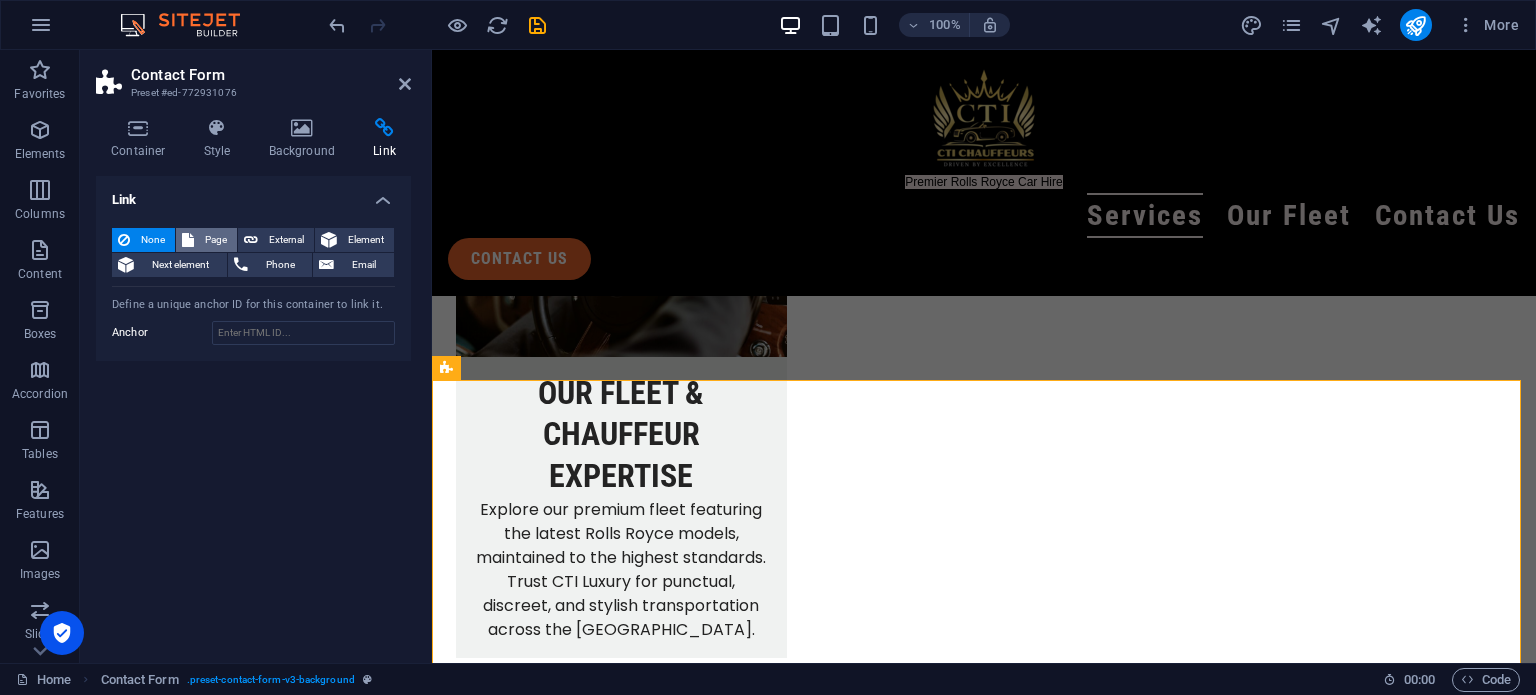 click on "Page" at bounding box center [215, 240] 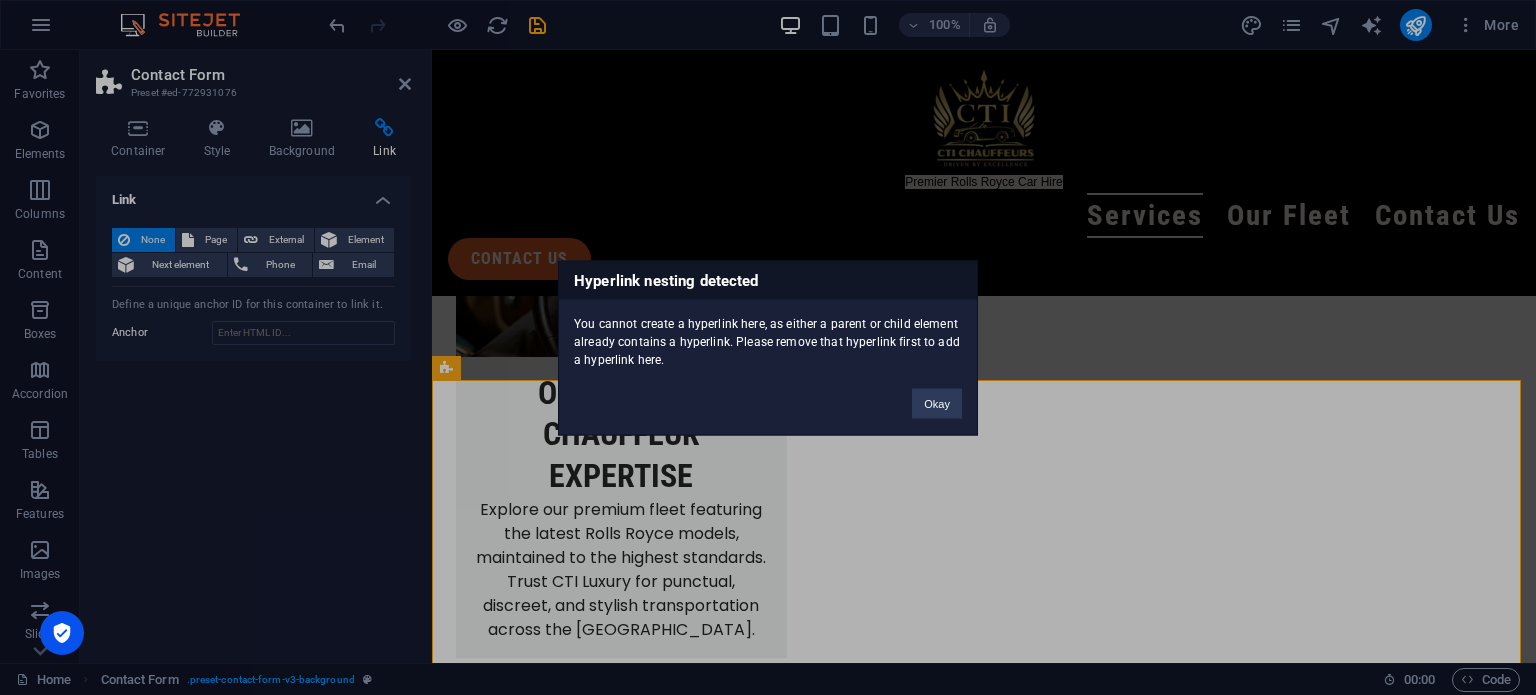 click on "Hyperlink nesting detected You cannot create a hyperlink here, as either a parent or child element already contains a hyperlink. Please remove that hyperlink first to add a hyperlink here. Okay" at bounding box center [768, 347] 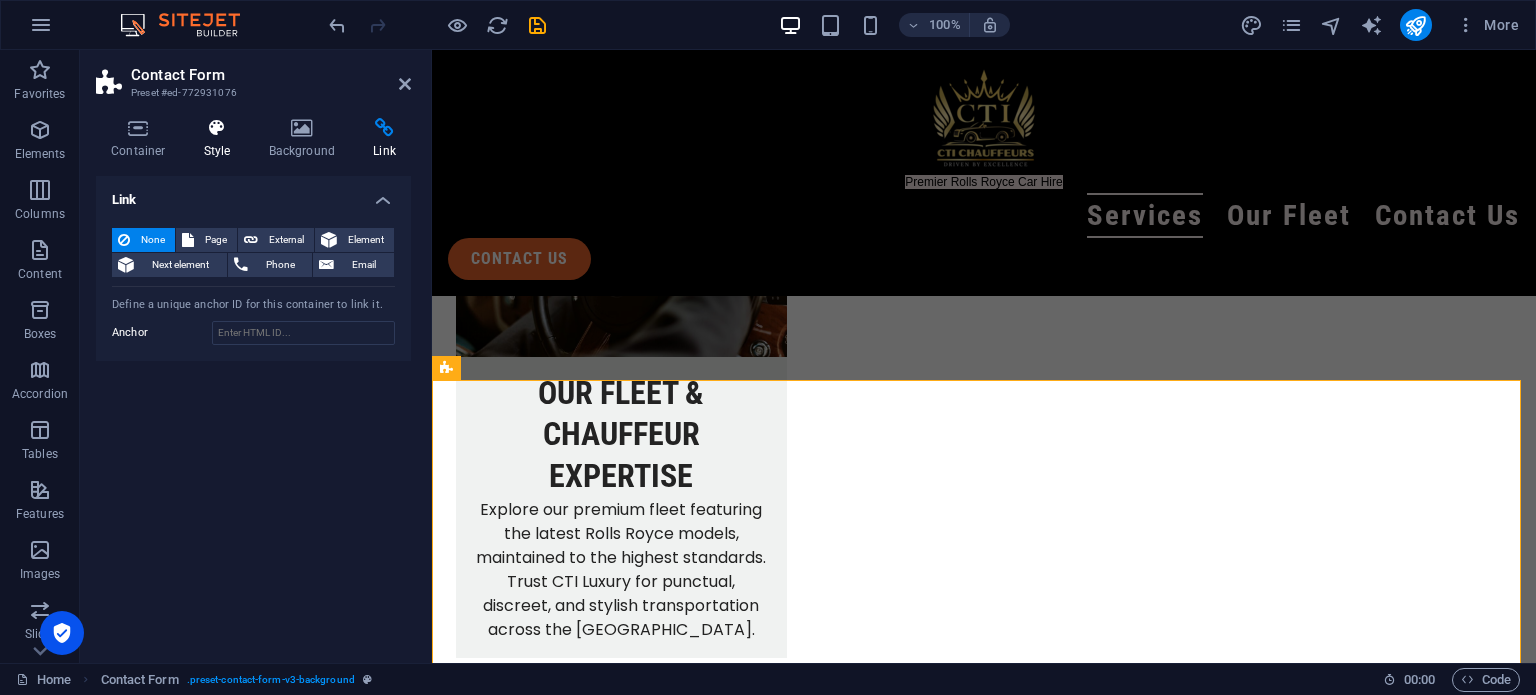 click at bounding box center [217, 128] 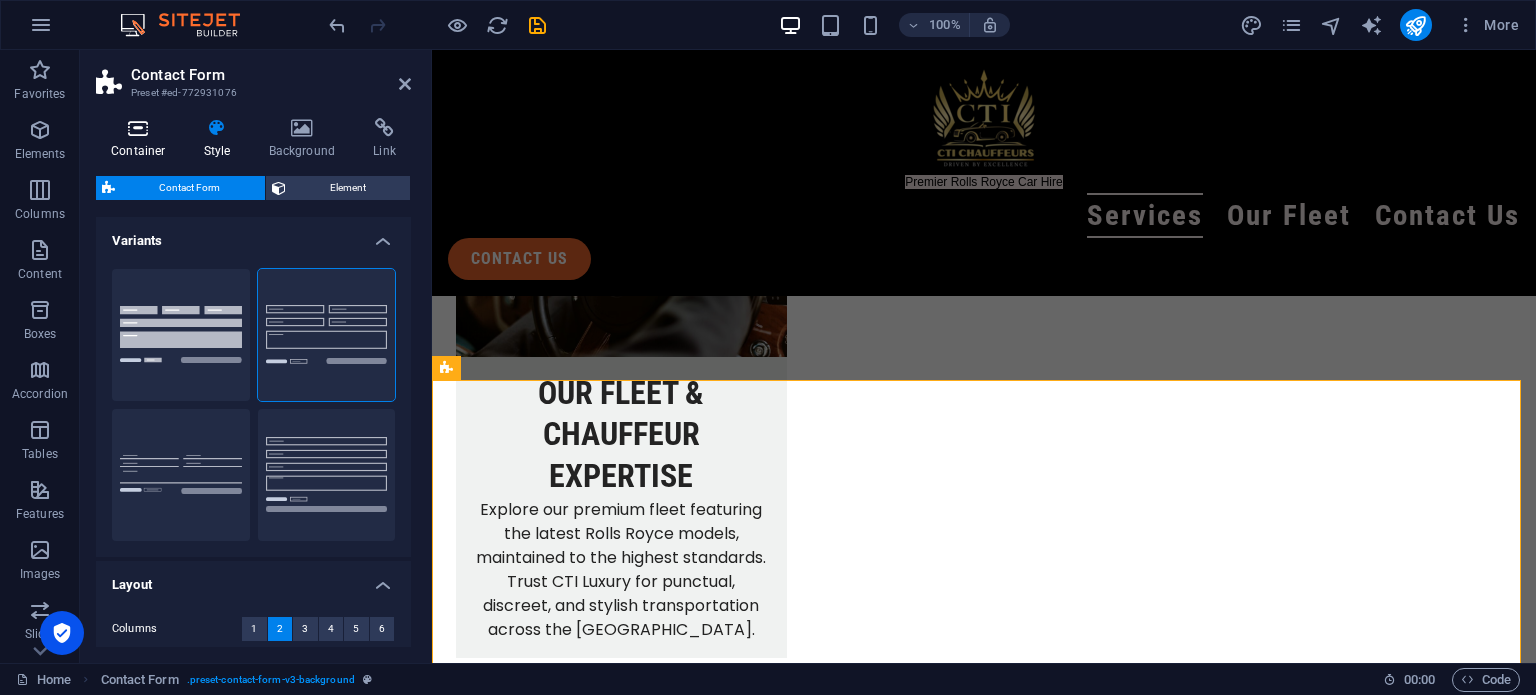 click at bounding box center [138, 128] 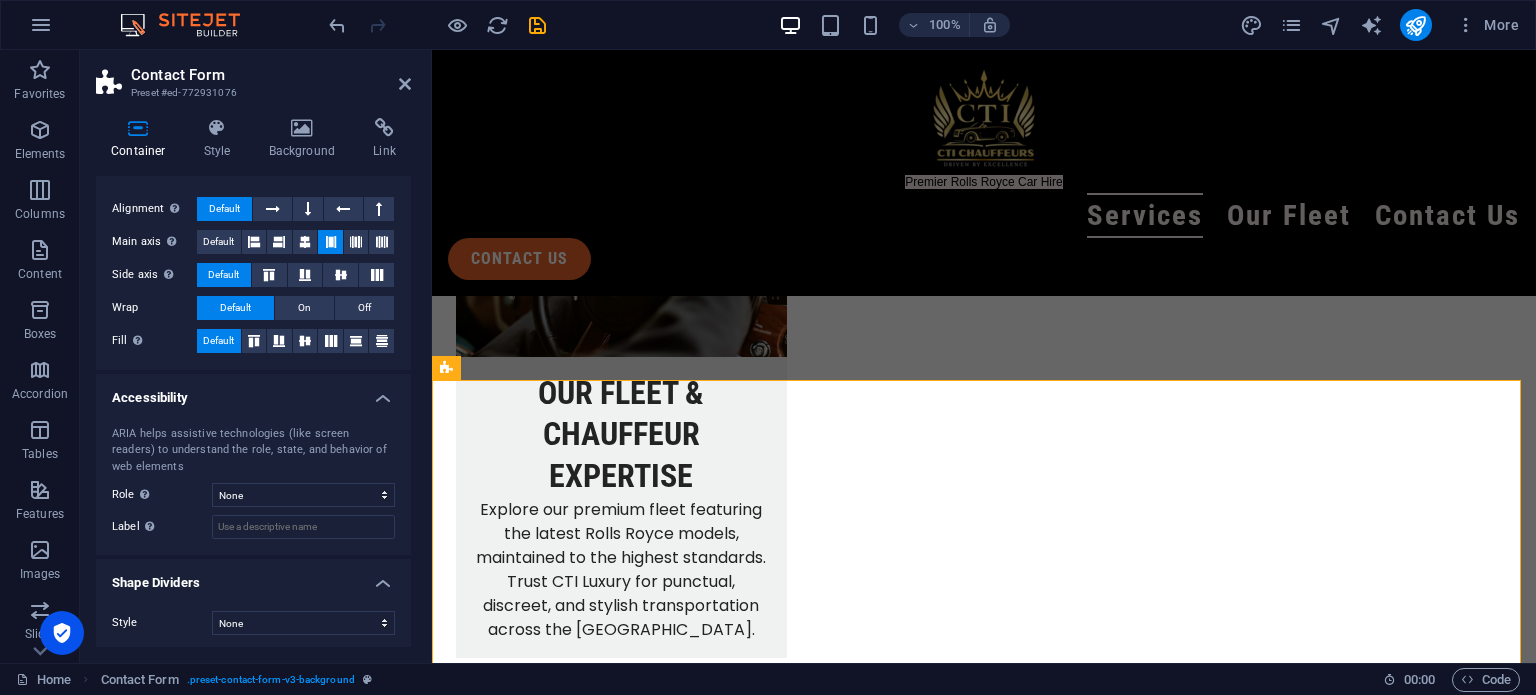 scroll, scrollTop: 302, scrollLeft: 0, axis: vertical 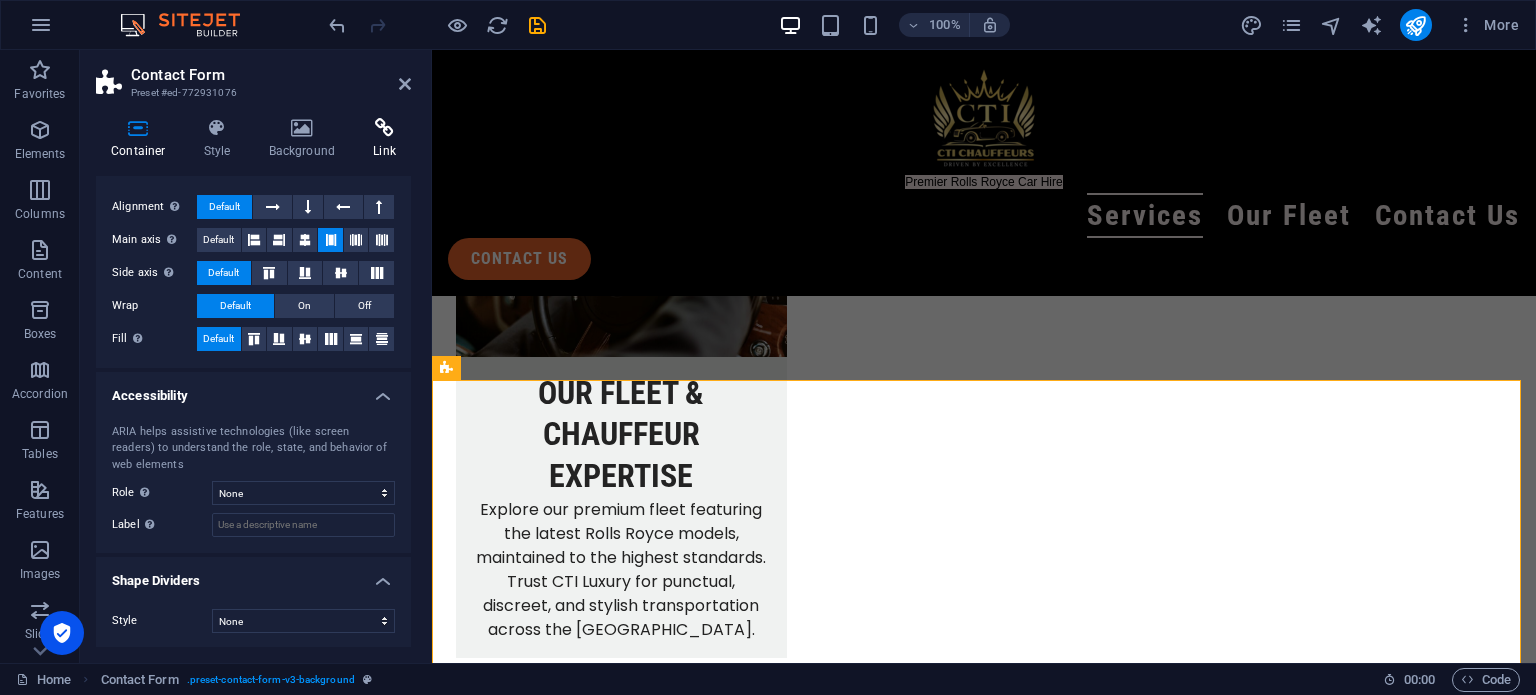 click at bounding box center [384, 128] 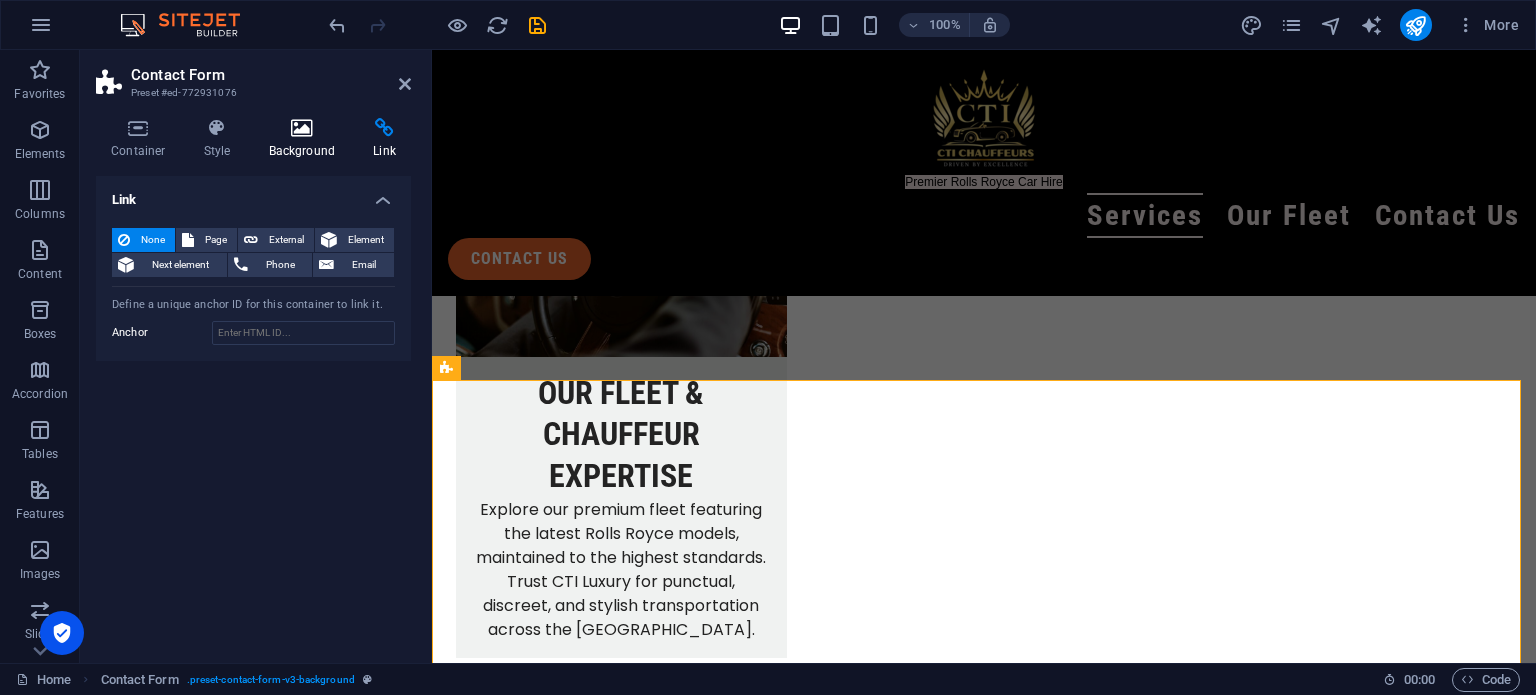 click at bounding box center (302, 128) 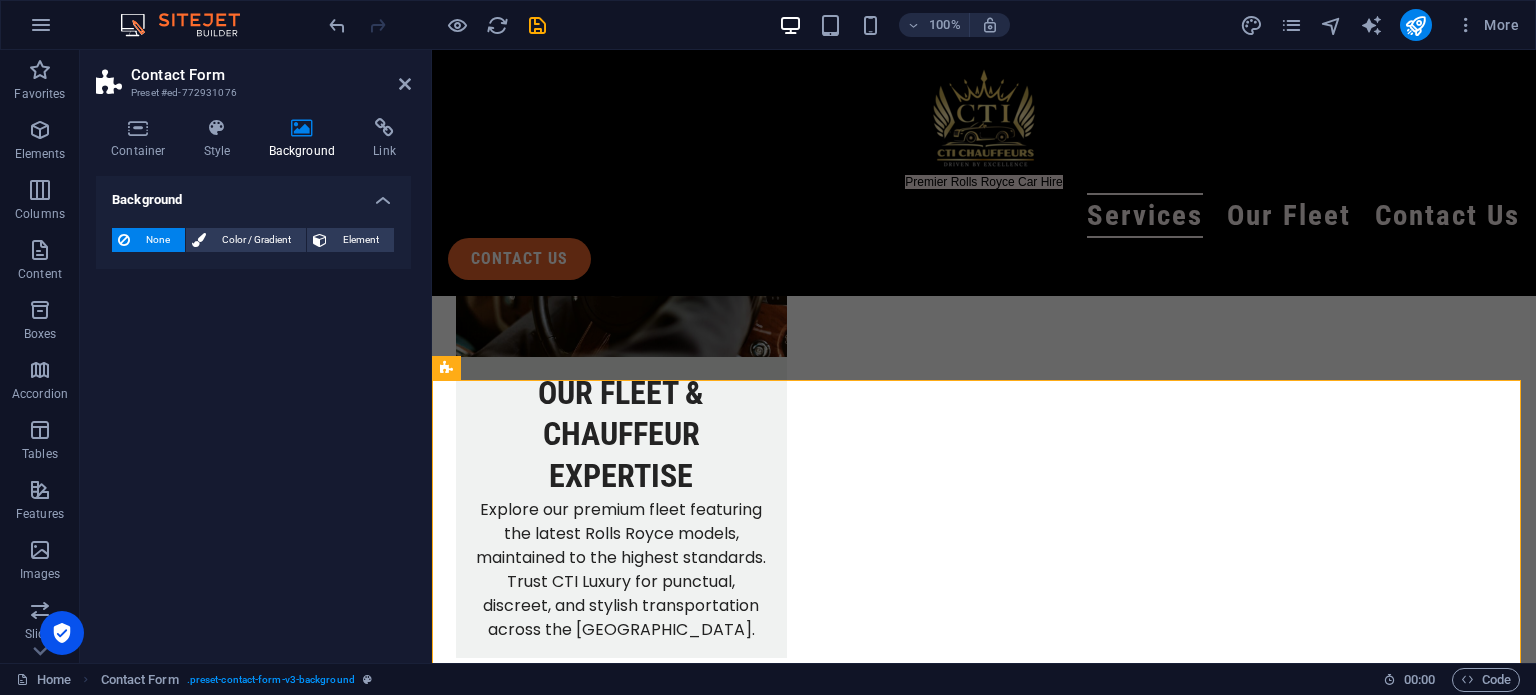 click on "Container Style Background Link Size Height Default px rem % vh vw Min. height None px rem % vh vw Width Default px rem % em vh vw Min. width None px rem % vh vw Content width Default Custom width Width Default px rem % em vh vw Min. width None px rem % vh vw Default padding Custom spacing Default content width and padding can be changed under Design. Edit design Layout (Flexbox) Alignment Determines the flex direction. Default Main axis Determine how elements should behave along the main axis inside this container (justify content). Default Side axis Control the vertical direction of the element inside of the container (align items). Default Wrap Default On Off Fill Controls the distances and direction of elements on the y-axis across several lines (align content). Default Accessibility ARIA helps assistive technologies (like screen readers) to understand the role, state, and behavior of web elements Role The ARIA role defines the purpose of an element.  None Header Footer Section Banner Fan" at bounding box center [253, 382] 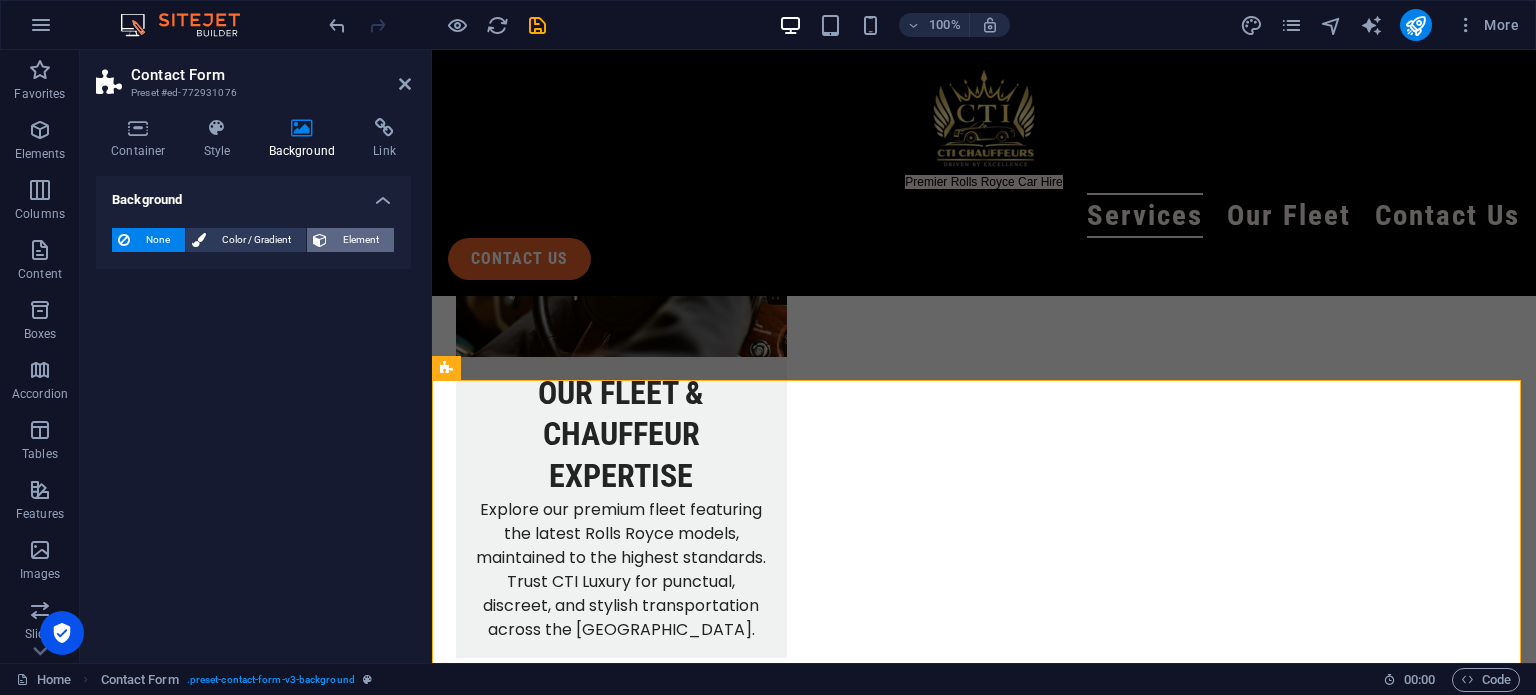 click on "Element" at bounding box center [360, 240] 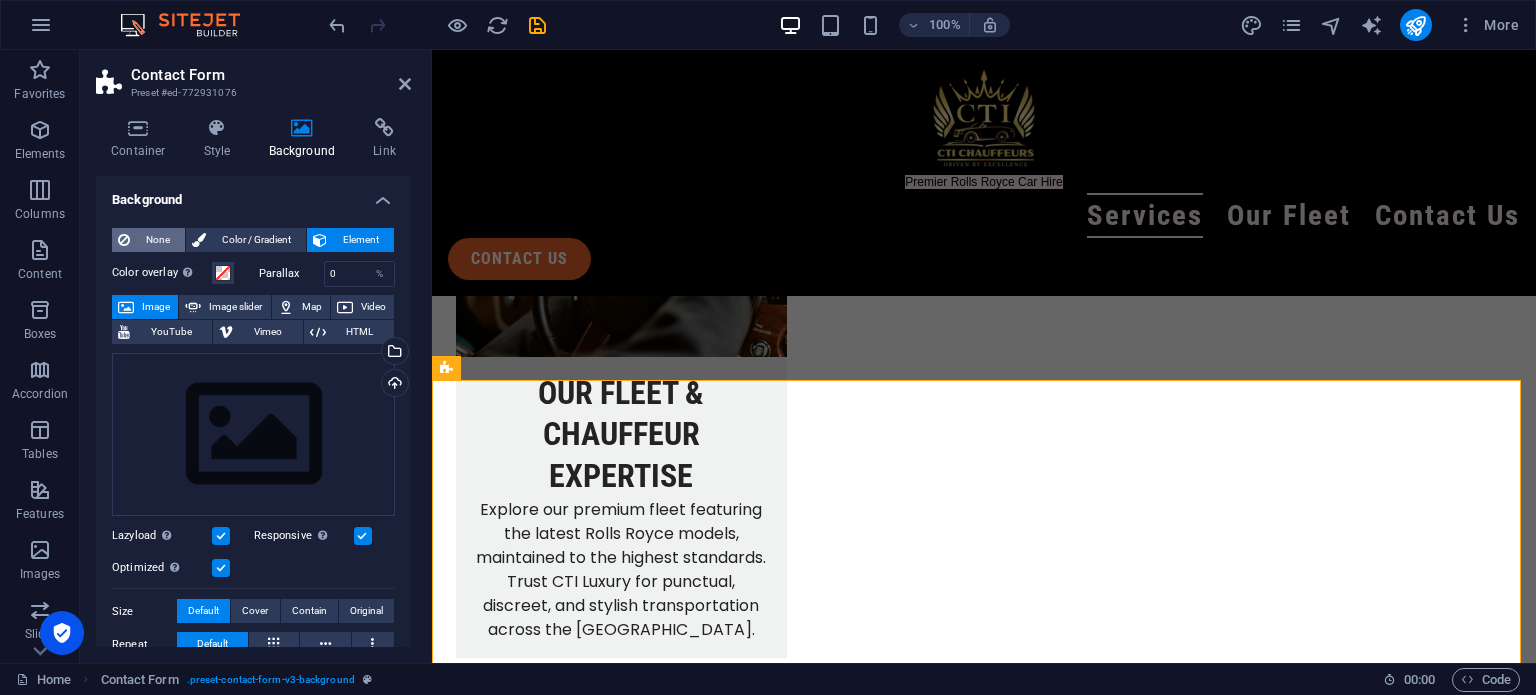 click on "None" at bounding box center (157, 240) 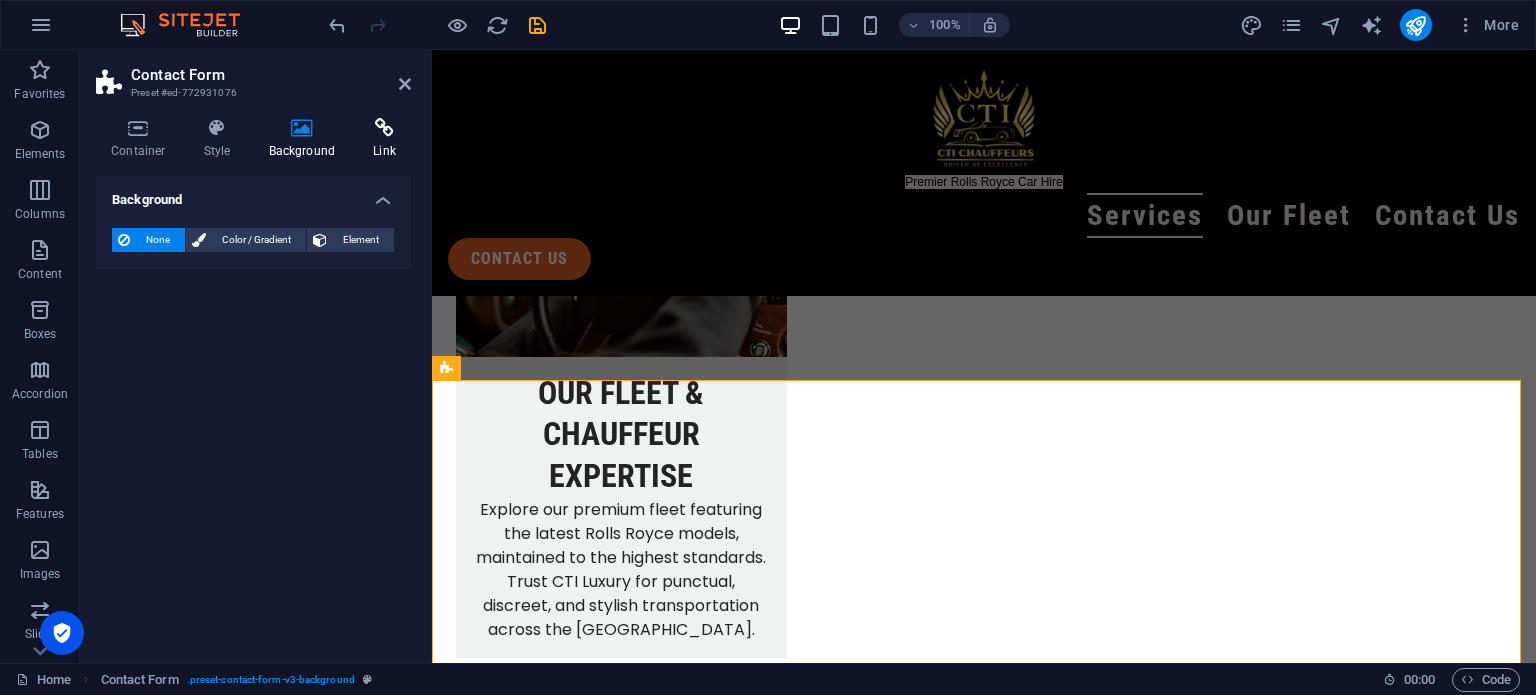 click at bounding box center (384, 128) 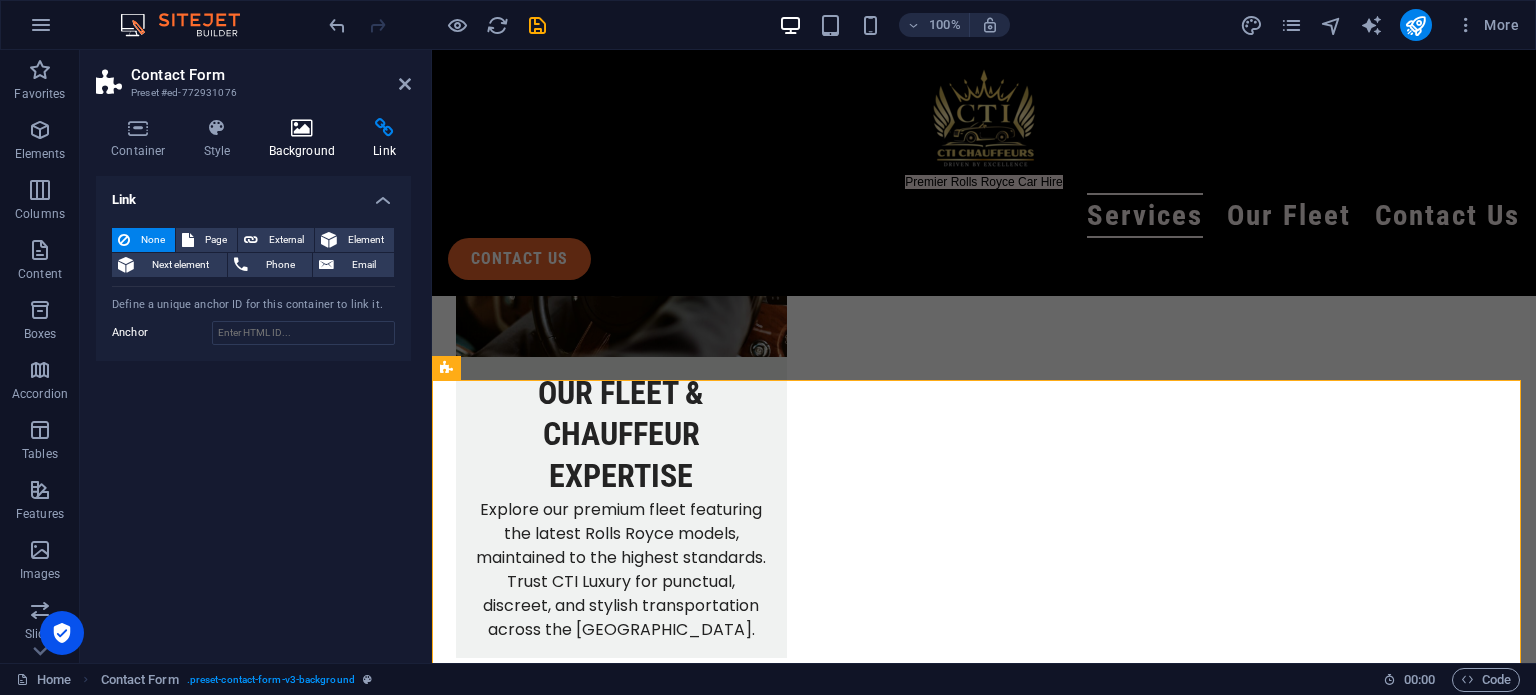 click at bounding box center [302, 128] 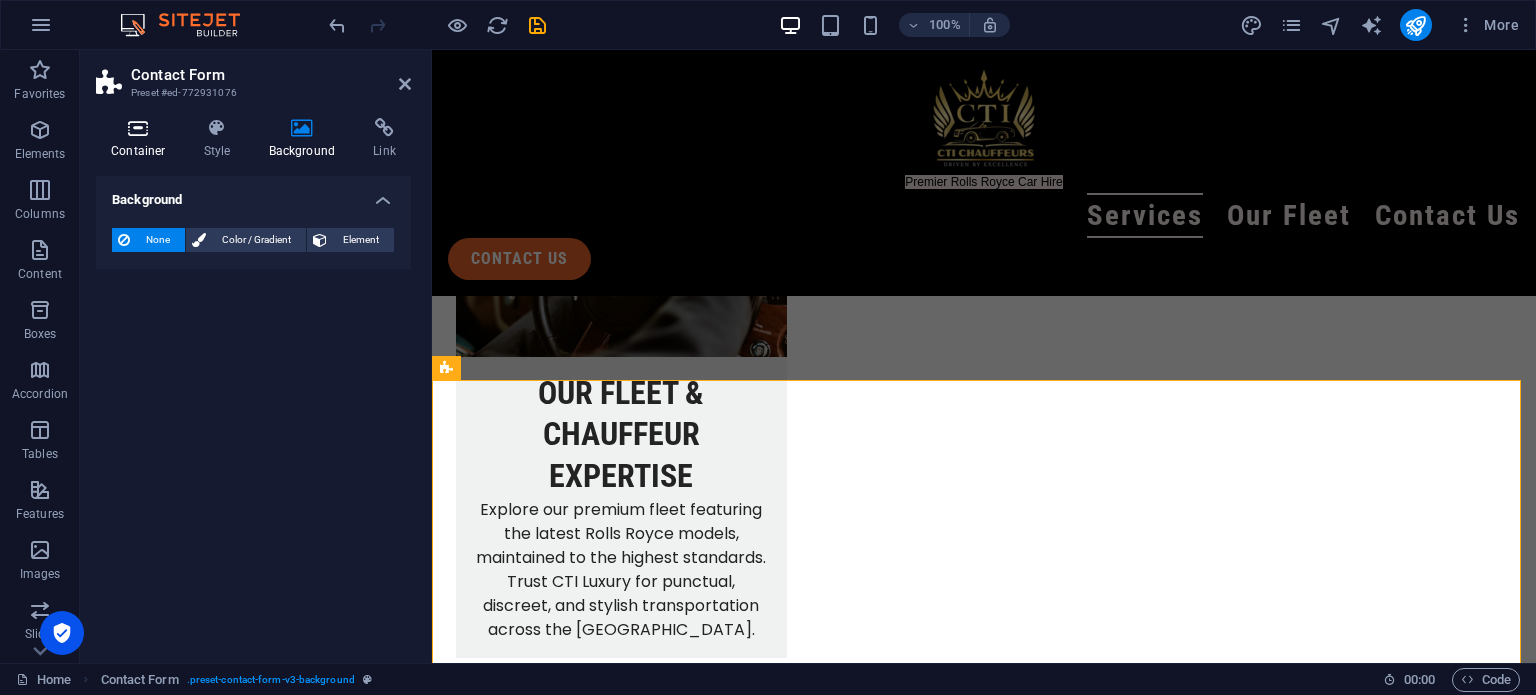 click on "Container" at bounding box center (142, 139) 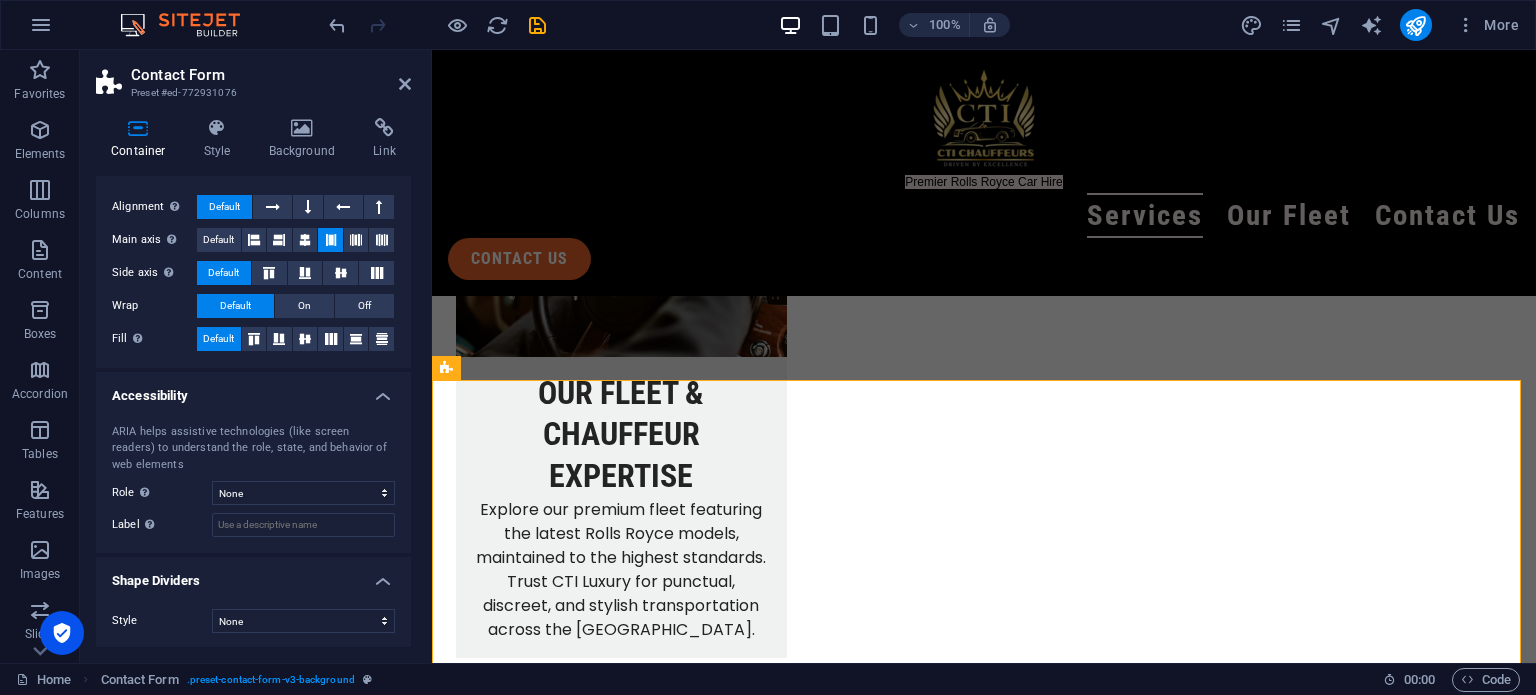 scroll, scrollTop: 302, scrollLeft: 0, axis: vertical 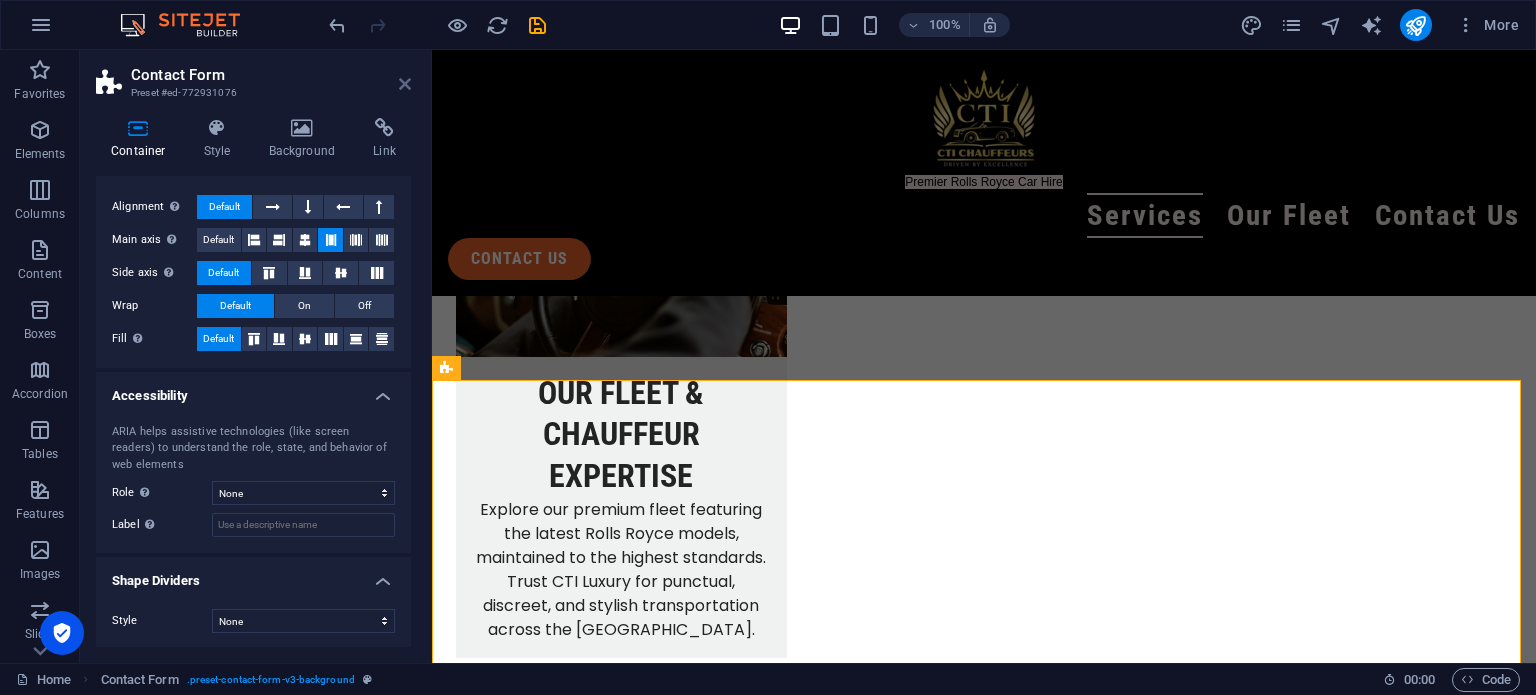 click at bounding box center (405, 84) 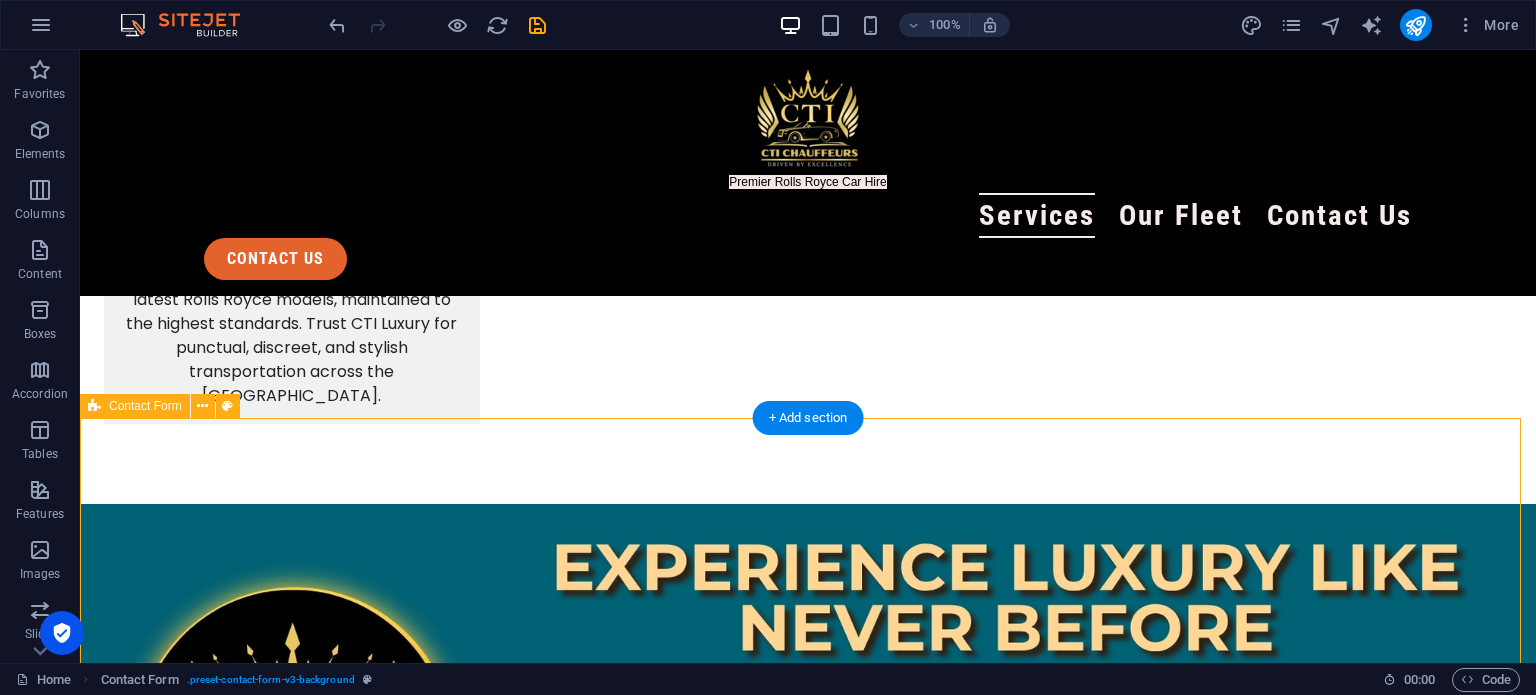click on "{{ 'content.forms.privacy'|trans }} Unreadable? Regenerate Submit" at bounding box center (808, 3066) 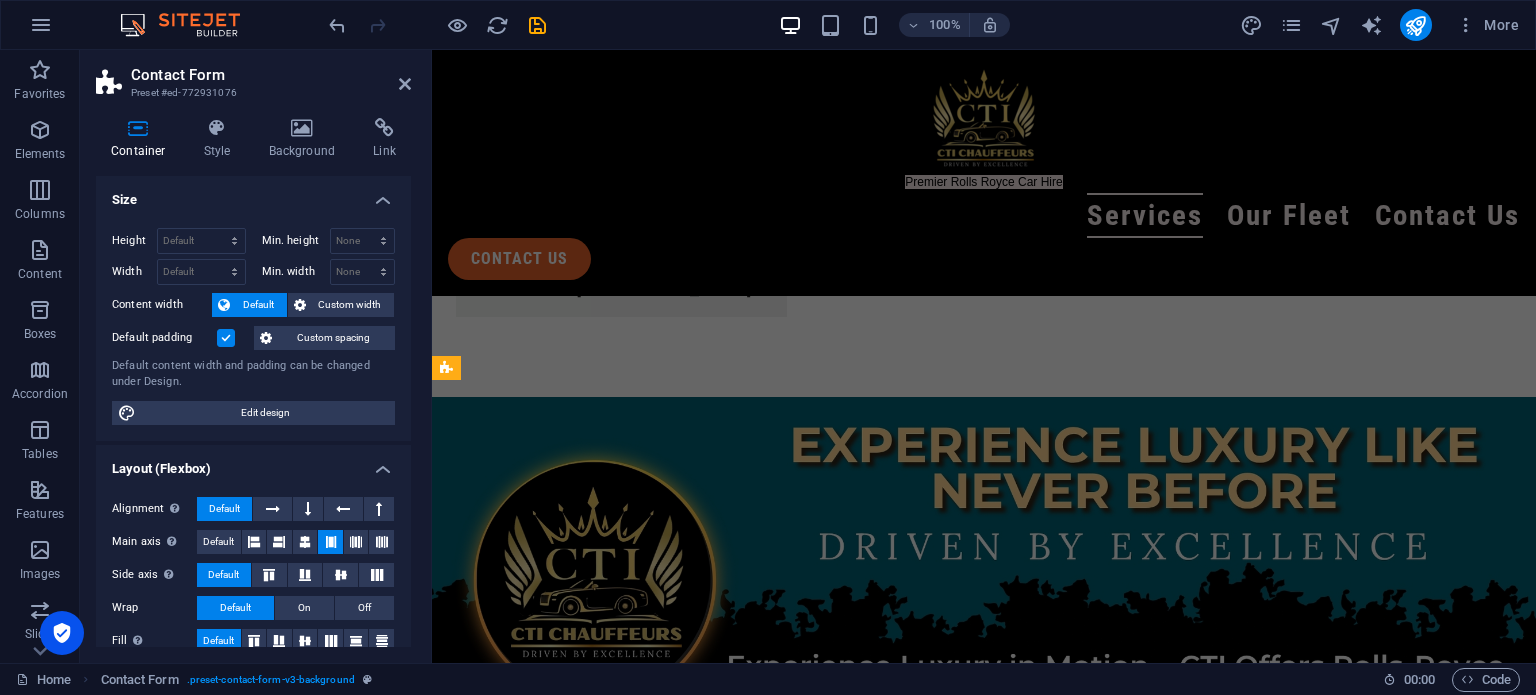 scroll, scrollTop: 3478, scrollLeft: 0, axis: vertical 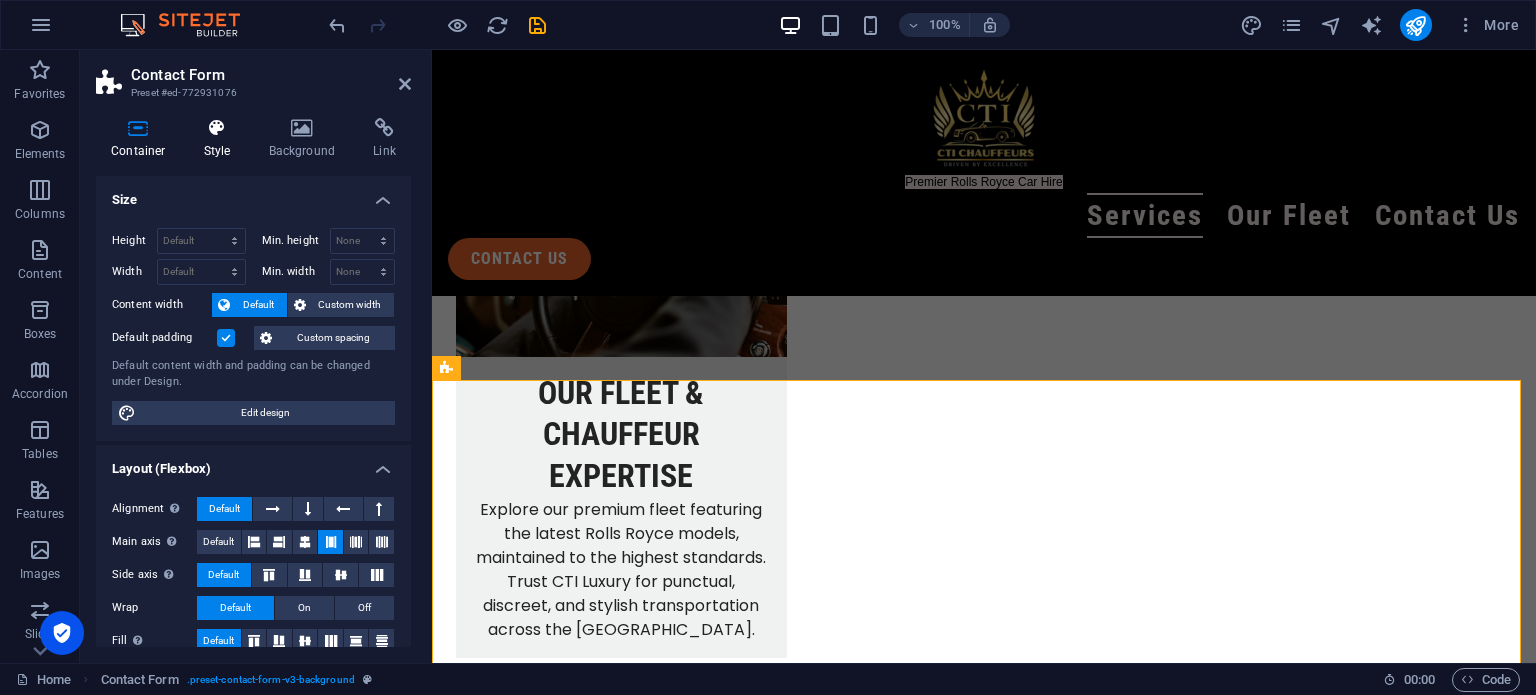 click at bounding box center [217, 128] 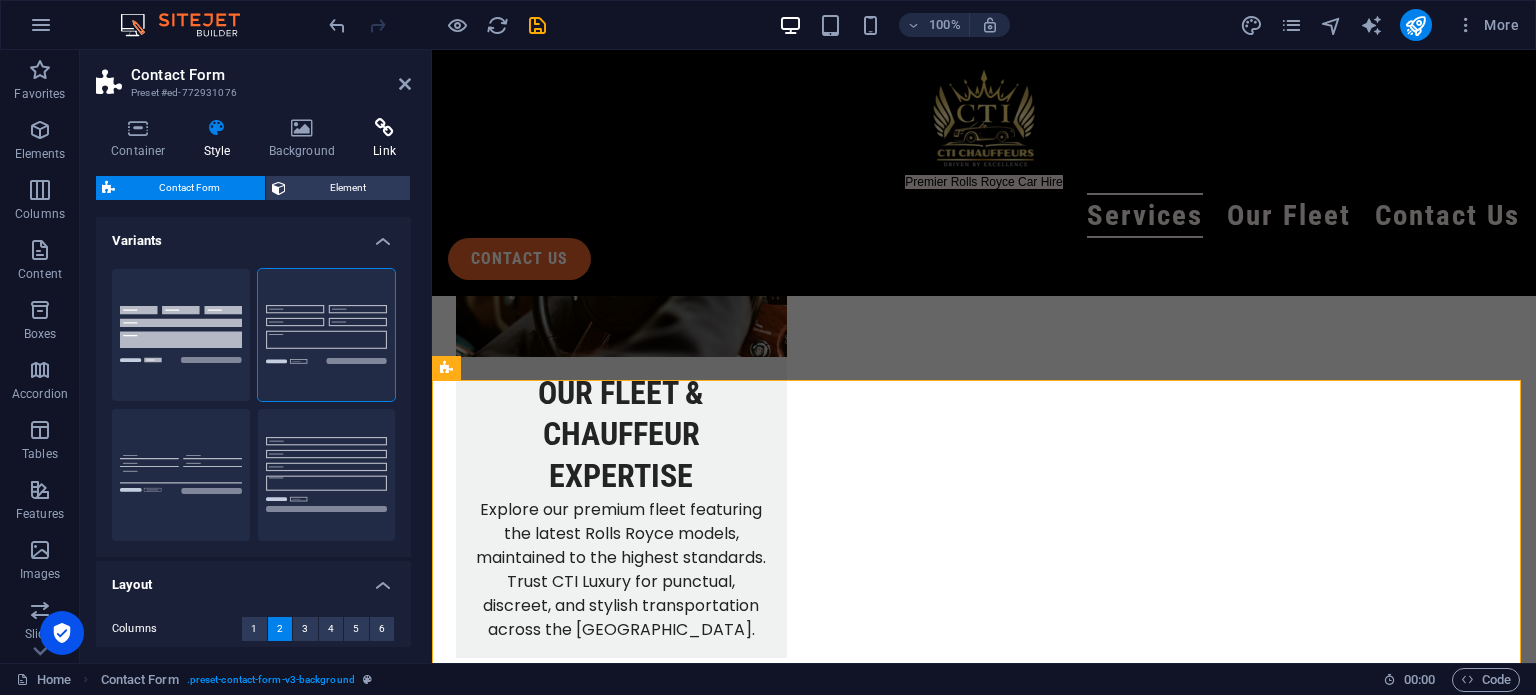 click at bounding box center (384, 128) 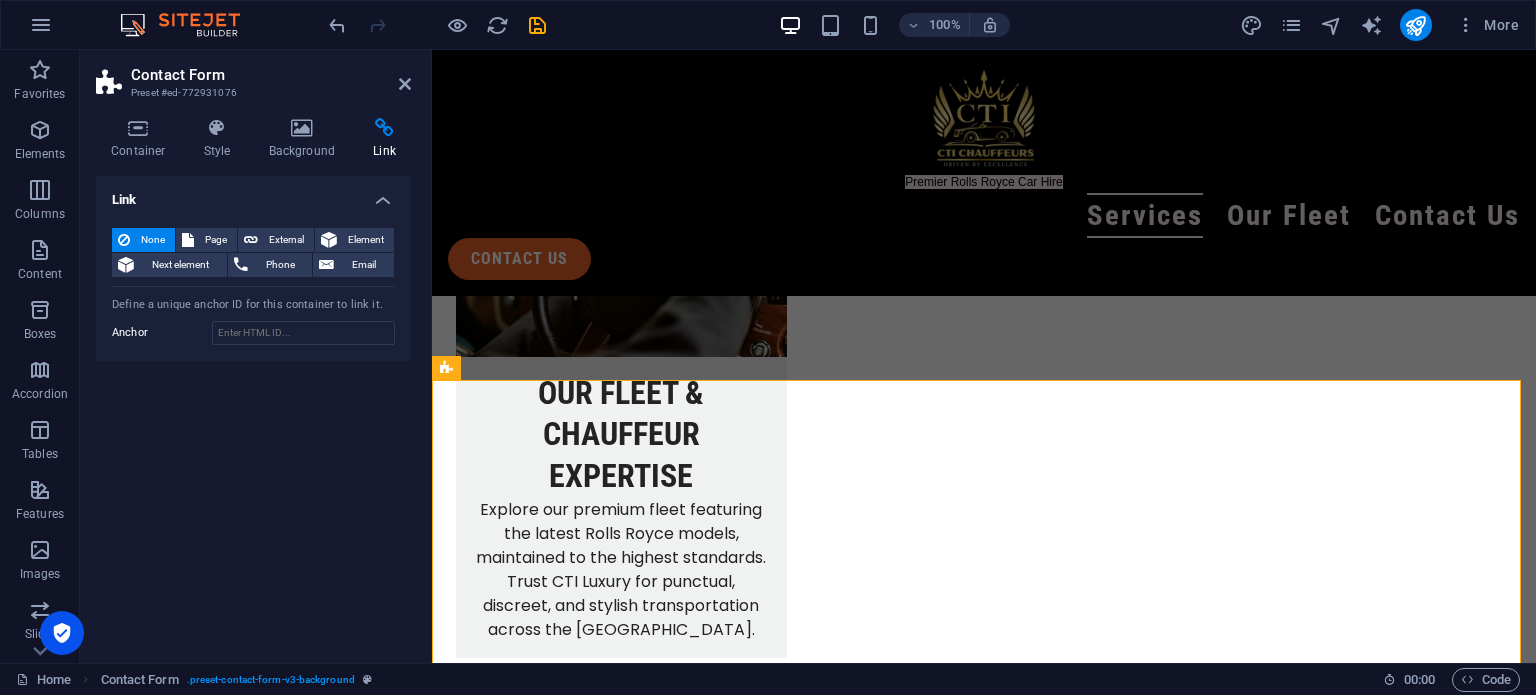 click on "Link None Page External Element Next element Phone Email Page Home Legal Notice Privacy Subpage Element
URL Phone Email Link target New tab Same tab Overlay Title Additional link description, should not be the same as the link text. The title is most often shown as a tooltip text when the mouse moves over the element. Leave empty if uncertain. Relationship Sets the  relationship of this link to the link target . For example, the value "nofollow" instructs search engines not to follow the link. Can be left empty. alternate author bookmark external help license next nofollow noreferrer noopener prev search tag Define a unique anchor ID for this container to link it. [GEOGRAPHIC_DATA]" at bounding box center (253, 411) 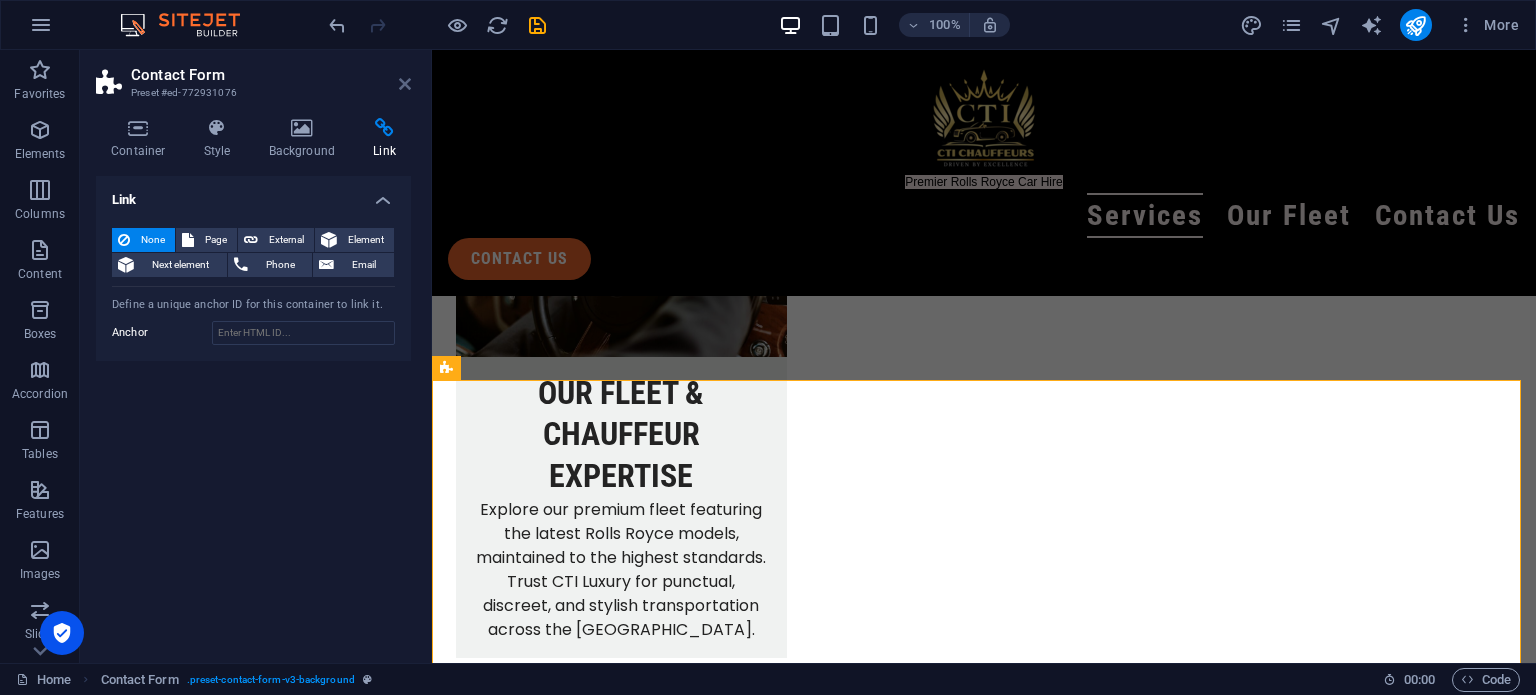 click at bounding box center (405, 84) 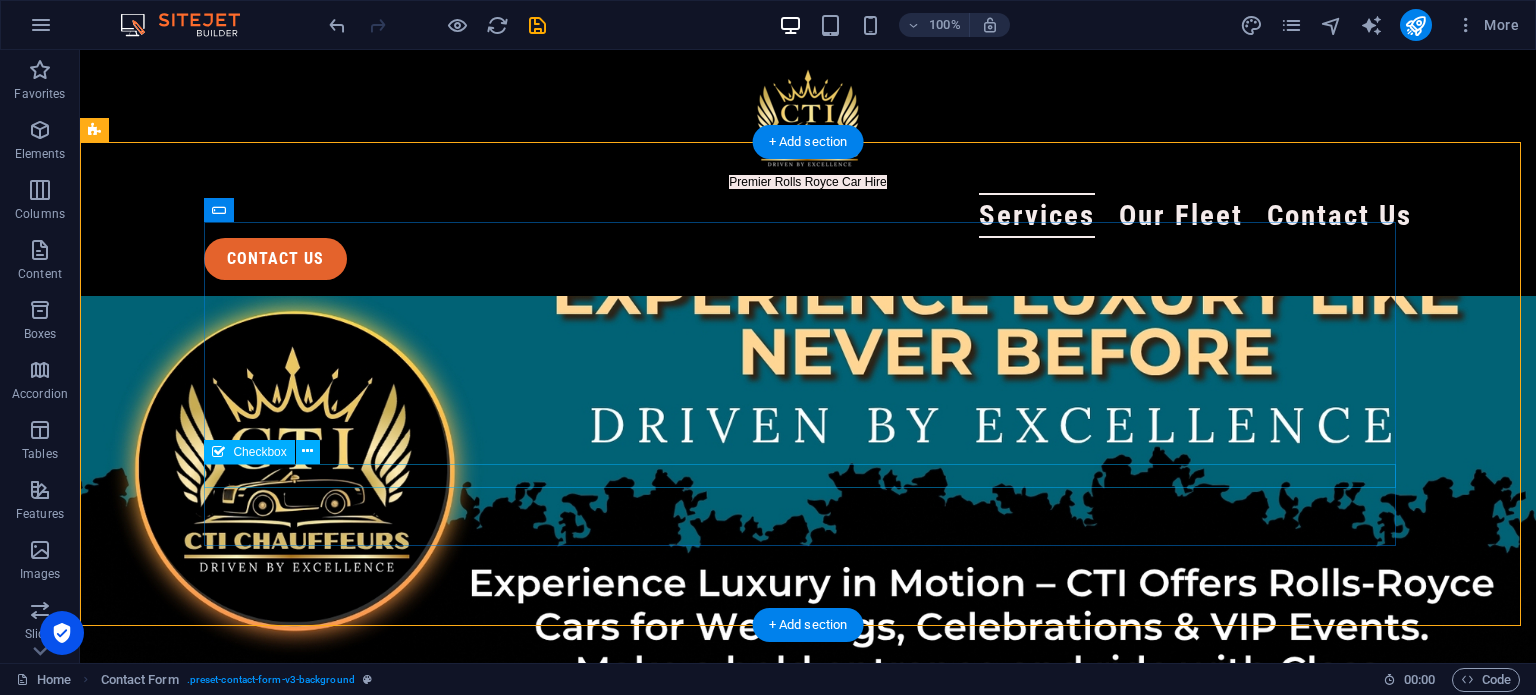 scroll, scrollTop: 3805, scrollLeft: 0, axis: vertical 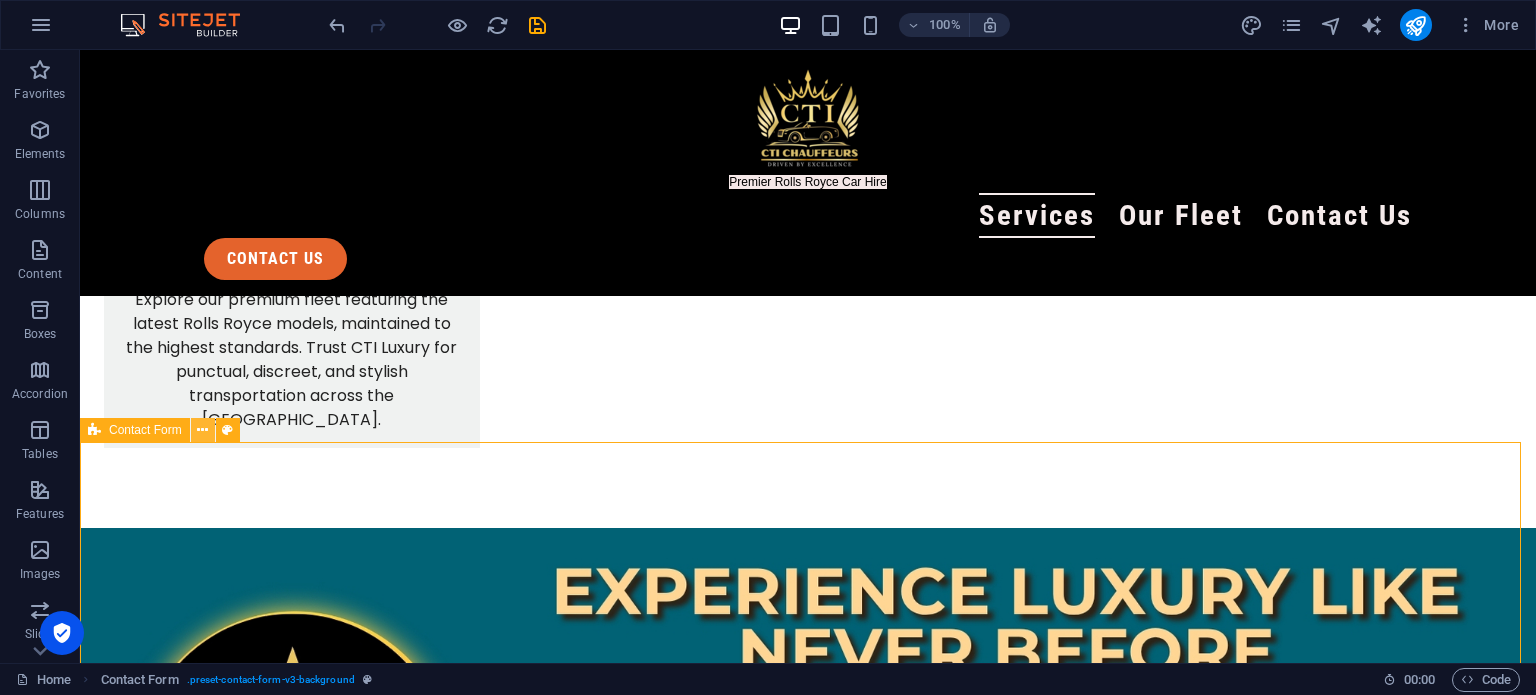 click at bounding box center [202, 430] 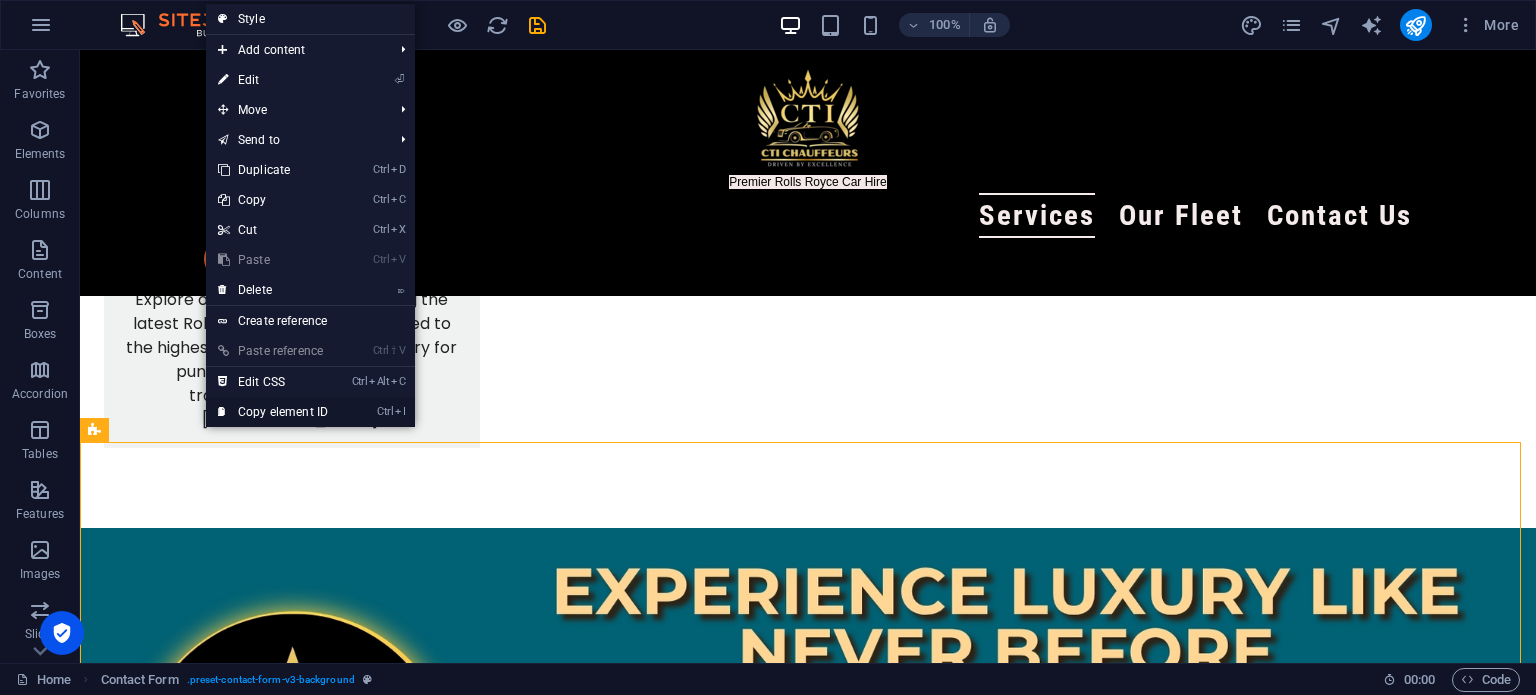 click on "Ctrl I  Copy element ID" at bounding box center [273, 412] 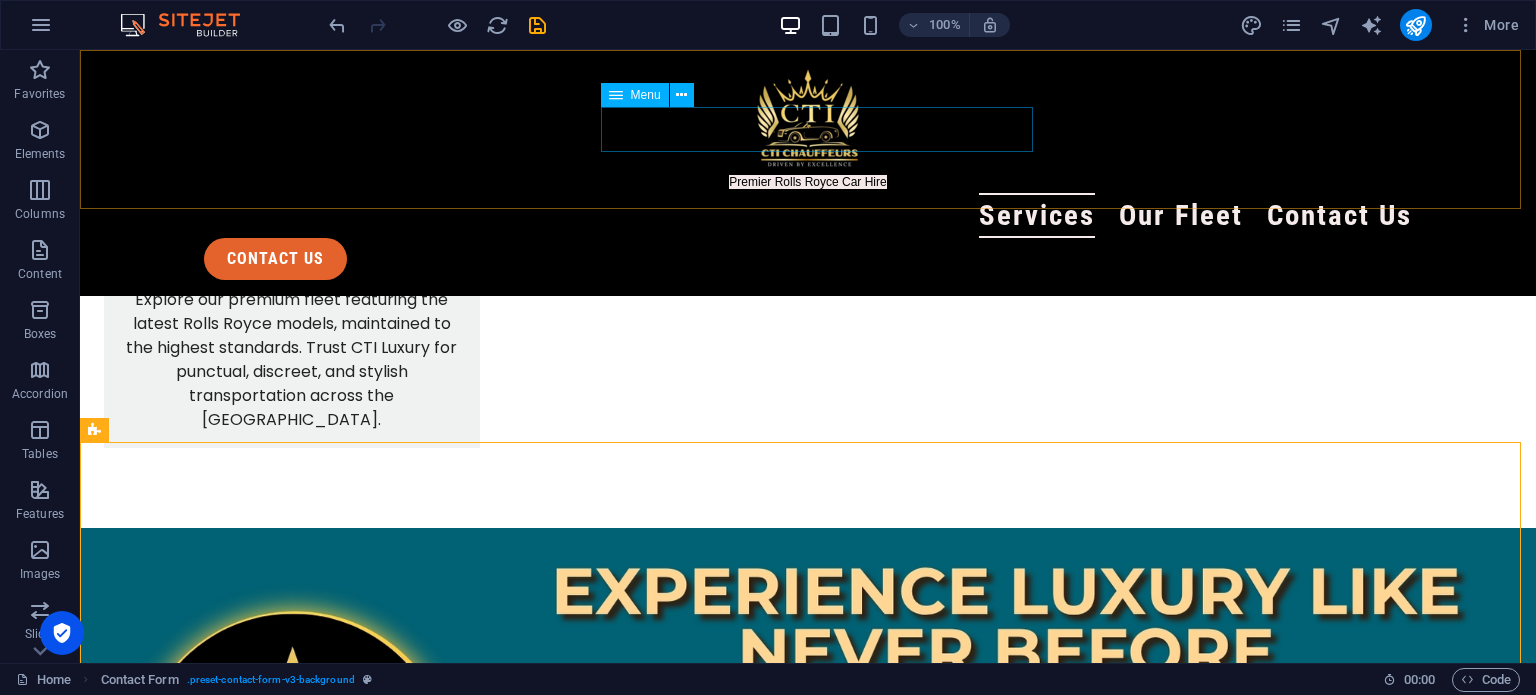 click on "Services Our Fleet Contact Us" at bounding box center [808, 215] 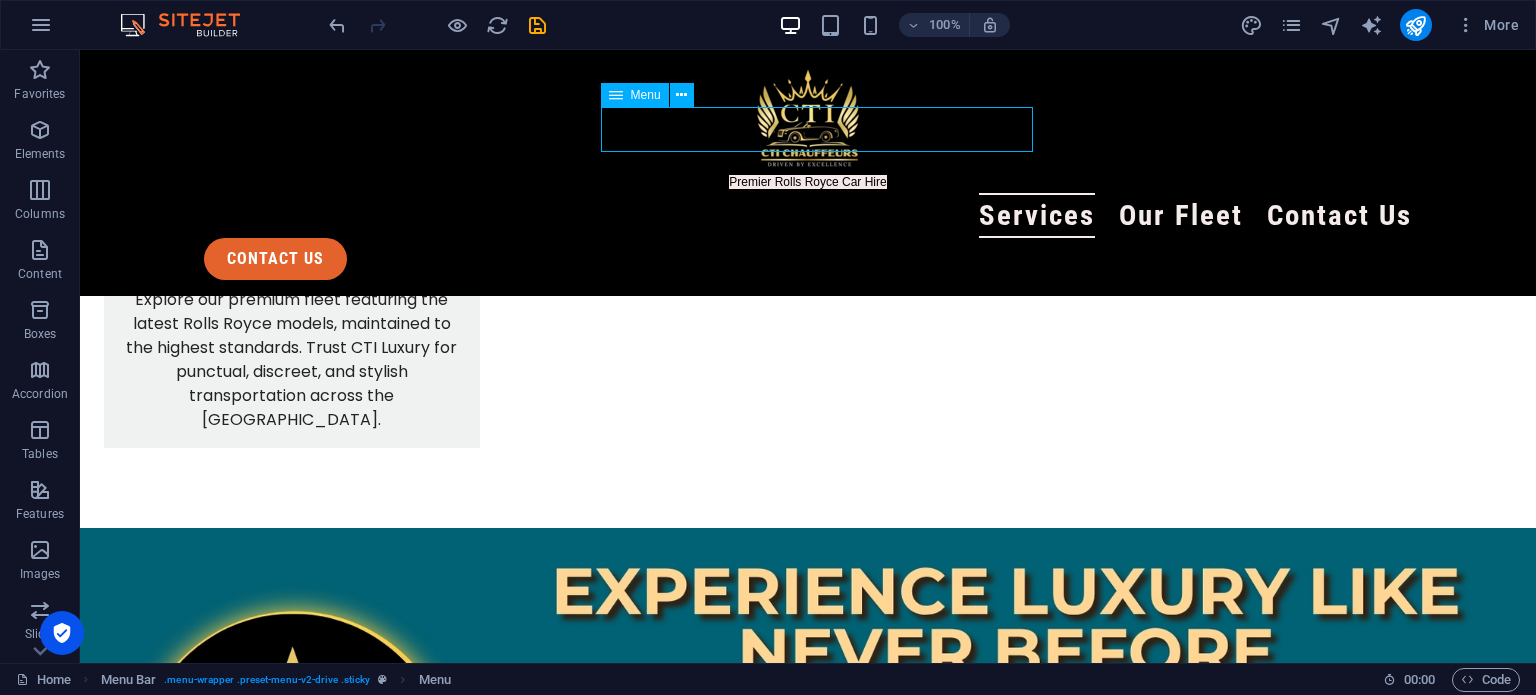 click on "Services Our Fleet Contact Us" at bounding box center [808, 215] 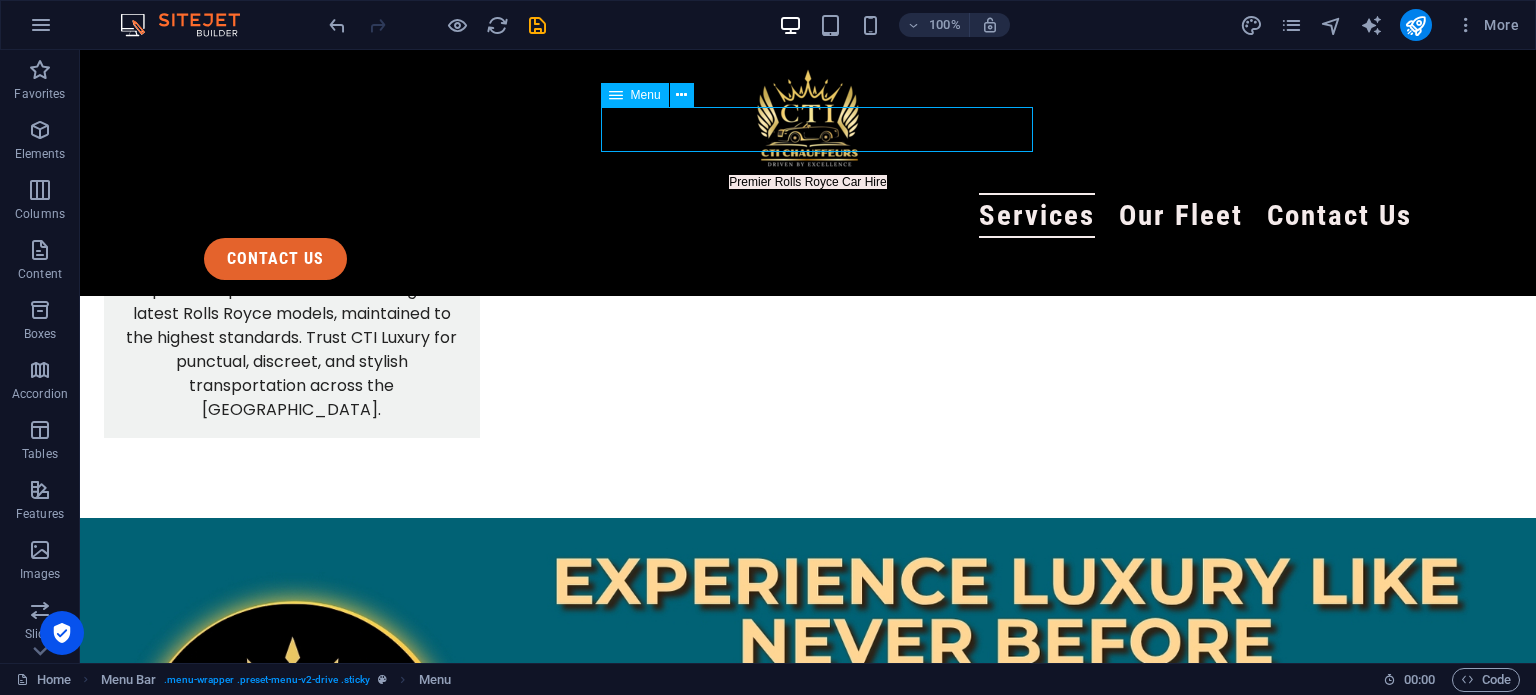 scroll, scrollTop: 3454, scrollLeft: 0, axis: vertical 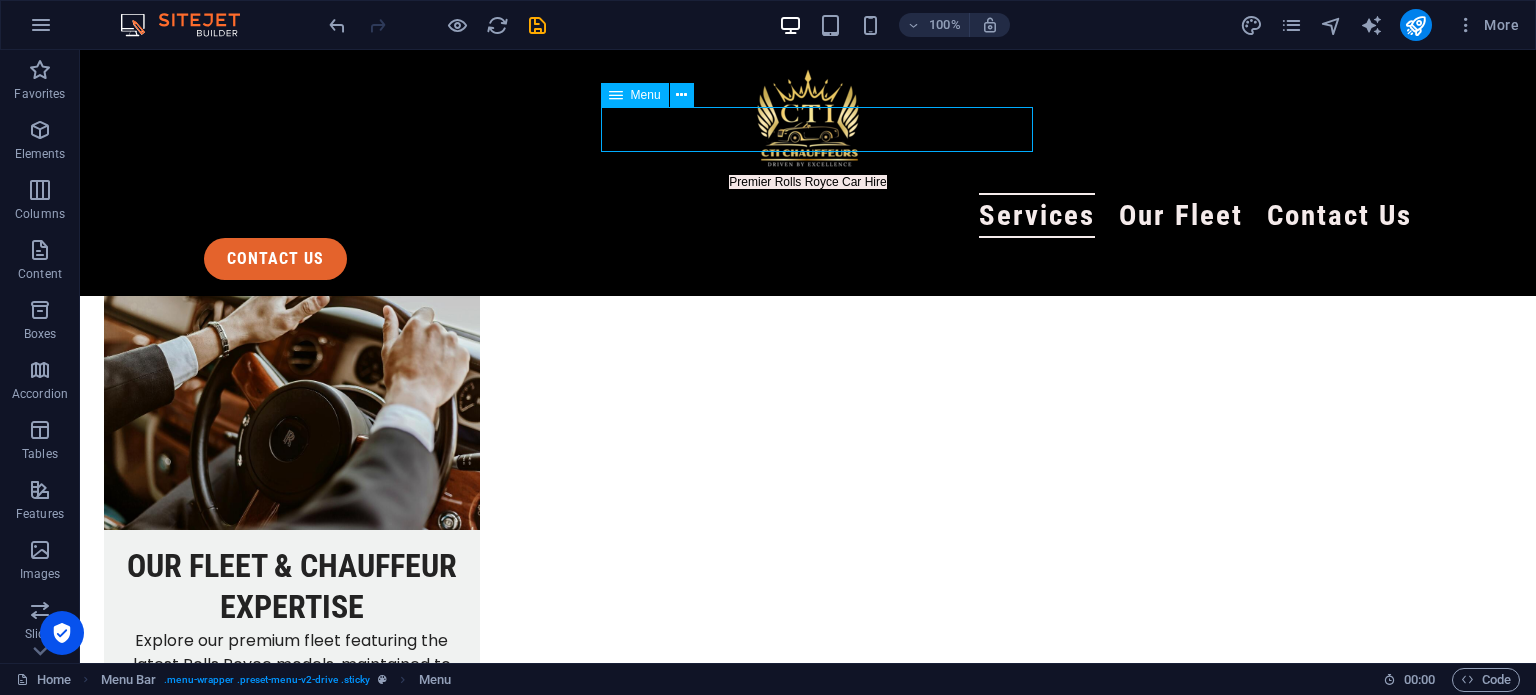 select 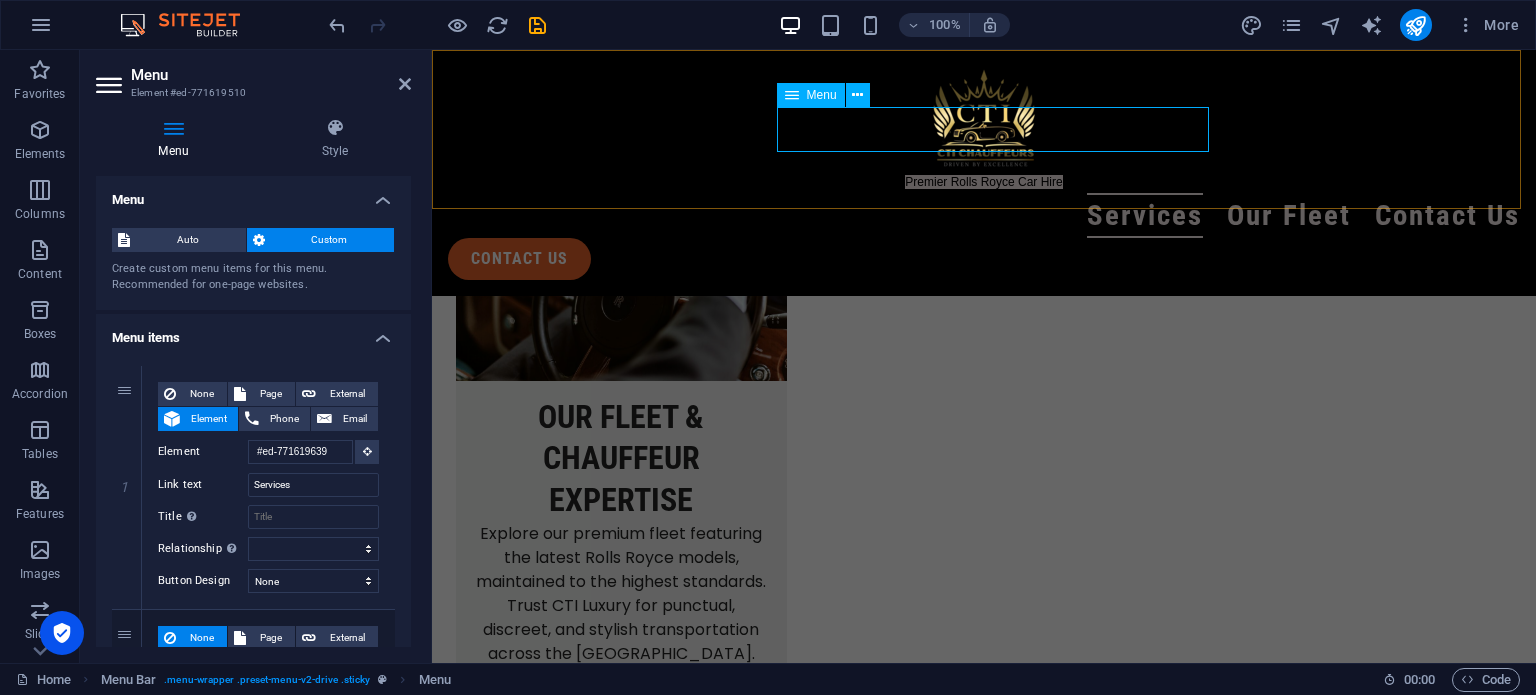 click on "Menu" at bounding box center (822, 95) 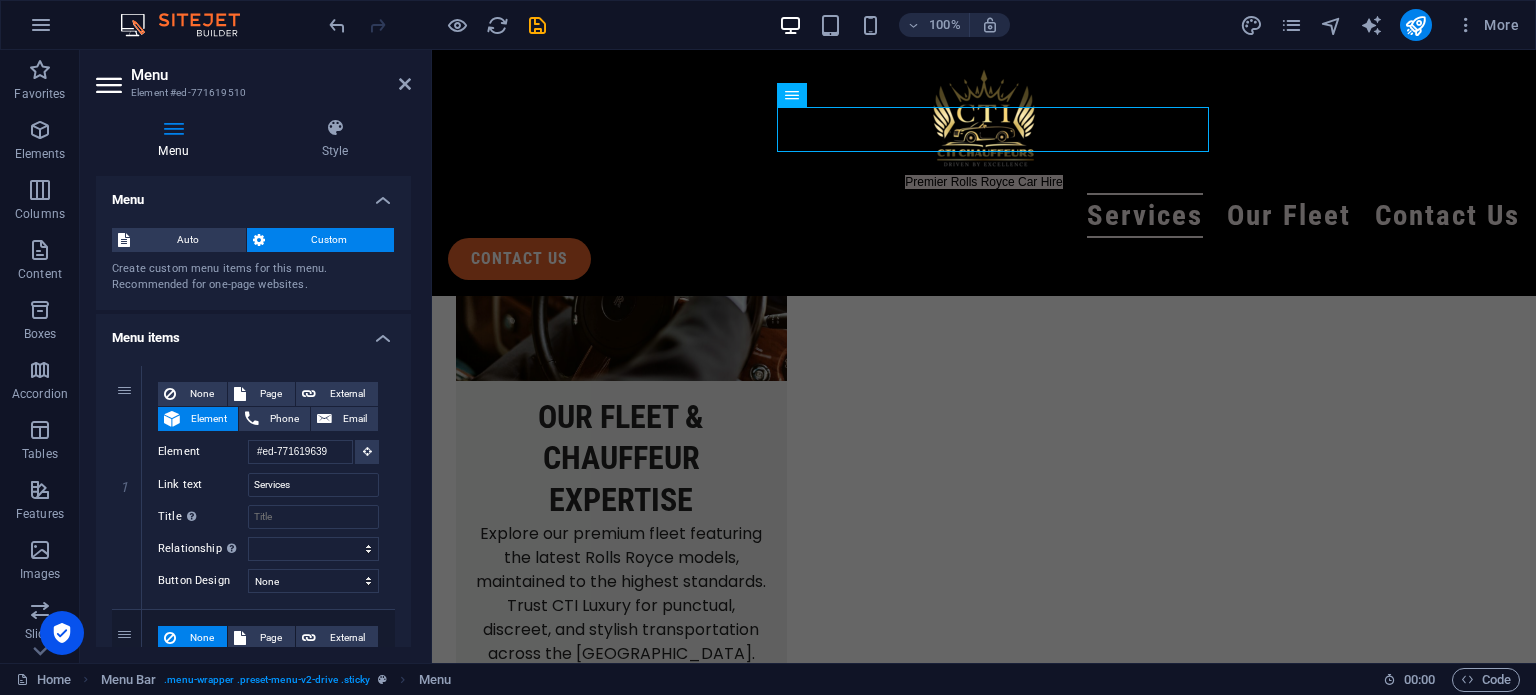 scroll, scrollTop: 200, scrollLeft: 0, axis: vertical 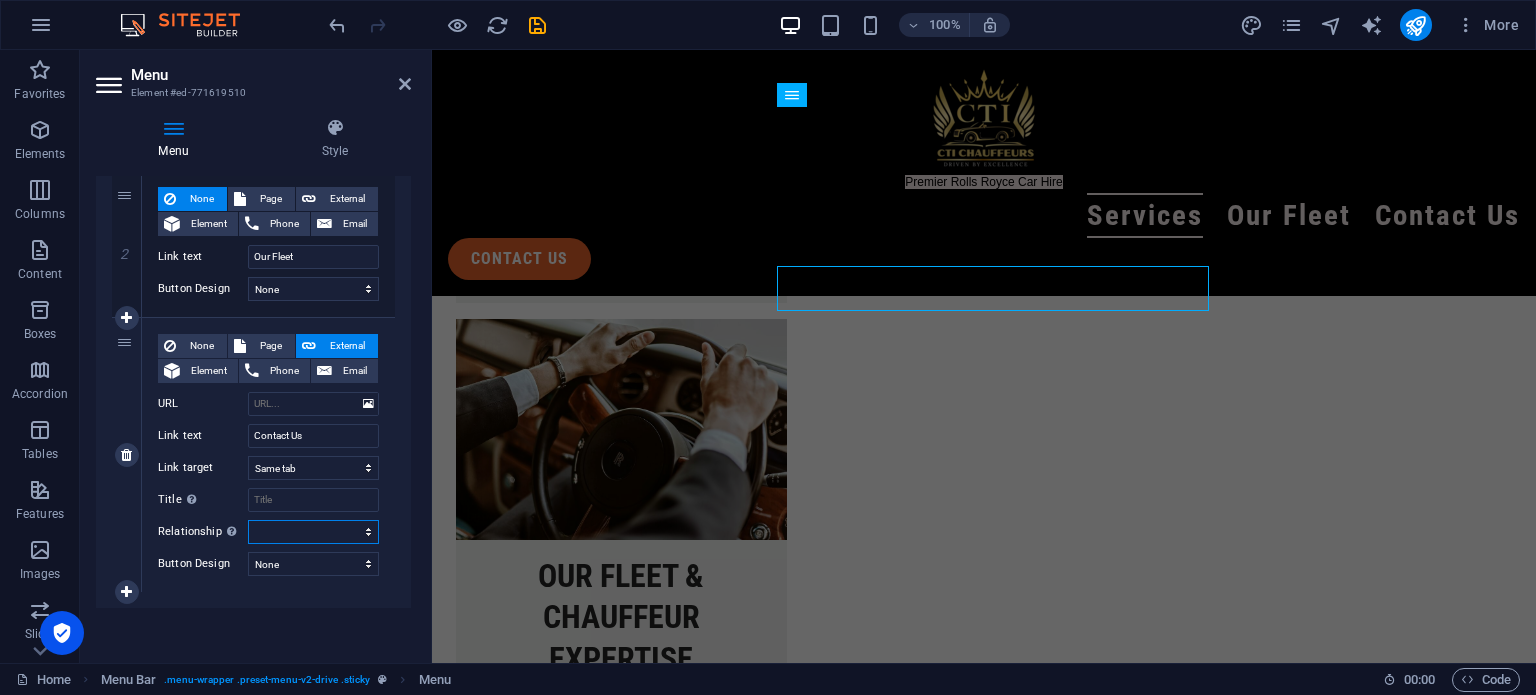 click on "alternate author bookmark external help license next nofollow noreferrer noopener prev search tag" at bounding box center [313, 532] 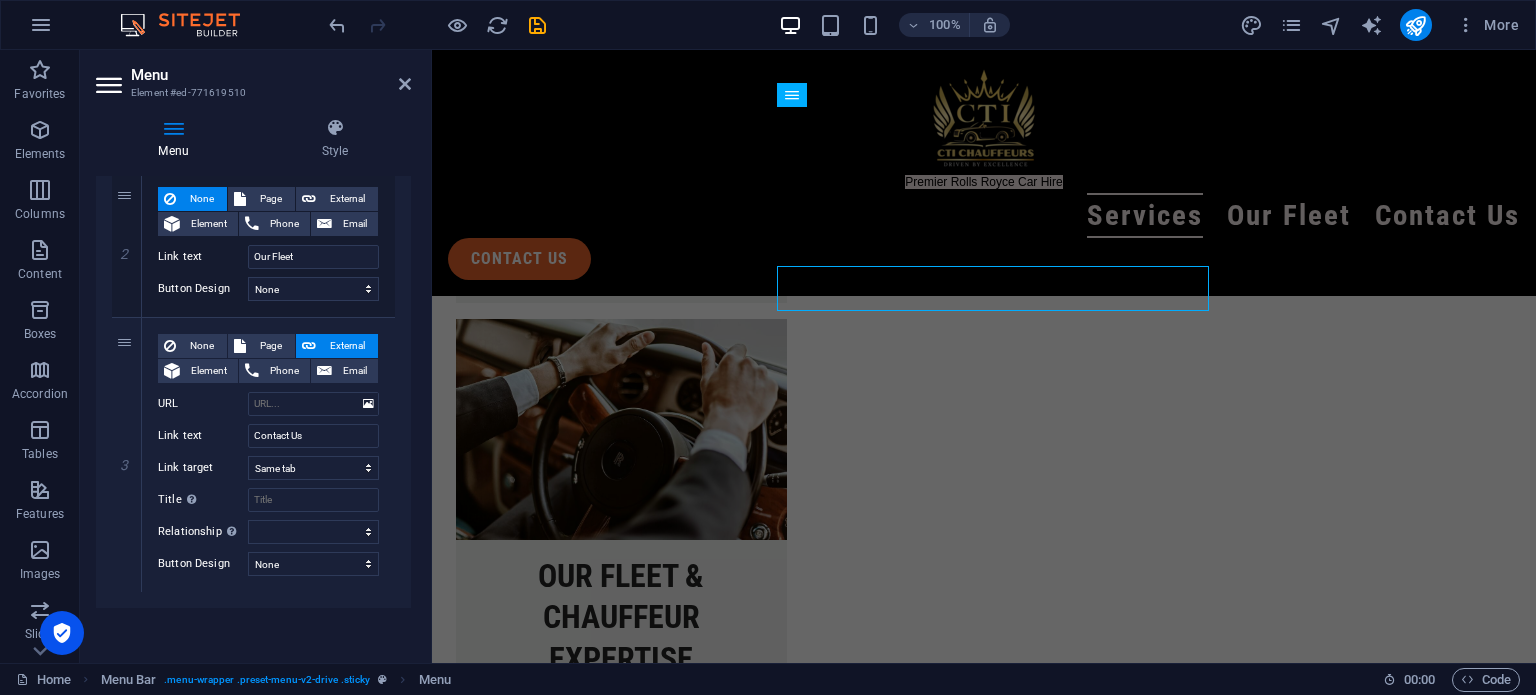 click on "1 None Page External Element Phone Email Page Home Legal Notice Privacy Subpage Element #ed-771619639
URL Phone Email Link text Services Link target New tab Same tab Overlay Title Additional link description, should not be the same as the link text. The title is most often shown as a tooltip text when the mouse moves over the element. Leave empty if uncertain. Relationship Sets the  relationship of this link to the link target . For example, the value "nofollow" instructs search engines not to follow the link. Can be left empty. alternate author bookmark external help license next nofollow noreferrer noopener prev search tag Button Design None Default Primary Secondary 2 None Page External Element Phone Email Page Home Legal Notice Privacy Subpage Element
URL Phone Email Link text Our Fleet Link target New tab Same tab Overlay Title Relationship Sets the  relationship of this link to the link target alternate author bookmark external help license next nofollow 3" at bounding box center (253, 259) 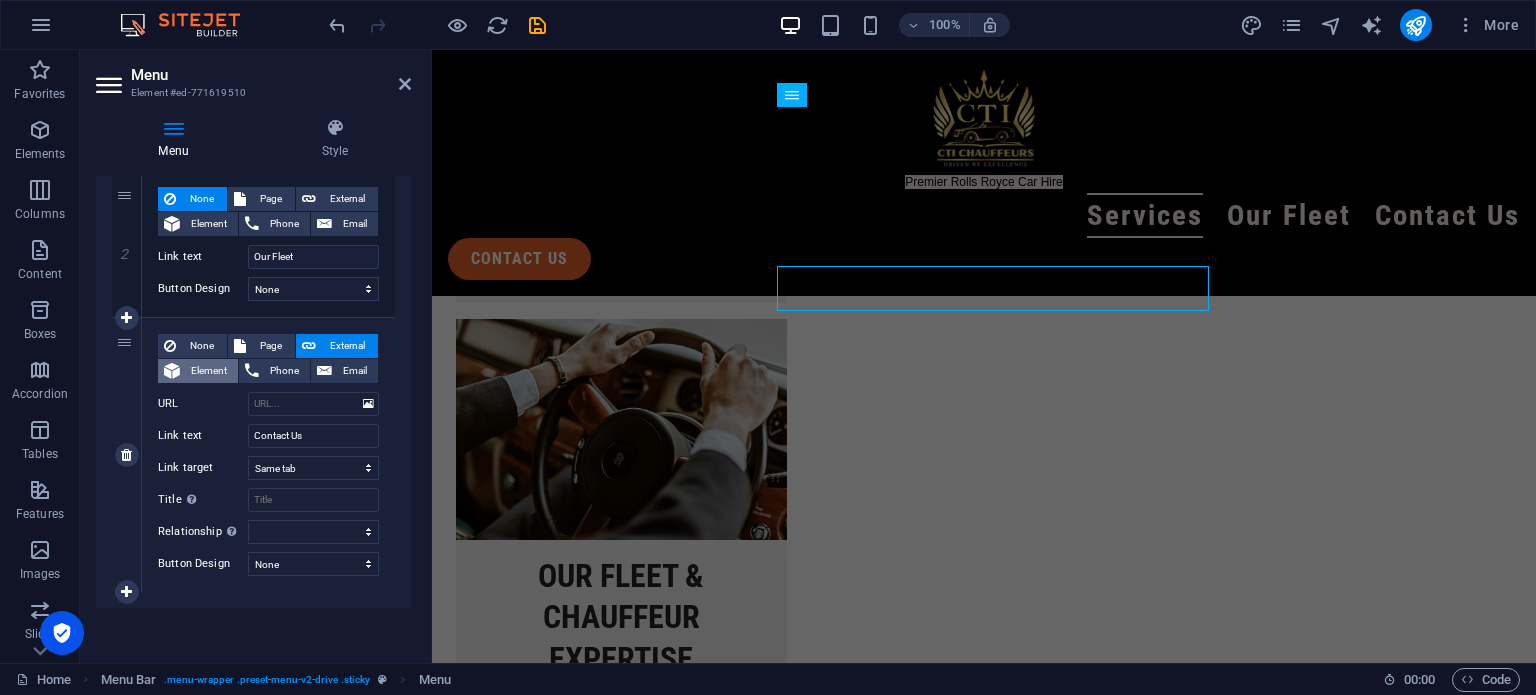 click on "Element" at bounding box center [209, 371] 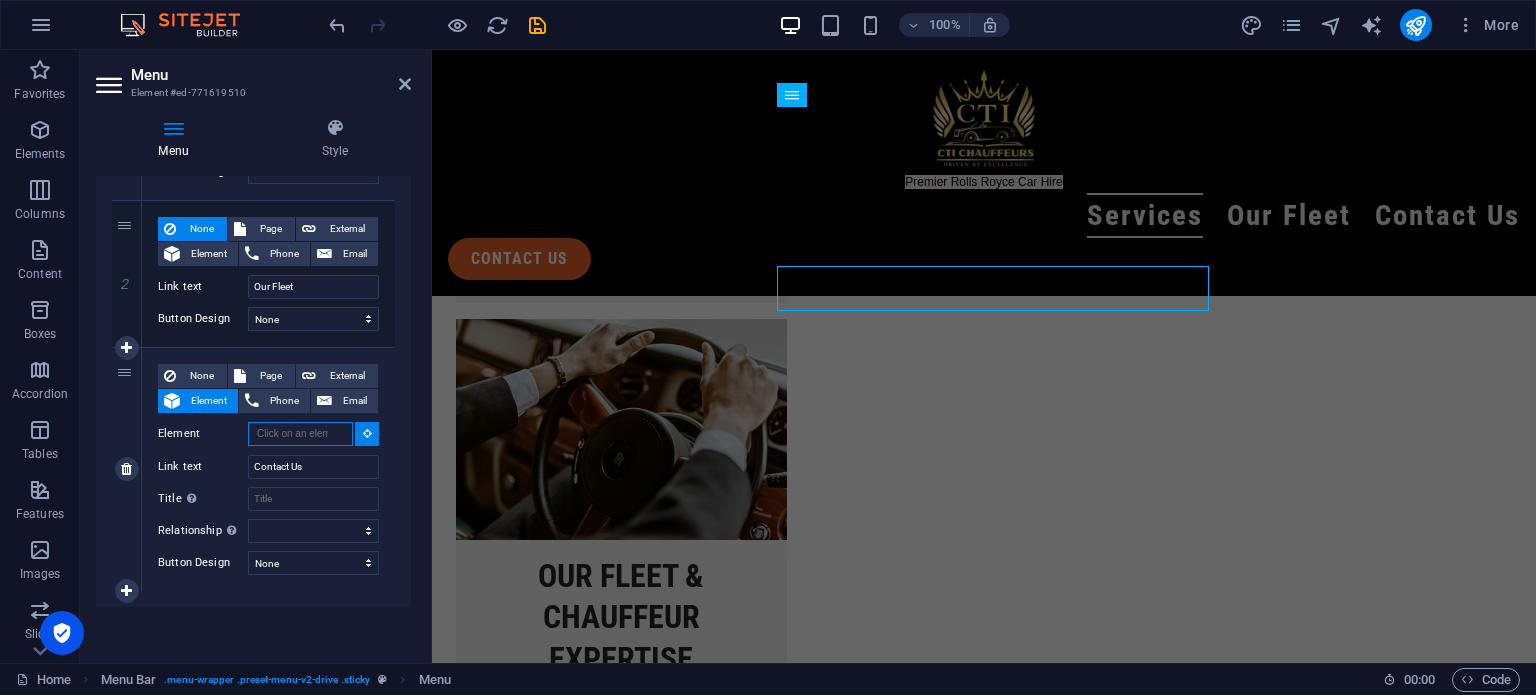 select 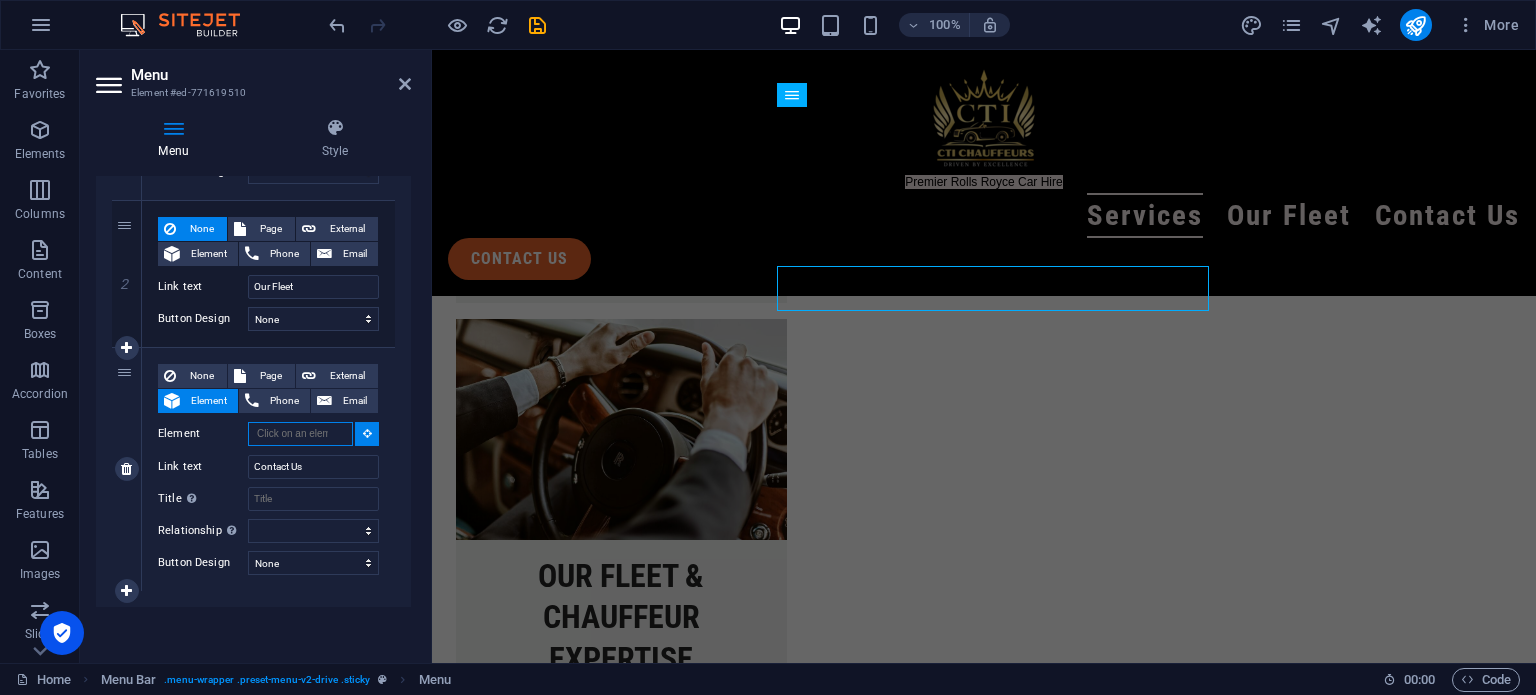 scroll, scrollTop: 408, scrollLeft: 0, axis: vertical 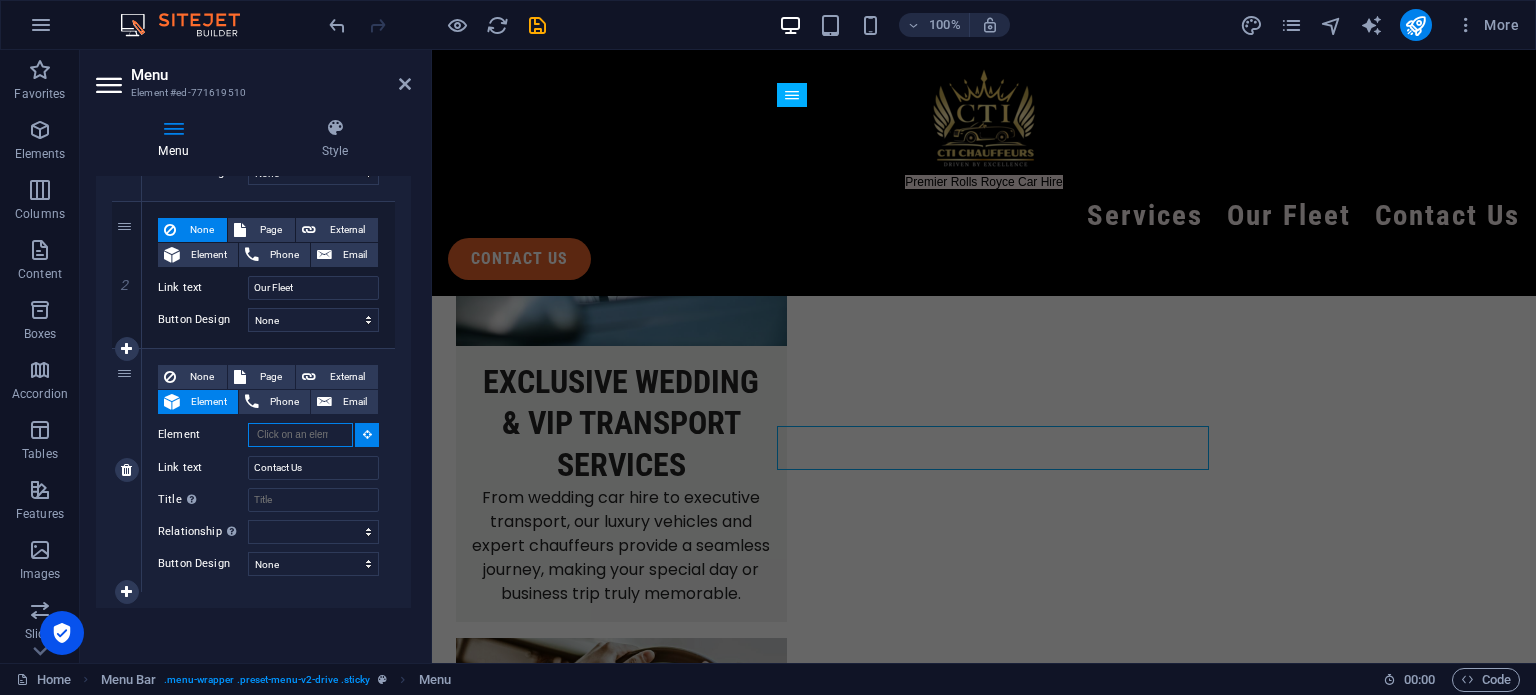 click on "Element" at bounding box center [300, 435] 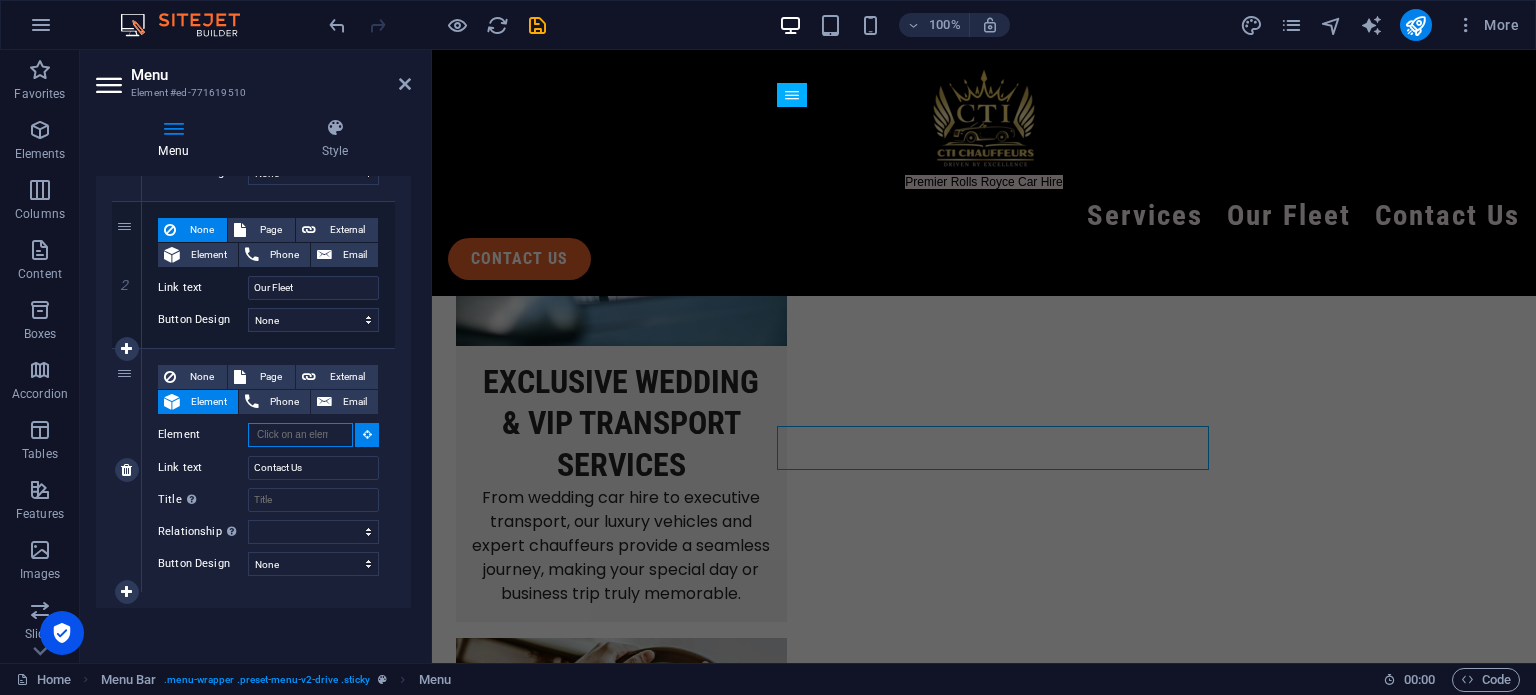paste on "#ed-772931076" 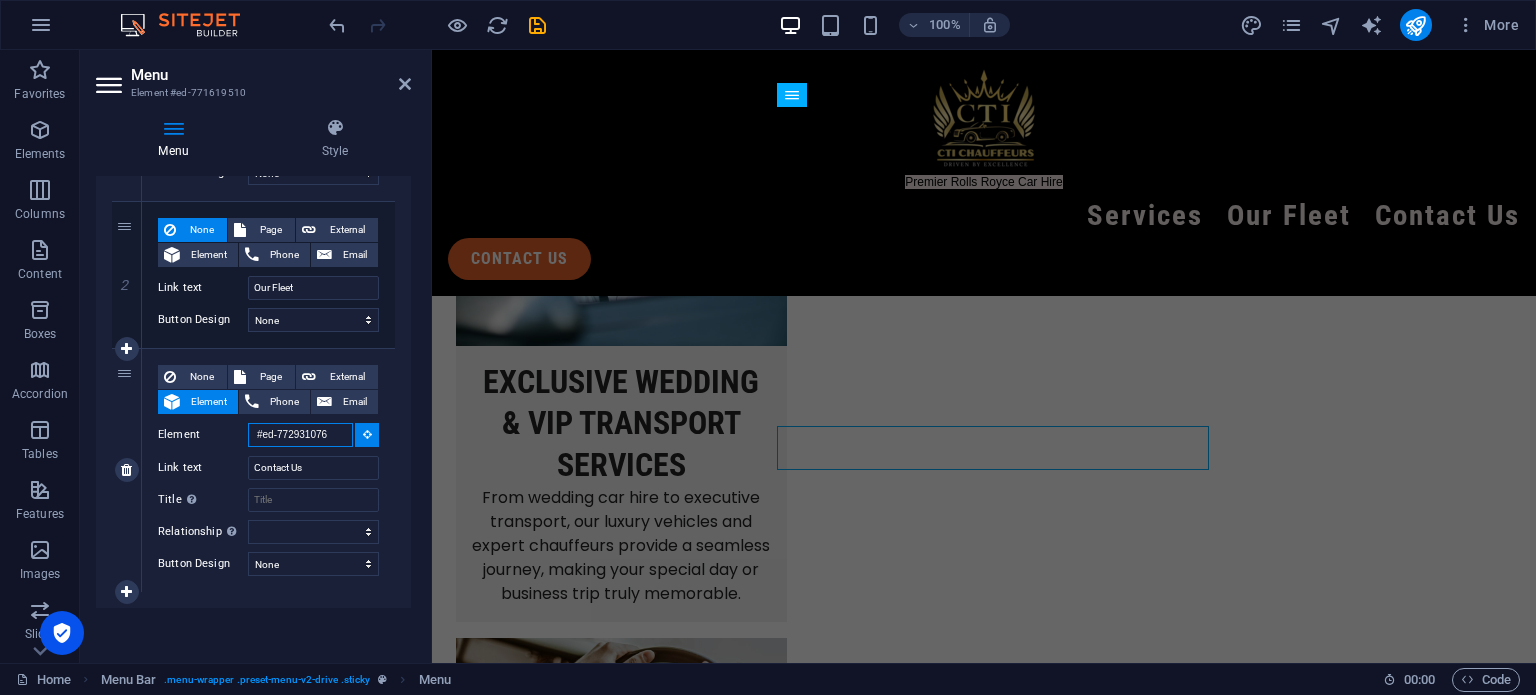 scroll, scrollTop: 0, scrollLeft: 2, axis: horizontal 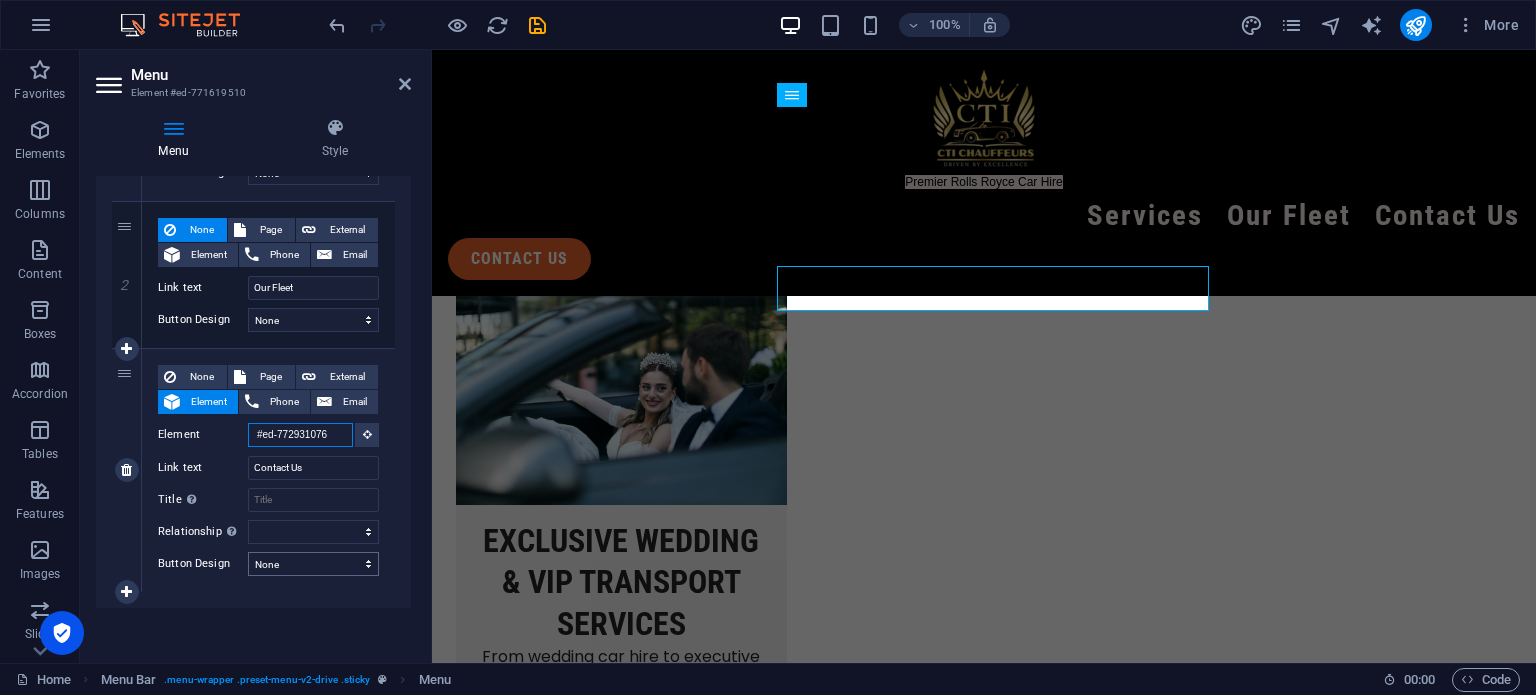 type on "#ed-772931076" 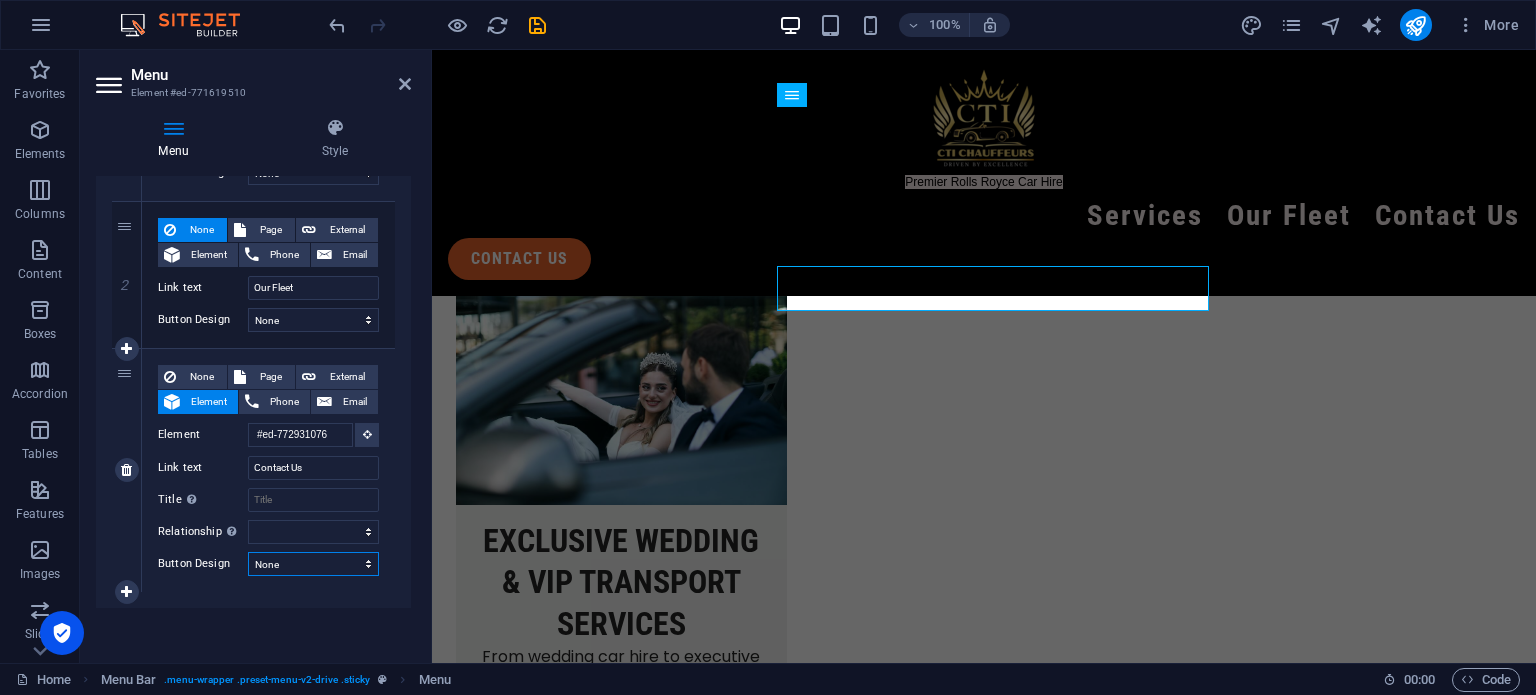 click on "None Default Primary Secondary" at bounding box center (313, 564) 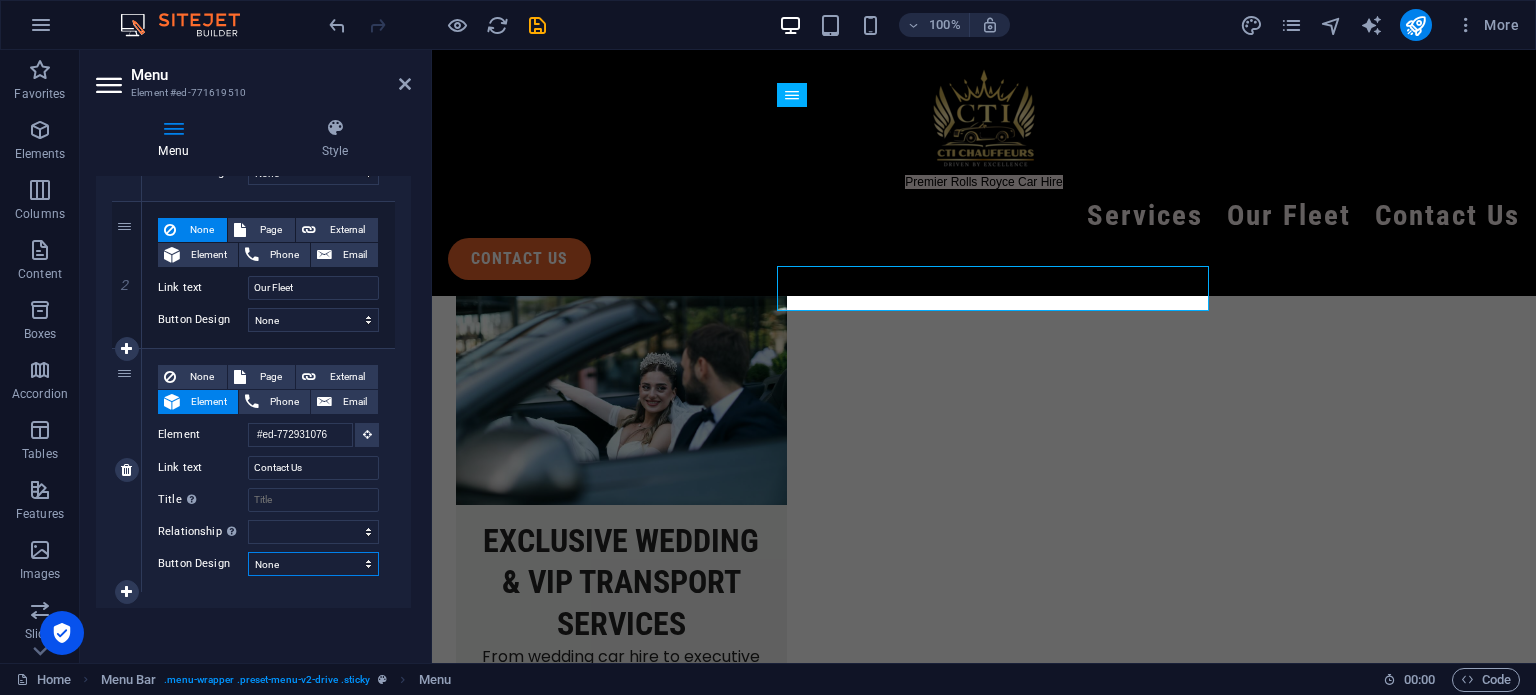 select on "default" 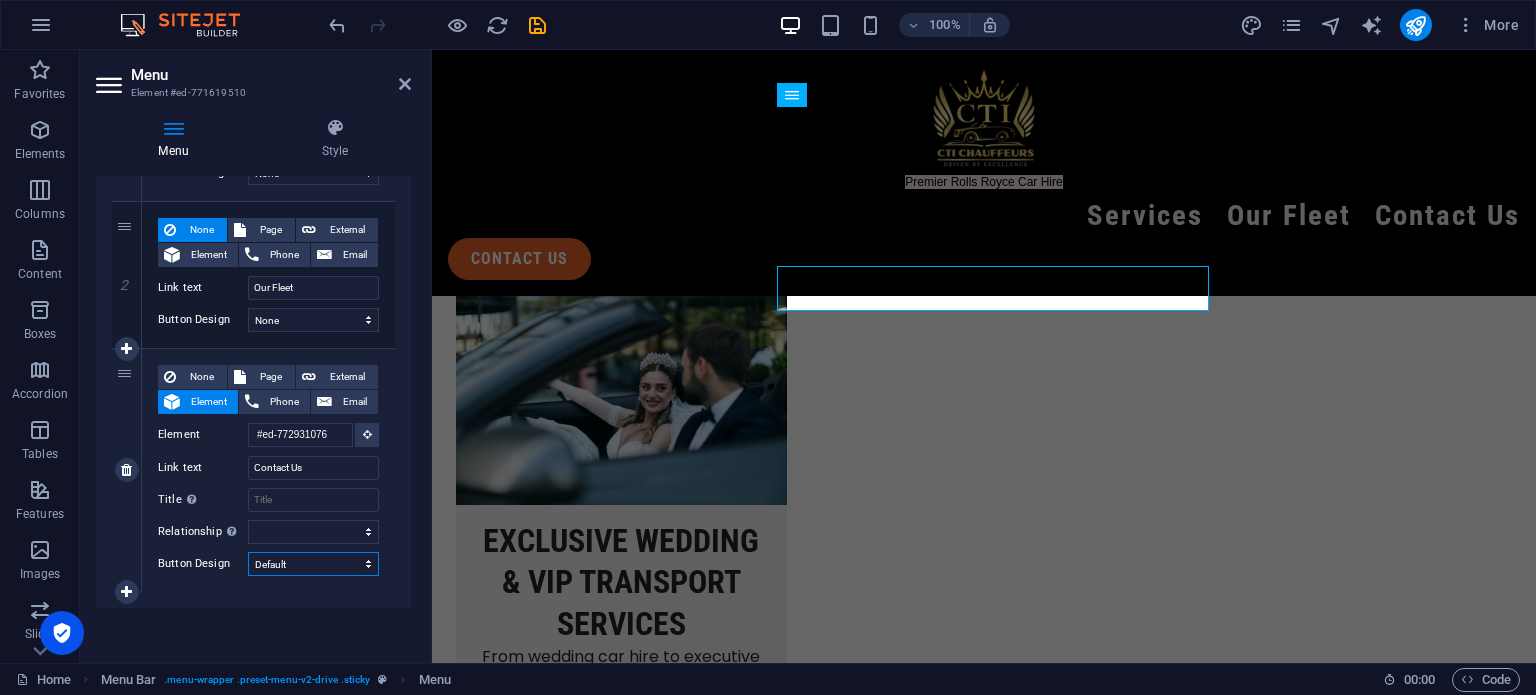 click on "None Default Primary Secondary" at bounding box center [313, 564] 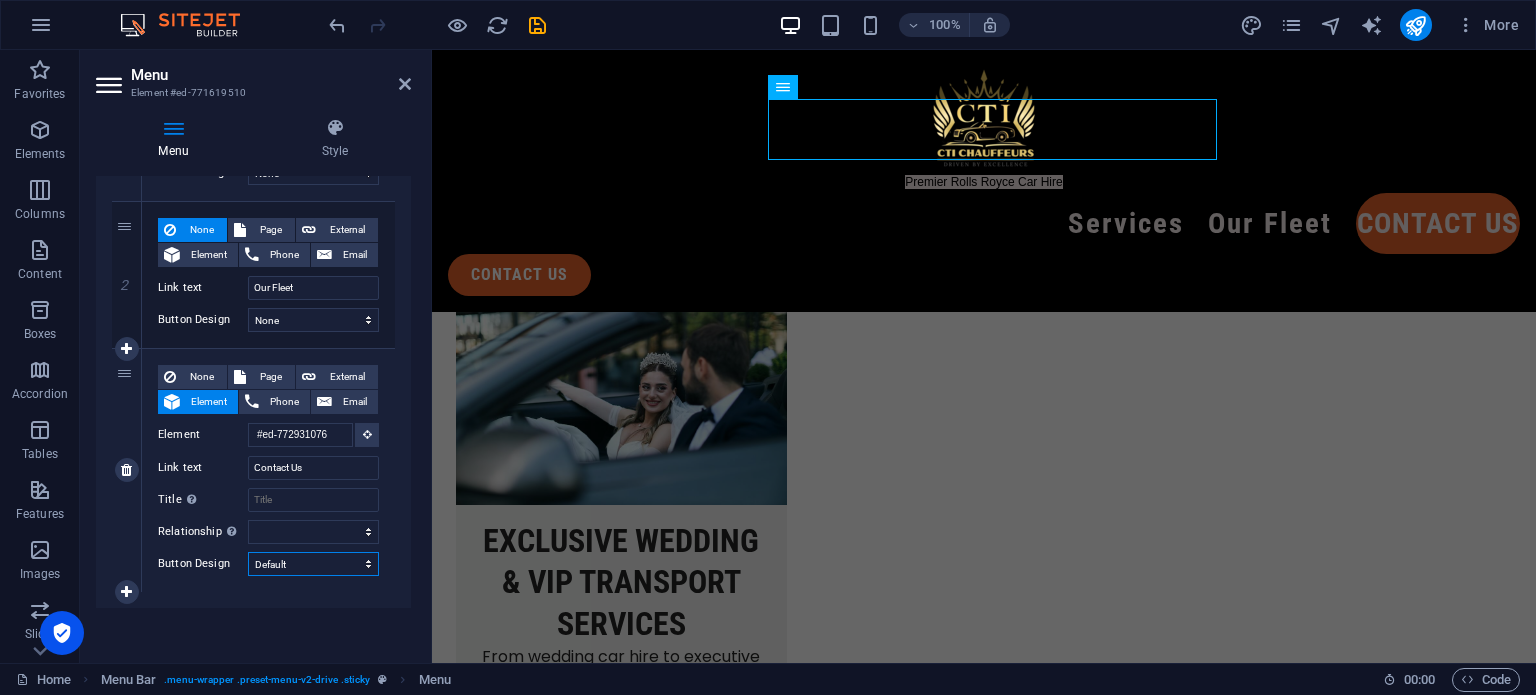 click on "None Default Primary Secondary" at bounding box center [313, 564] 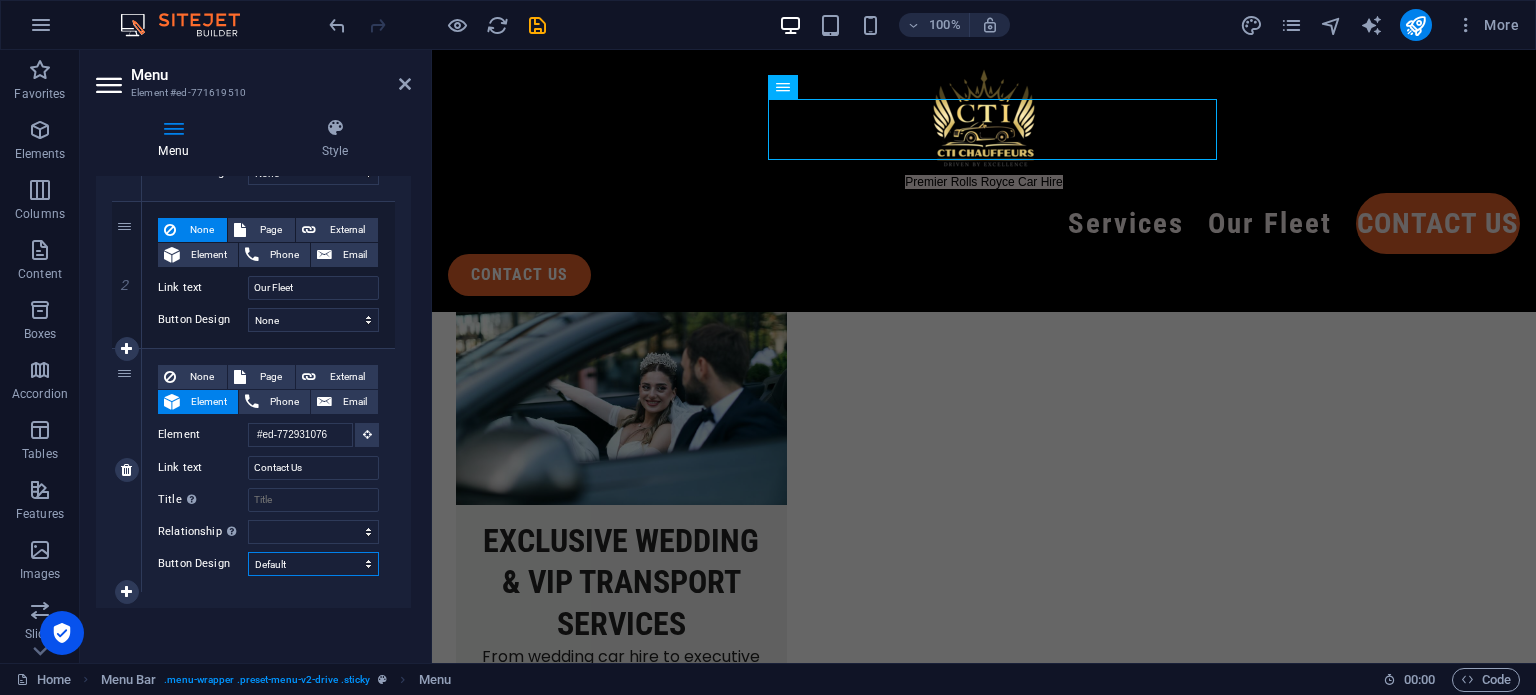 select on "primary" 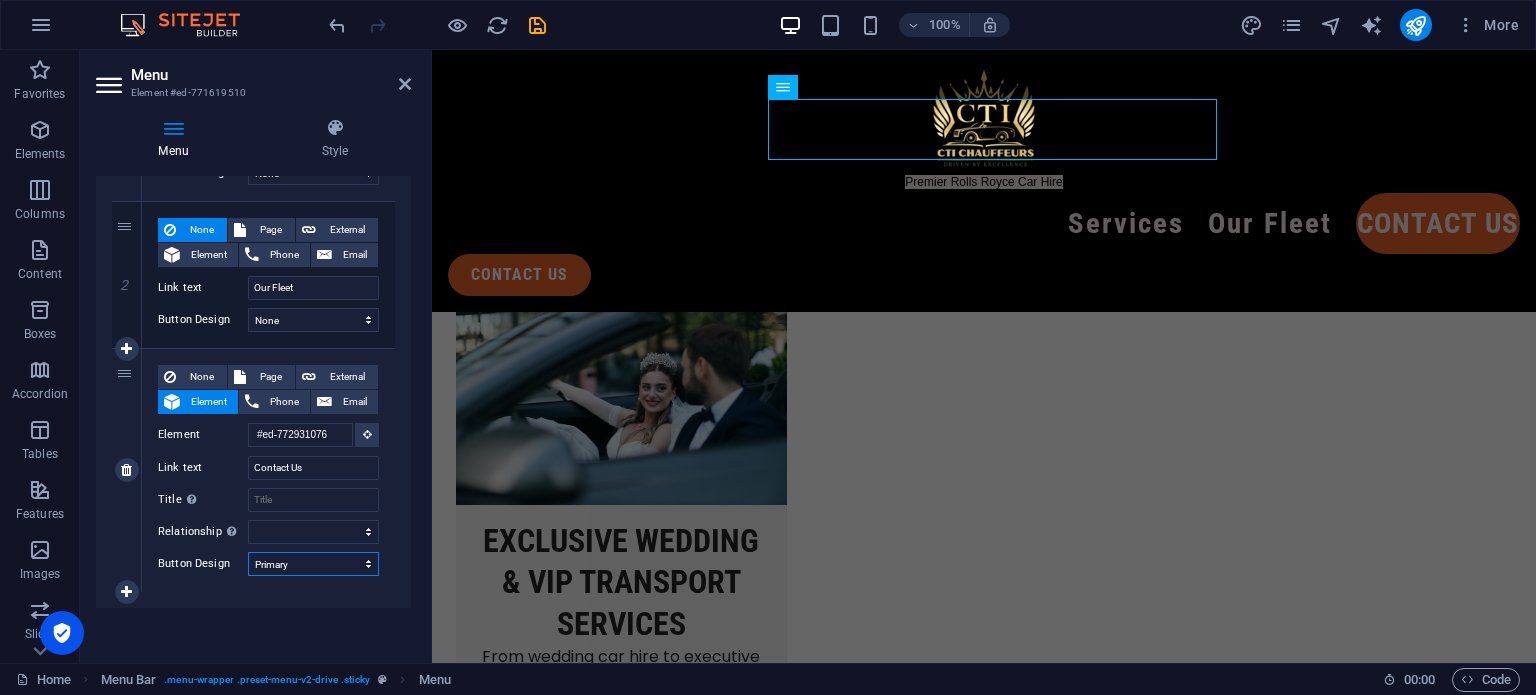 click on "None Default Primary Secondary" at bounding box center (313, 564) 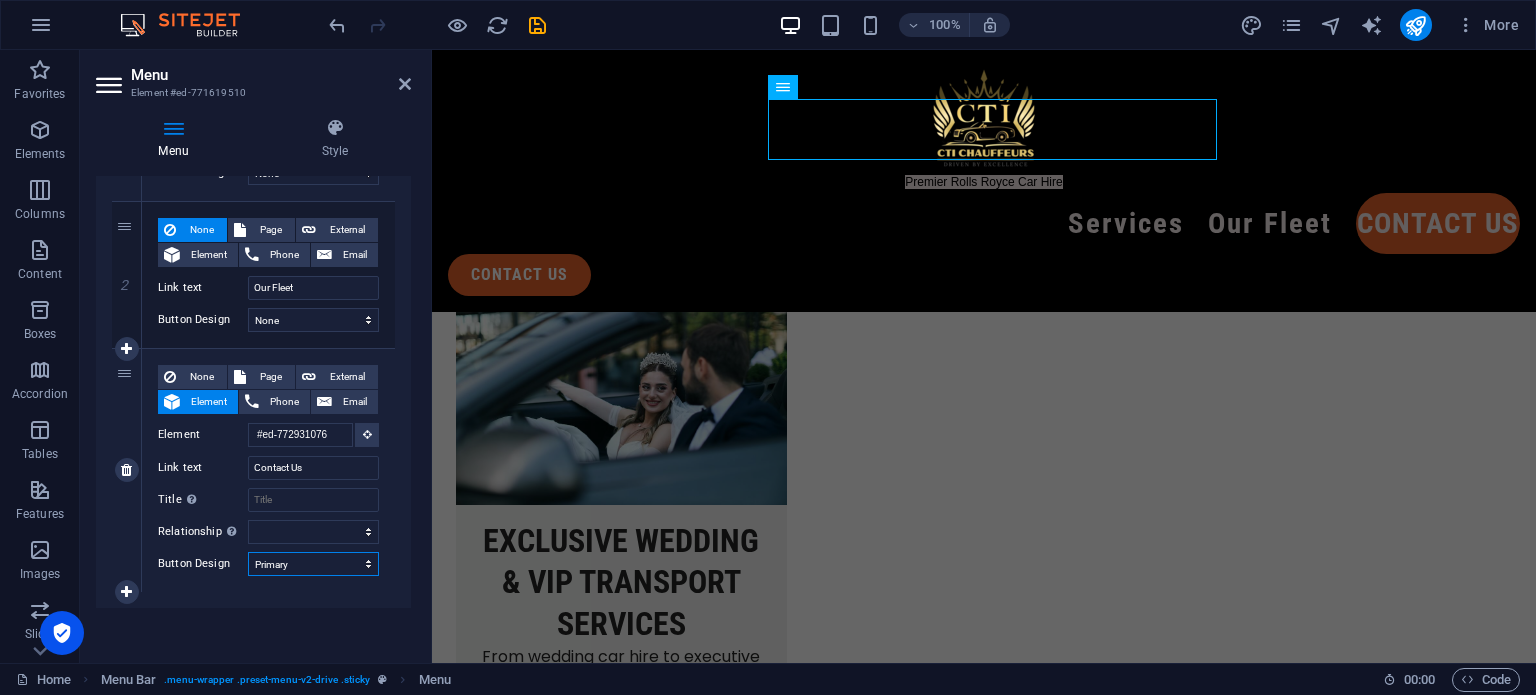 click on "None Default Primary Secondary" at bounding box center [313, 564] 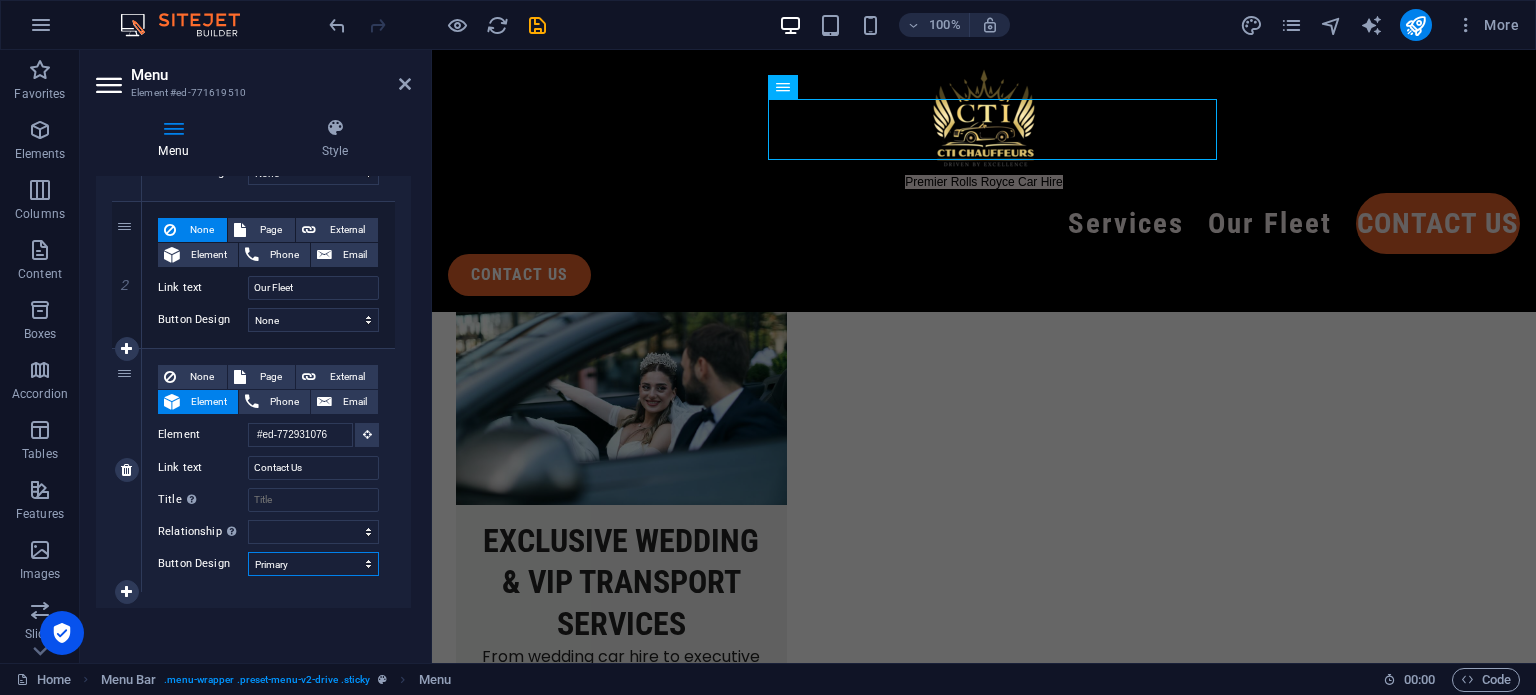select 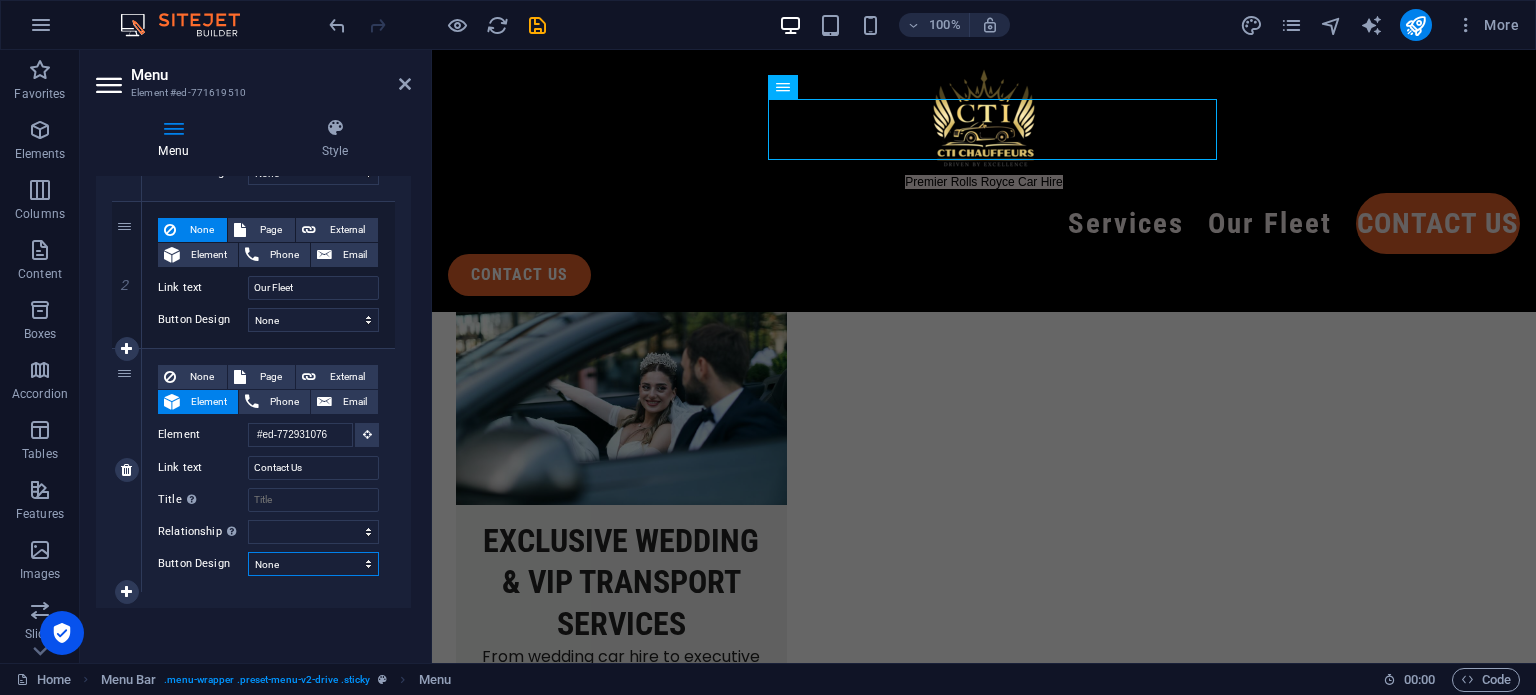 click on "None Default Primary Secondary" at bounding box center (313, 564) 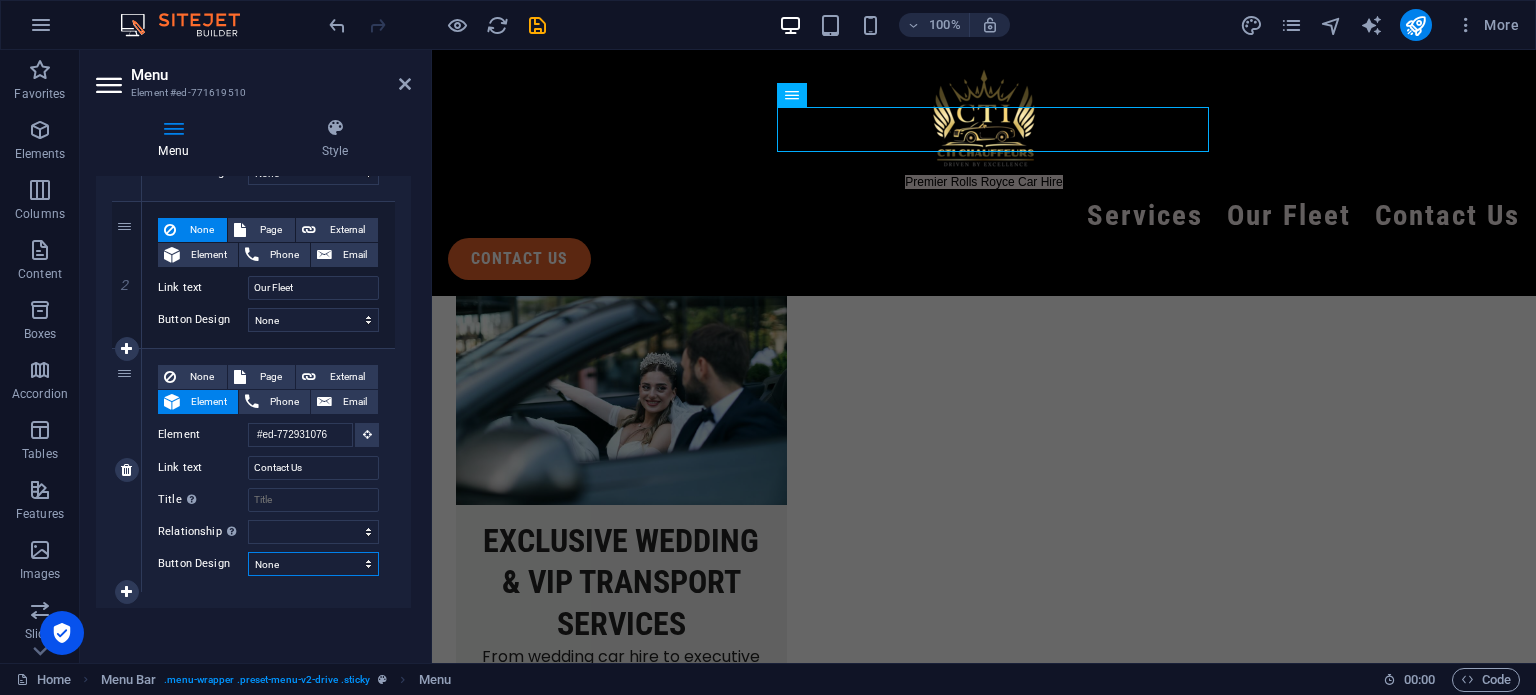 click on "None Default Primary Secondary" at bounding box center [313, 564] 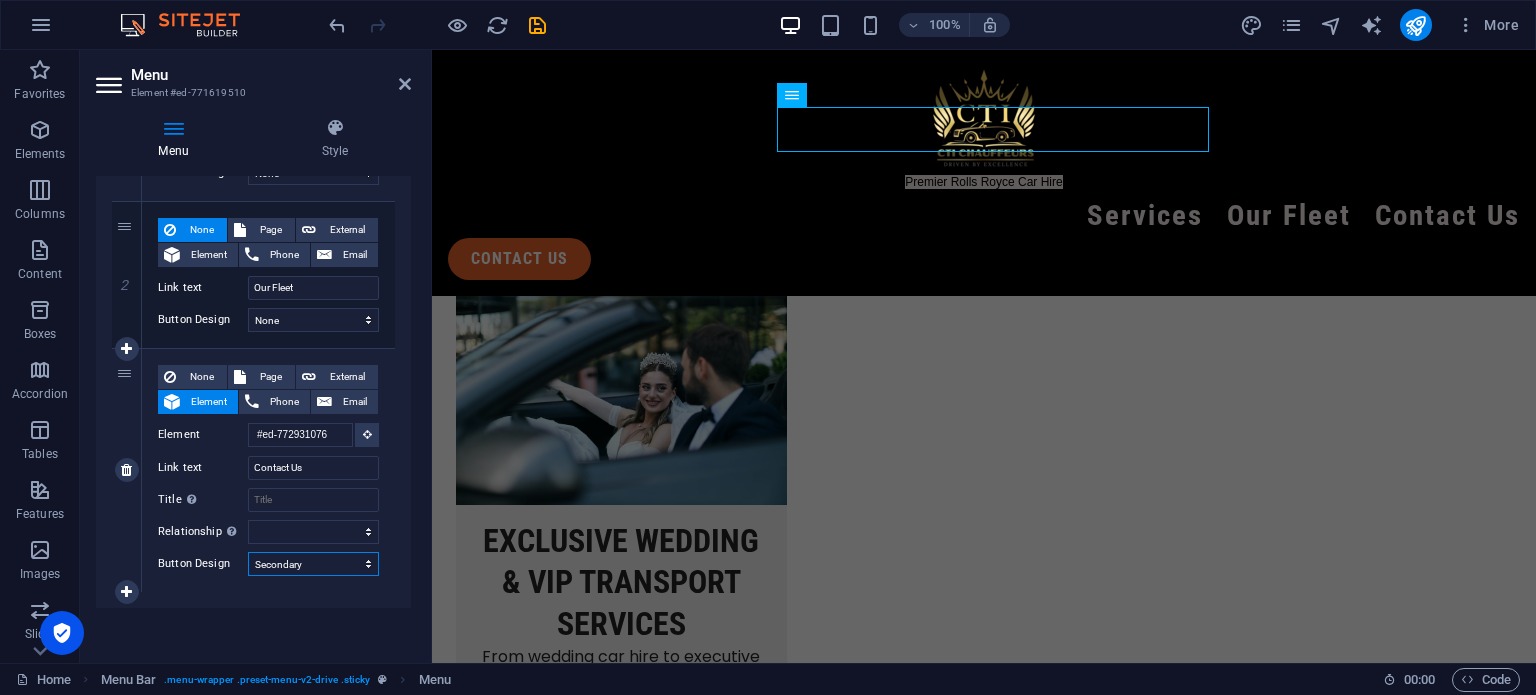 click on "None Default Primary Secondary" at bounding box center (313, 564) 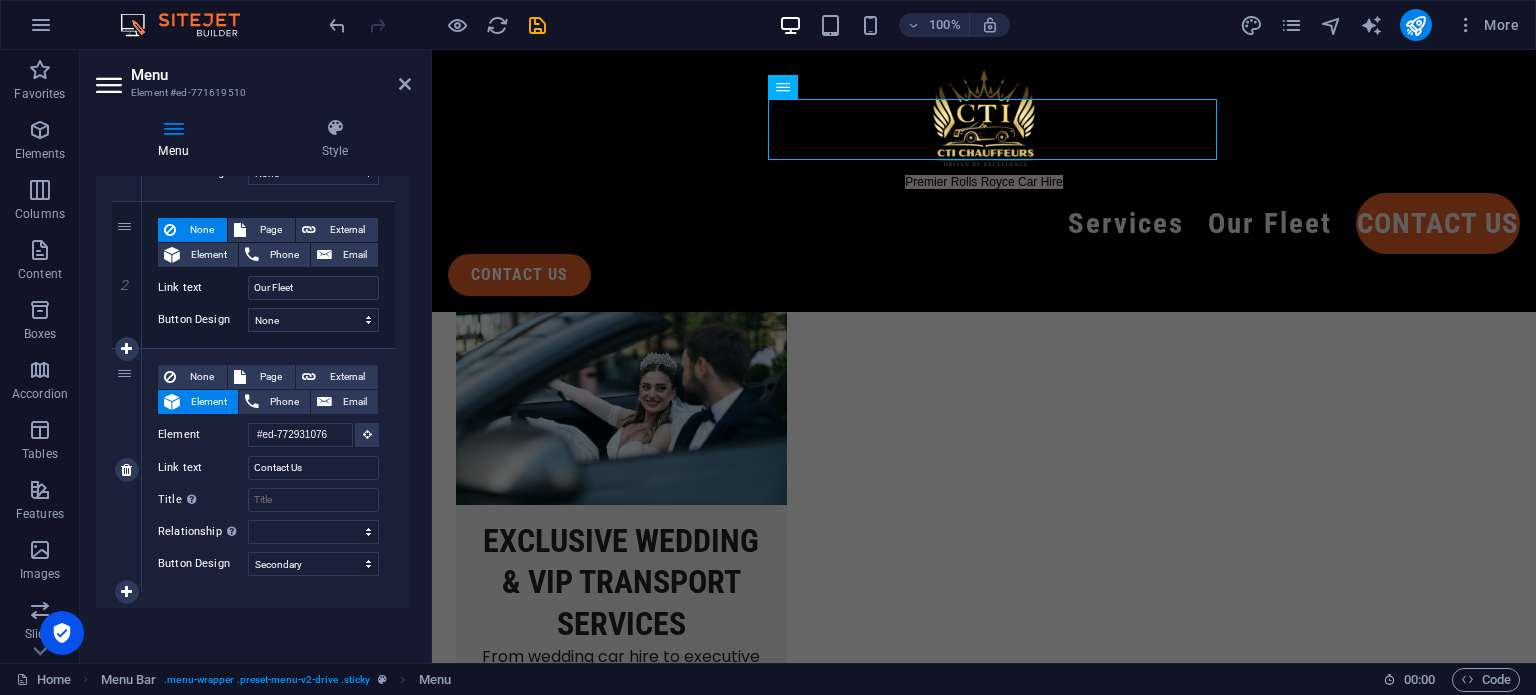 click on "None Page External Element Phone Email Page Home Legal Notice Privacy Subpage Element #ed-772931076
URL Phone Email Link text Contact Us Link target New tab Same tab Overlay Title Additional link description, should not be the same as the link text. The title is most often shown as a tooltip text when the mouse moves over the element. Leave empty if uncertain. Relationship Sets the  relationship of this link to the link target . For example, the value "nofollow" instructs search engines not to follow the link. Can be left empty. alternate author bookmark external help license next nofollow noreferrer noopener prev search tag Button Design None Default Primary Secondary" at bounding box center (268, 470) 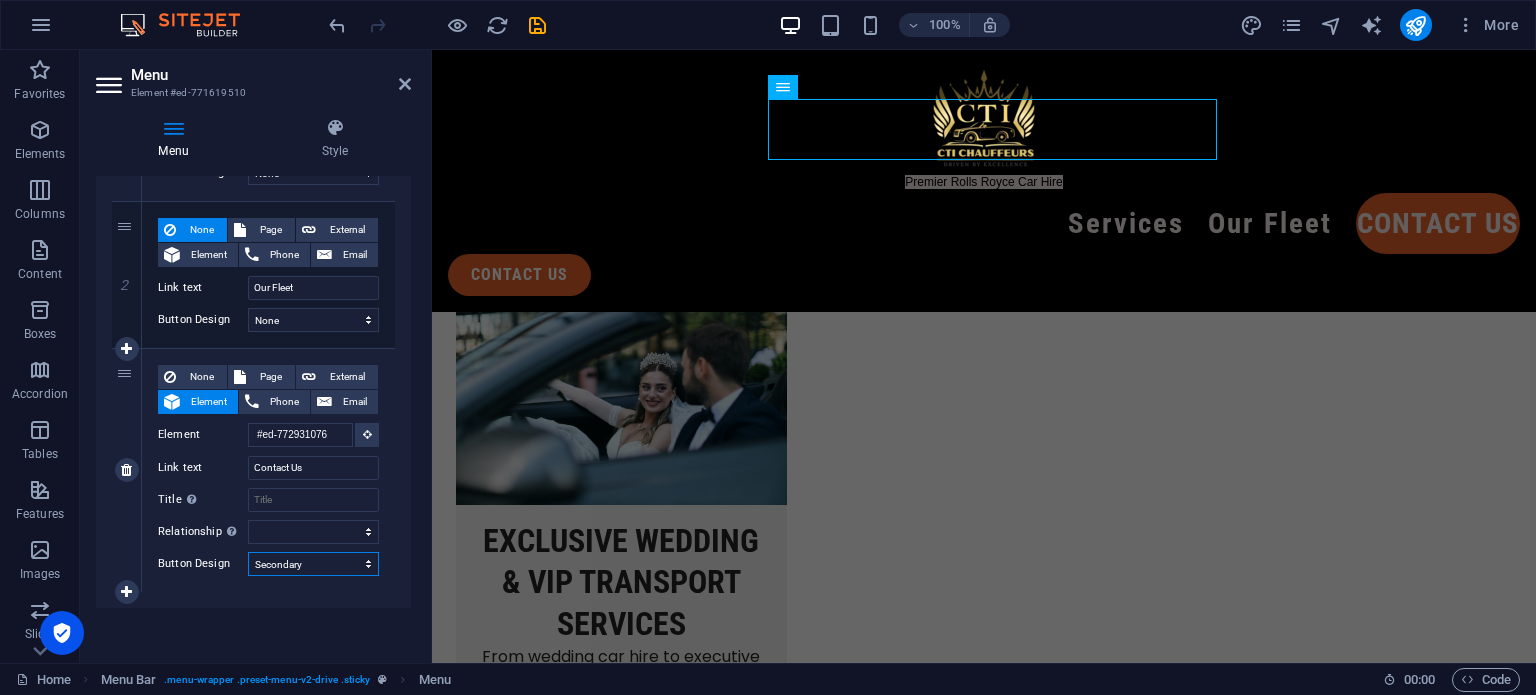 click on "None Default Primary Secondary" at bounding box center (313, 564) 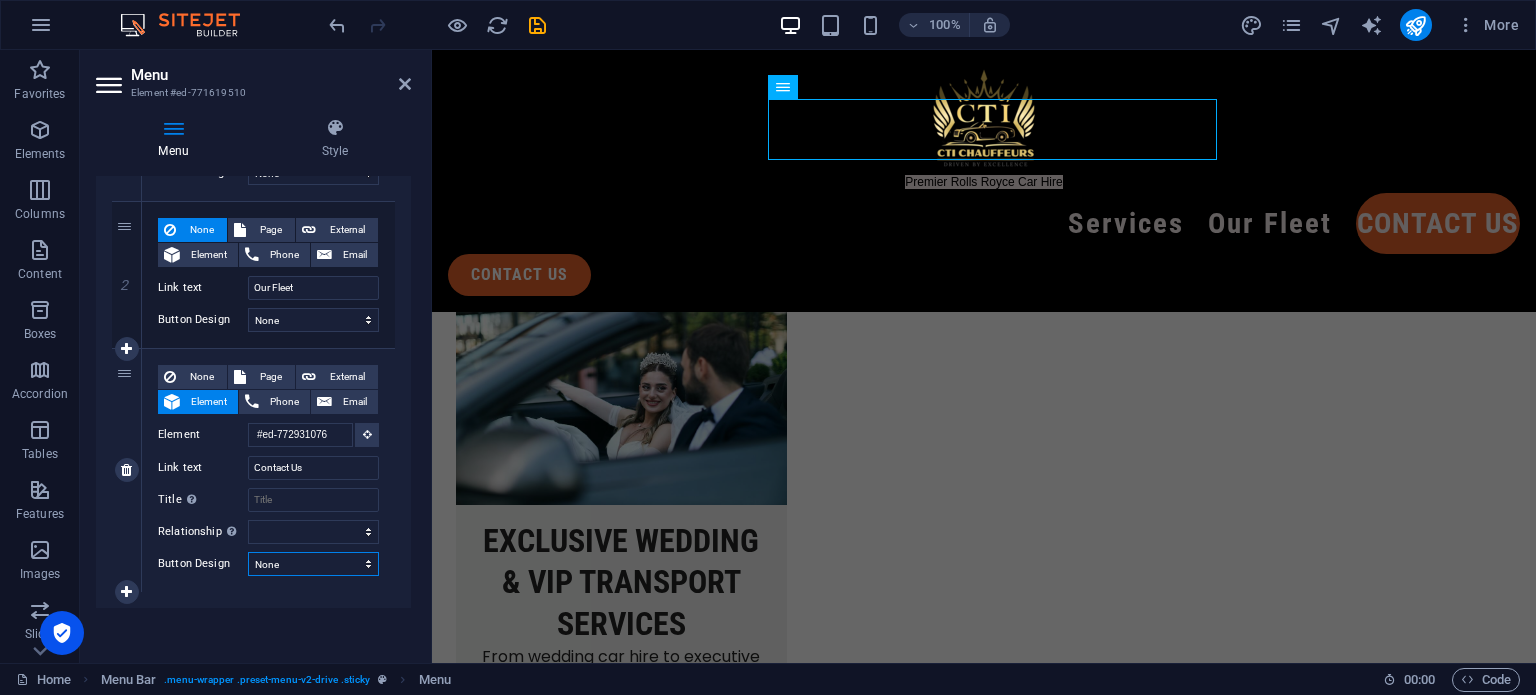 click on "None Default Primary Secondary" at bounding box center (313, 564) 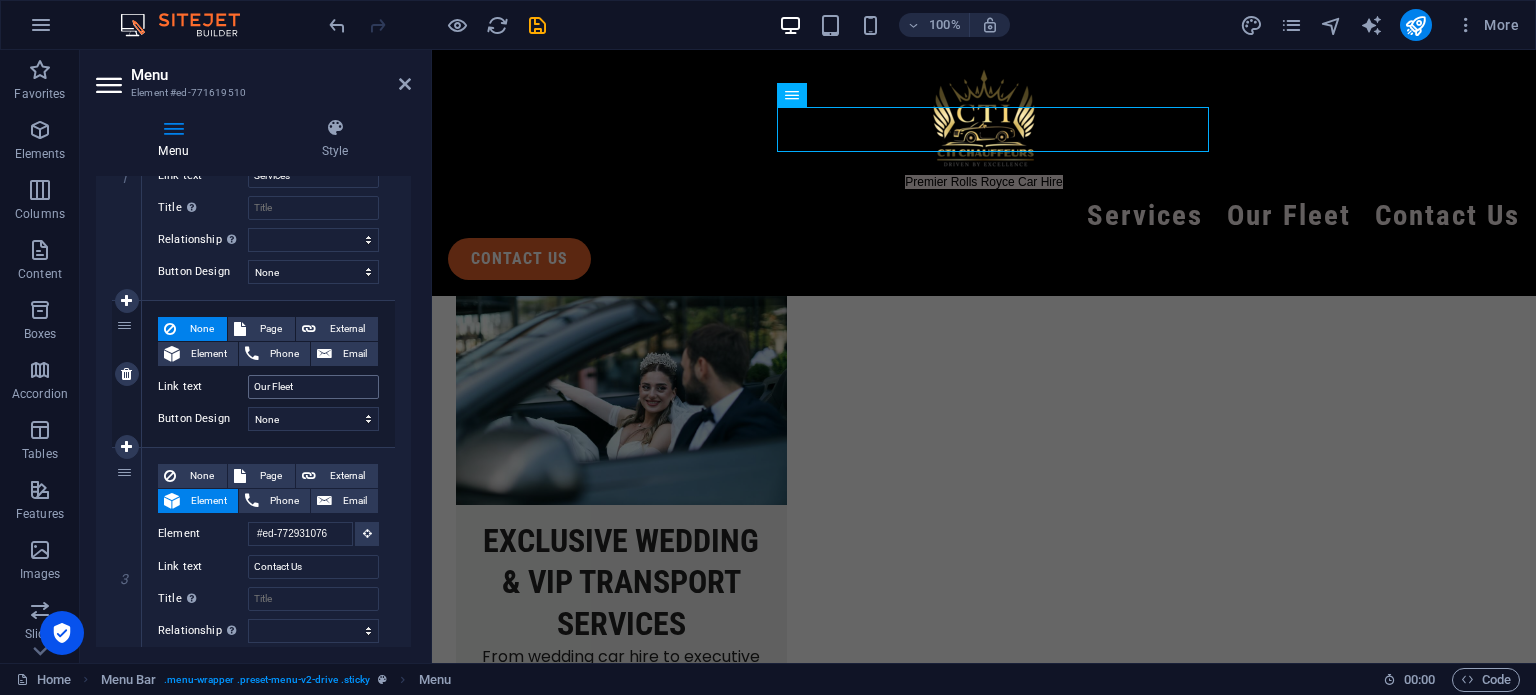 scroll, scrollTop: 408, scrollLeft: 0, axis: vertical 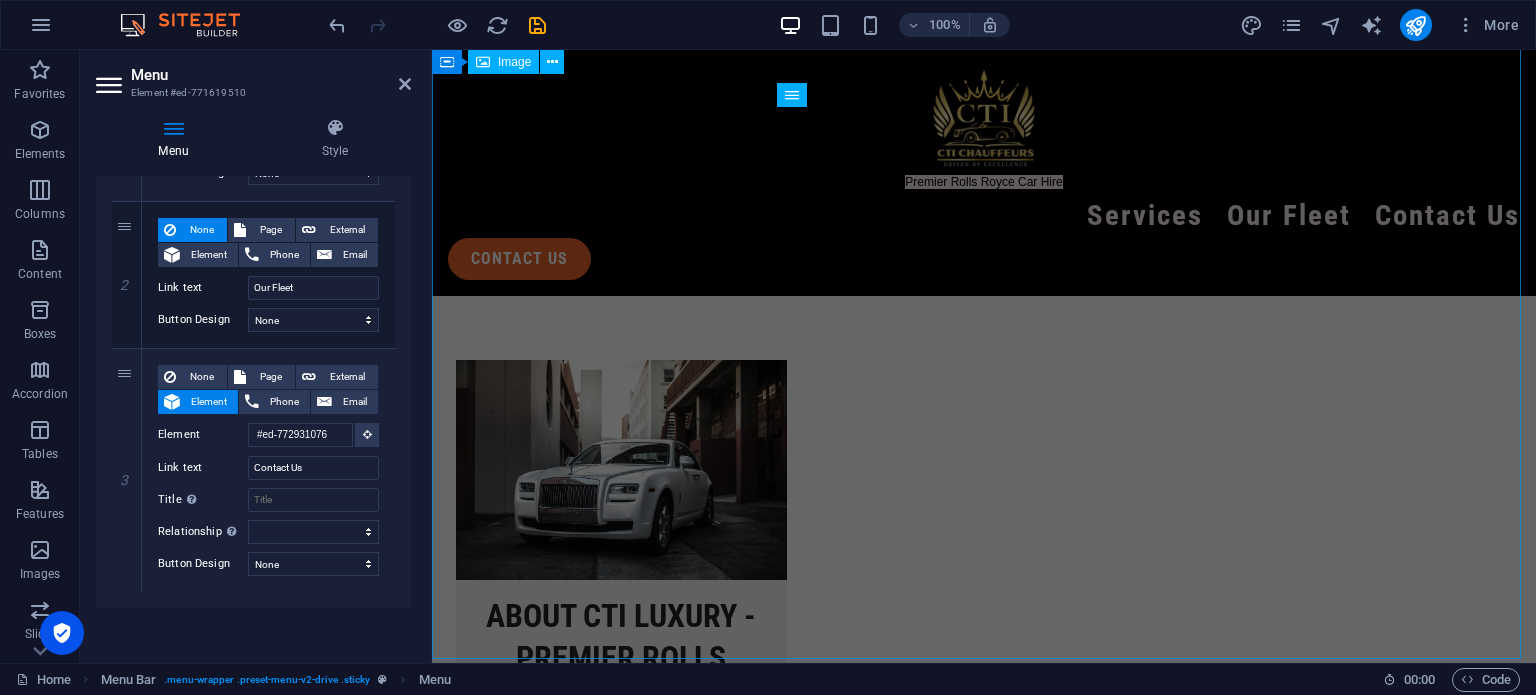 click at bounding box center [984, 2499] 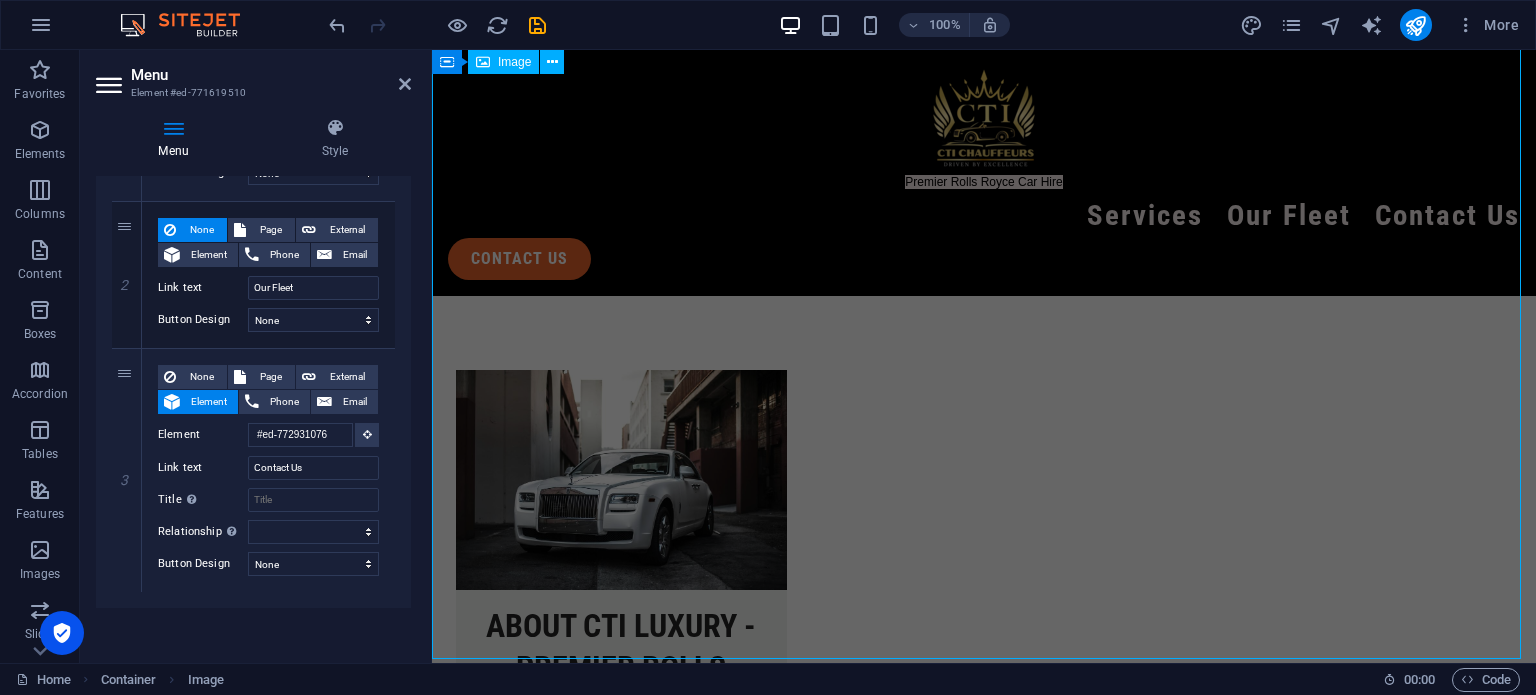 scroll, scrollTop: 2199, scrollLeft: 0, axis: vertical 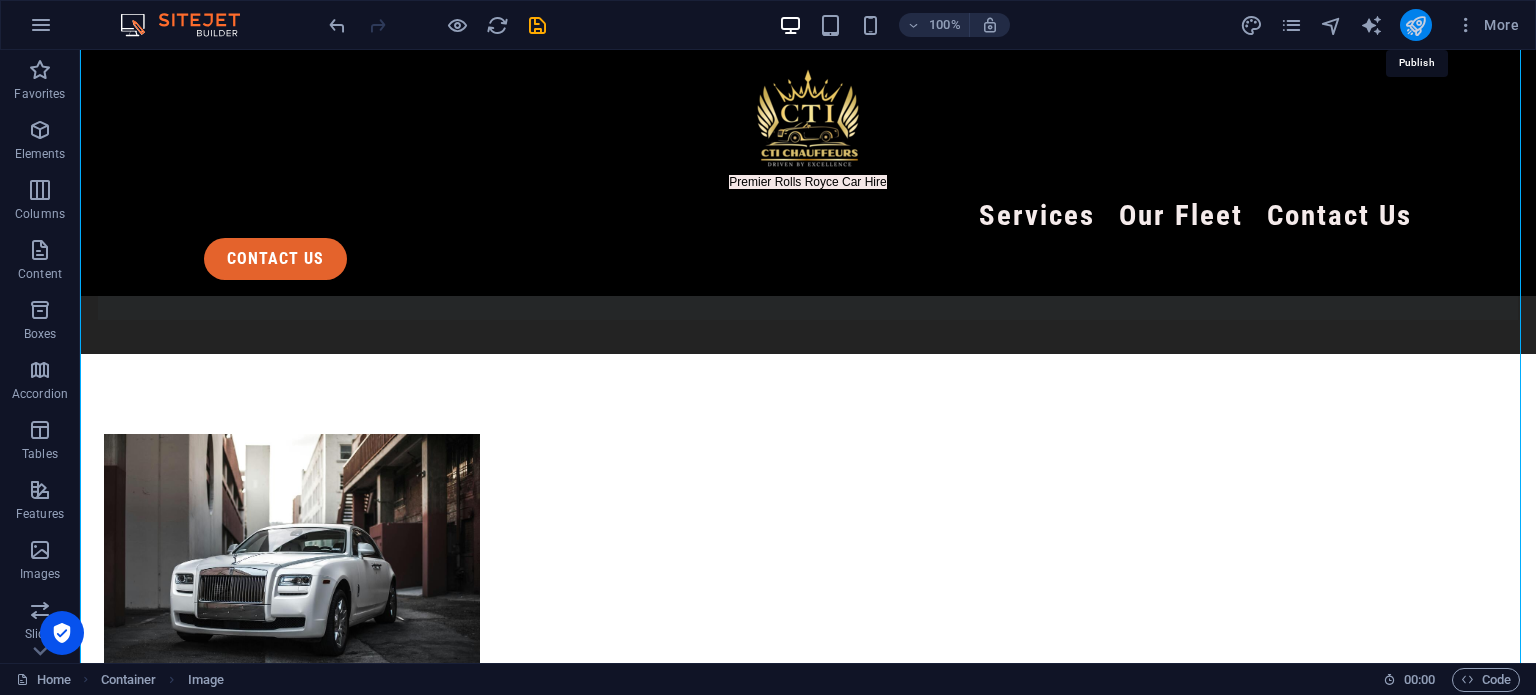 click at bounding box center [1415, 25] 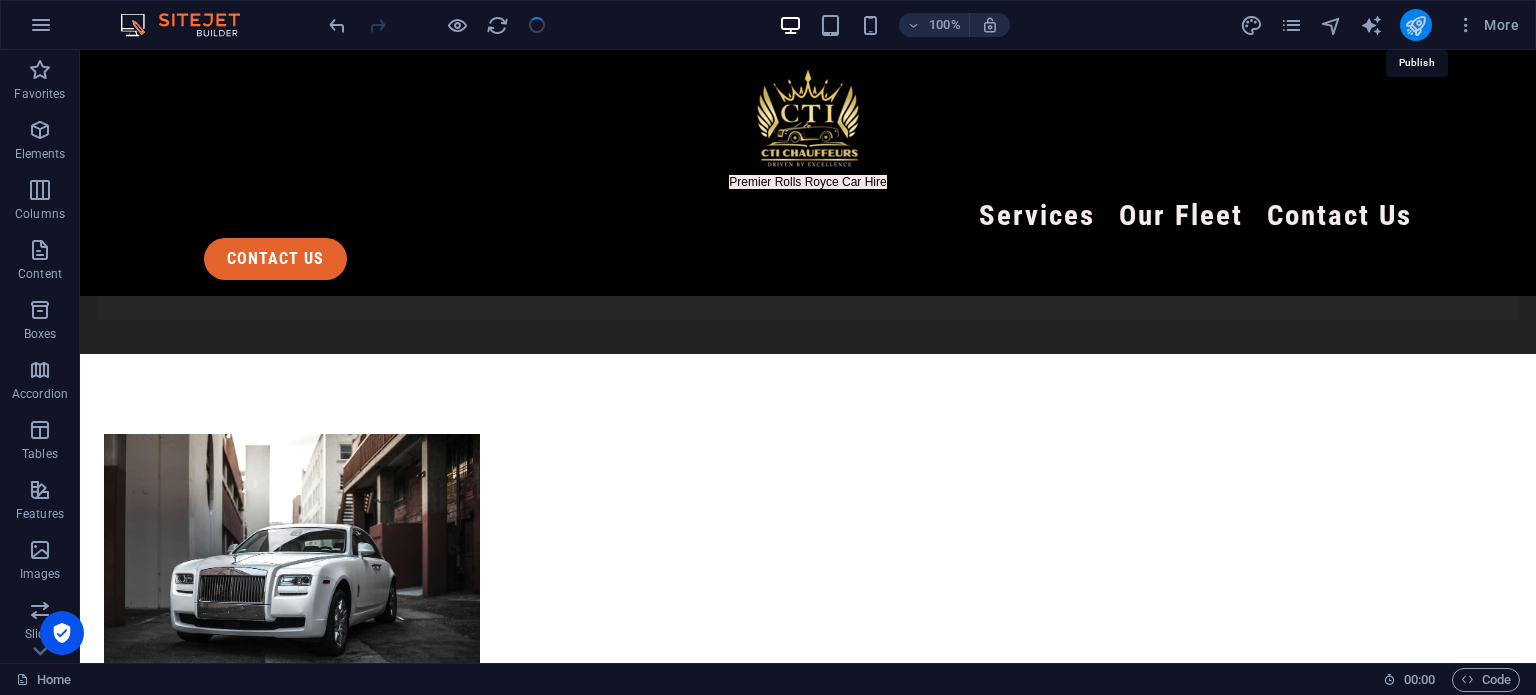 click at bounding box center (1415, 25) 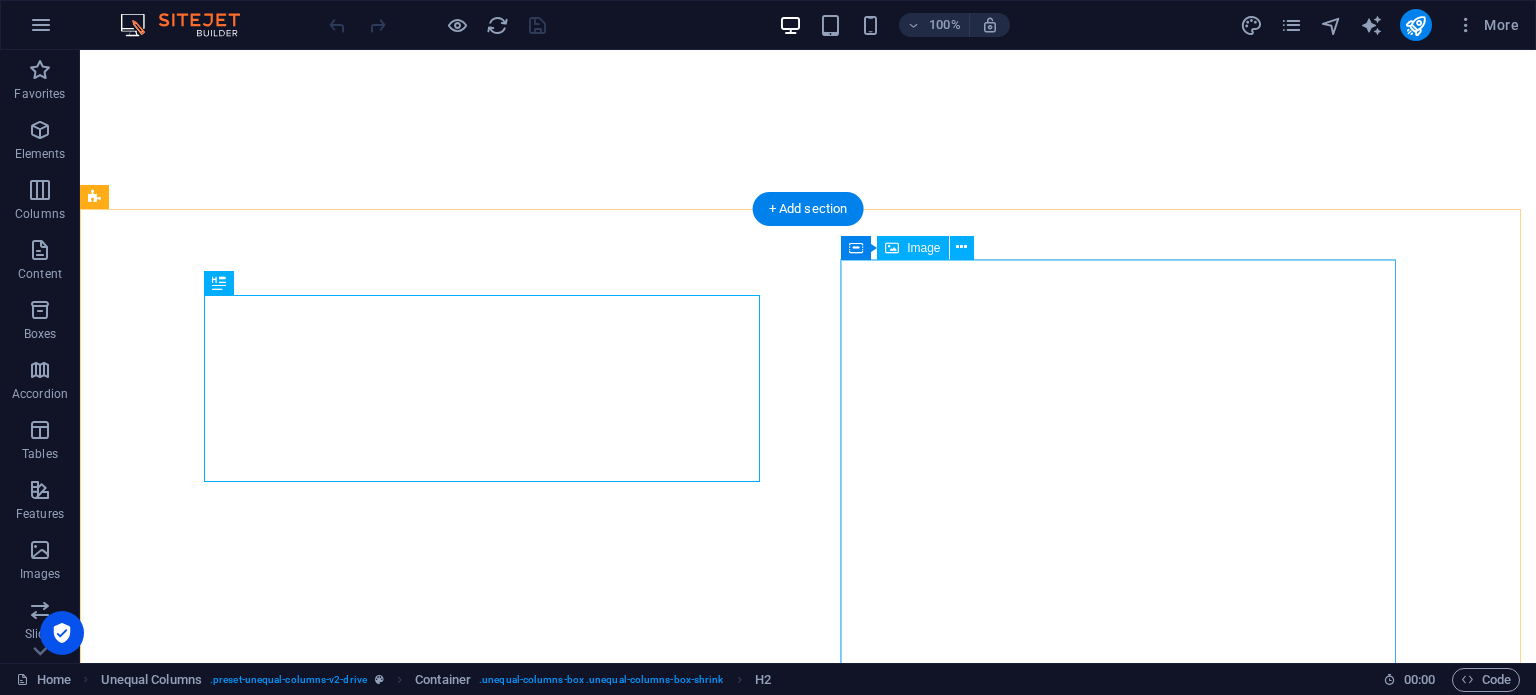 scroll, scrollTop: 0, scrollLeft: 0, axis: both 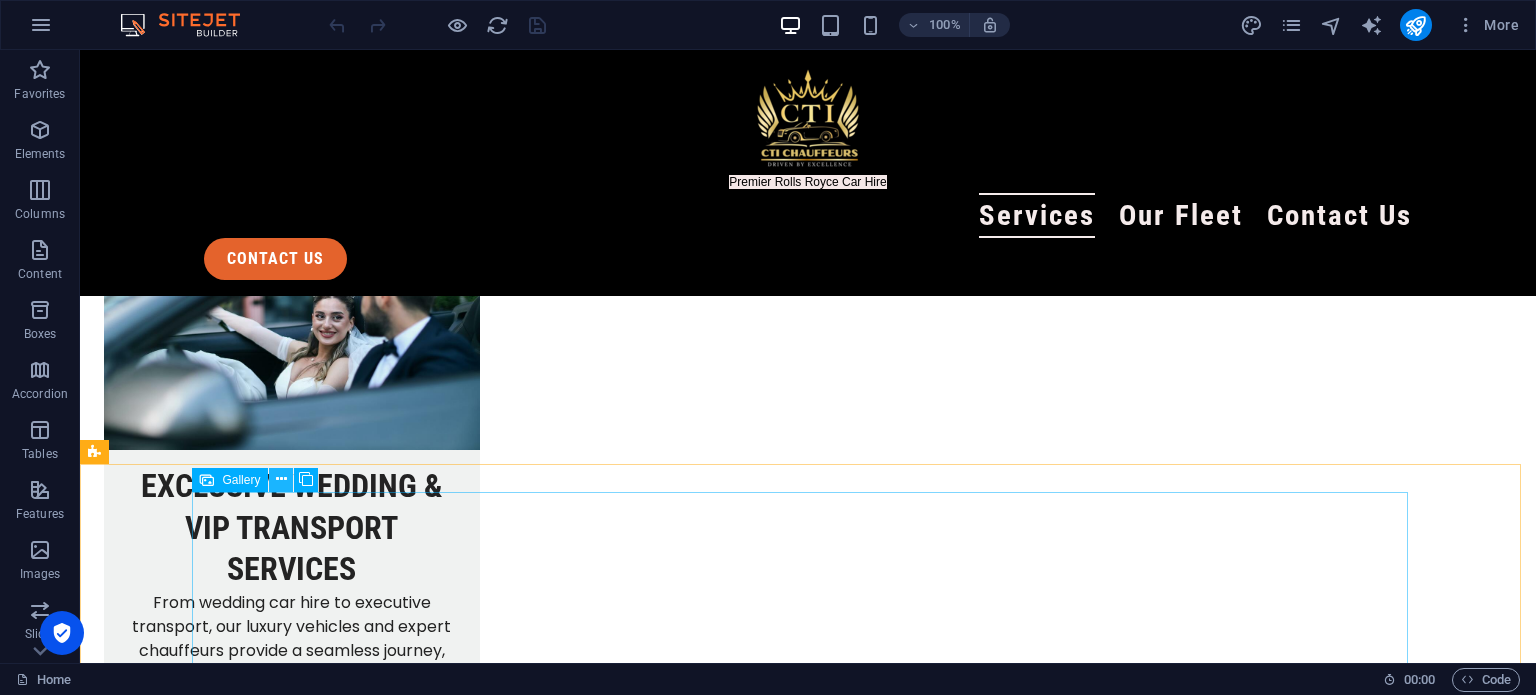 click at bounding box center (281, 479) 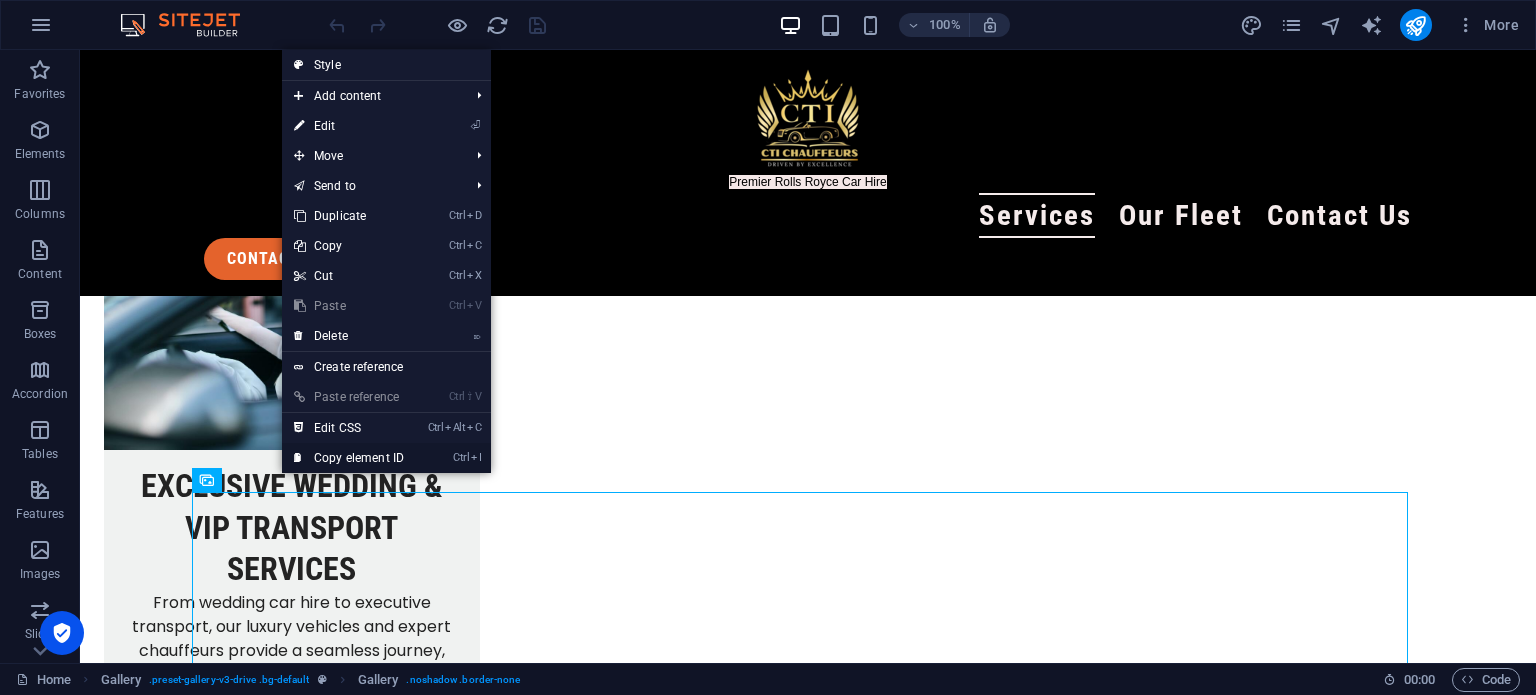 click on "Ctrl I  Copy element ID" at bounding box center [349, 458] 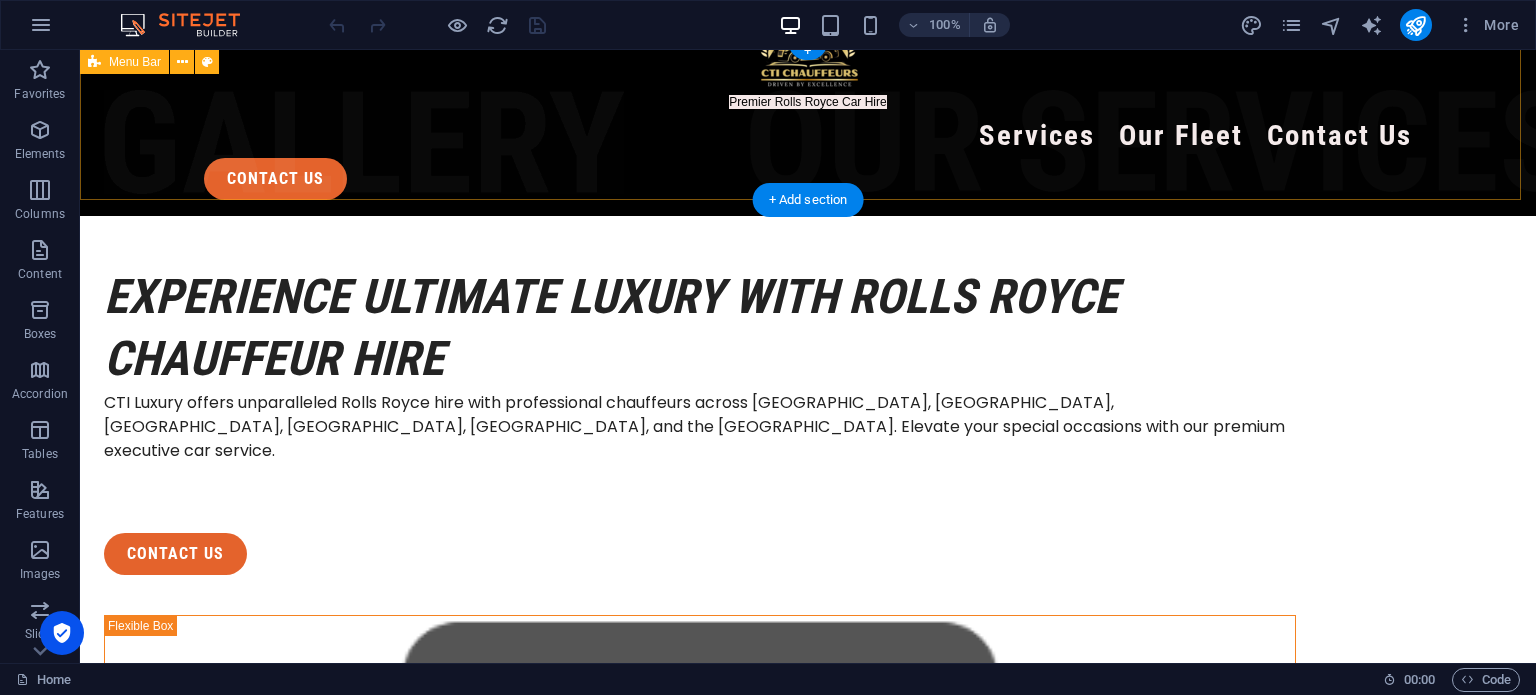 scroll, scrollTop: 0, scrollLeft: 0, axis: both 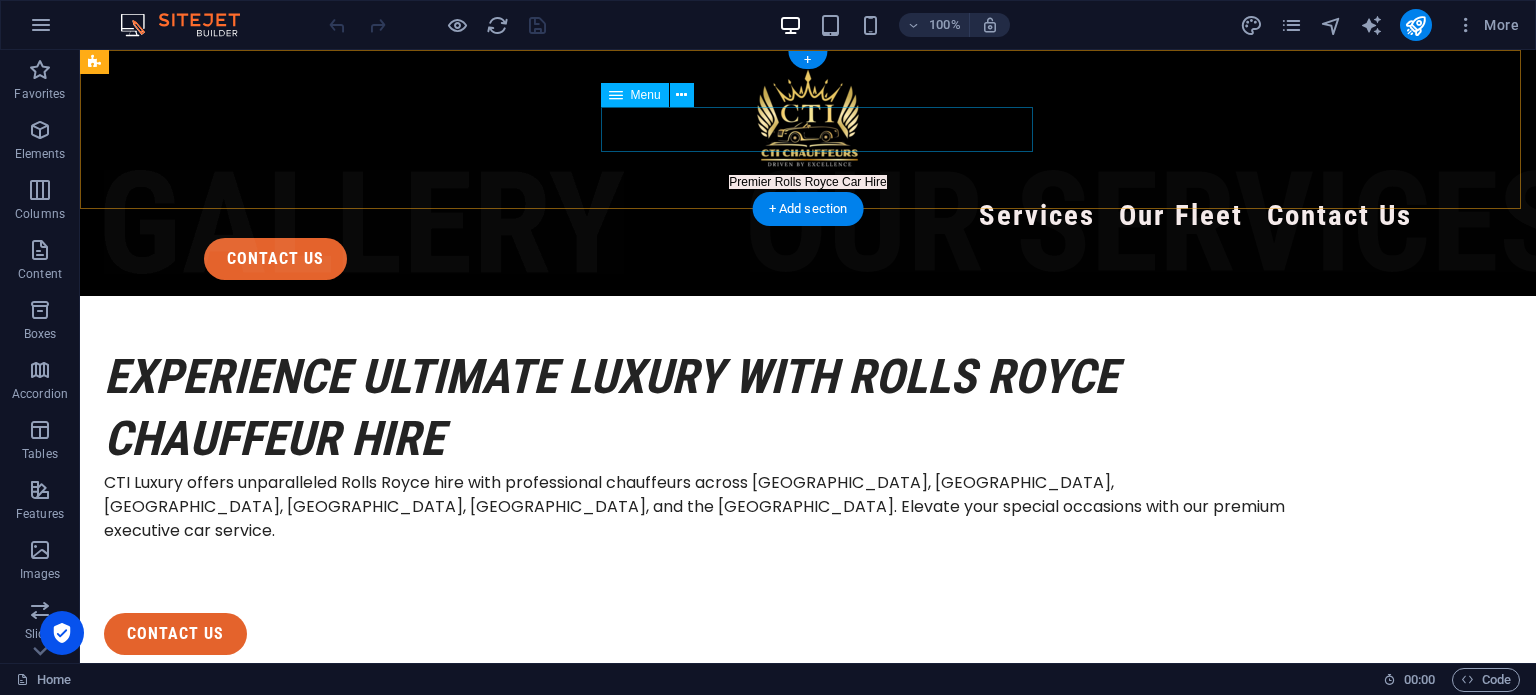 click on "Services Our Fleet Contact Us" at bounding box center (808, 215) 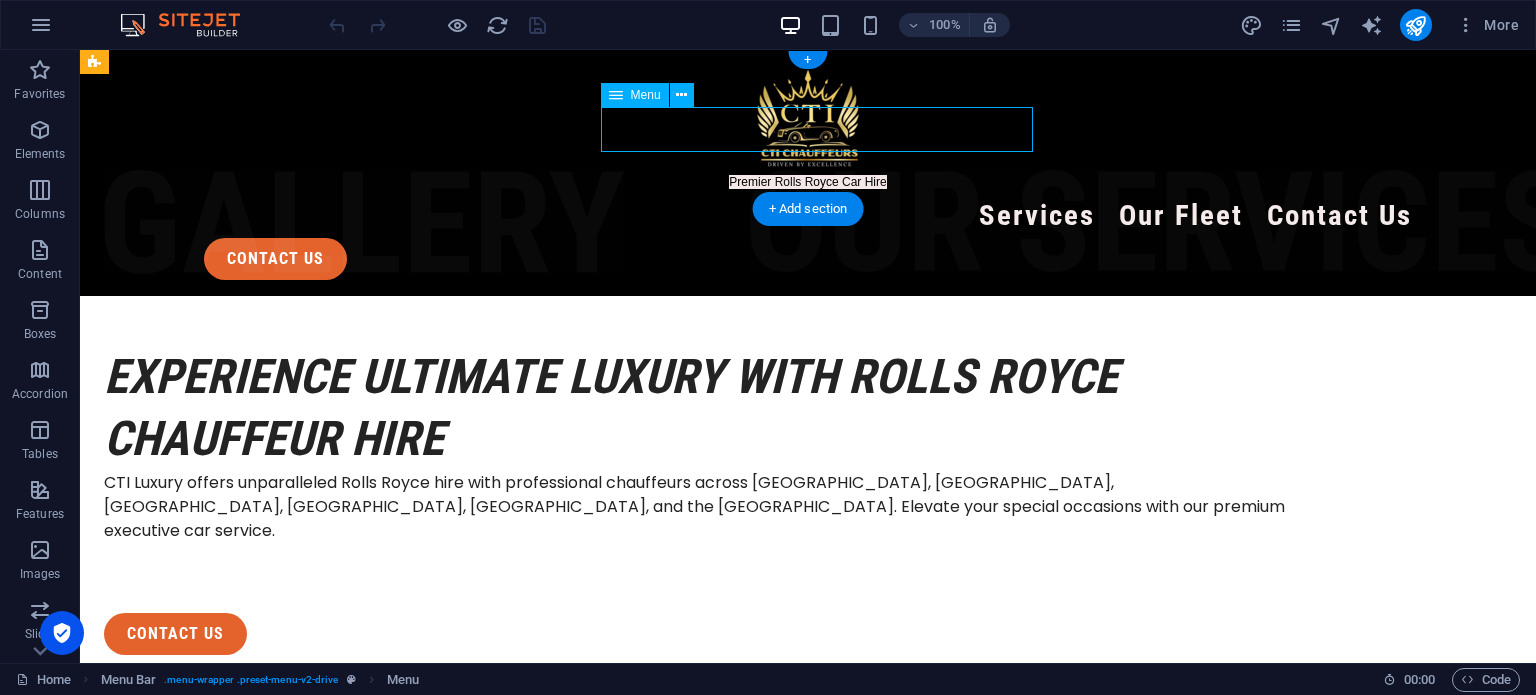 click on "Services Our Fleet Contact Us" at bounding box center [808, 215] 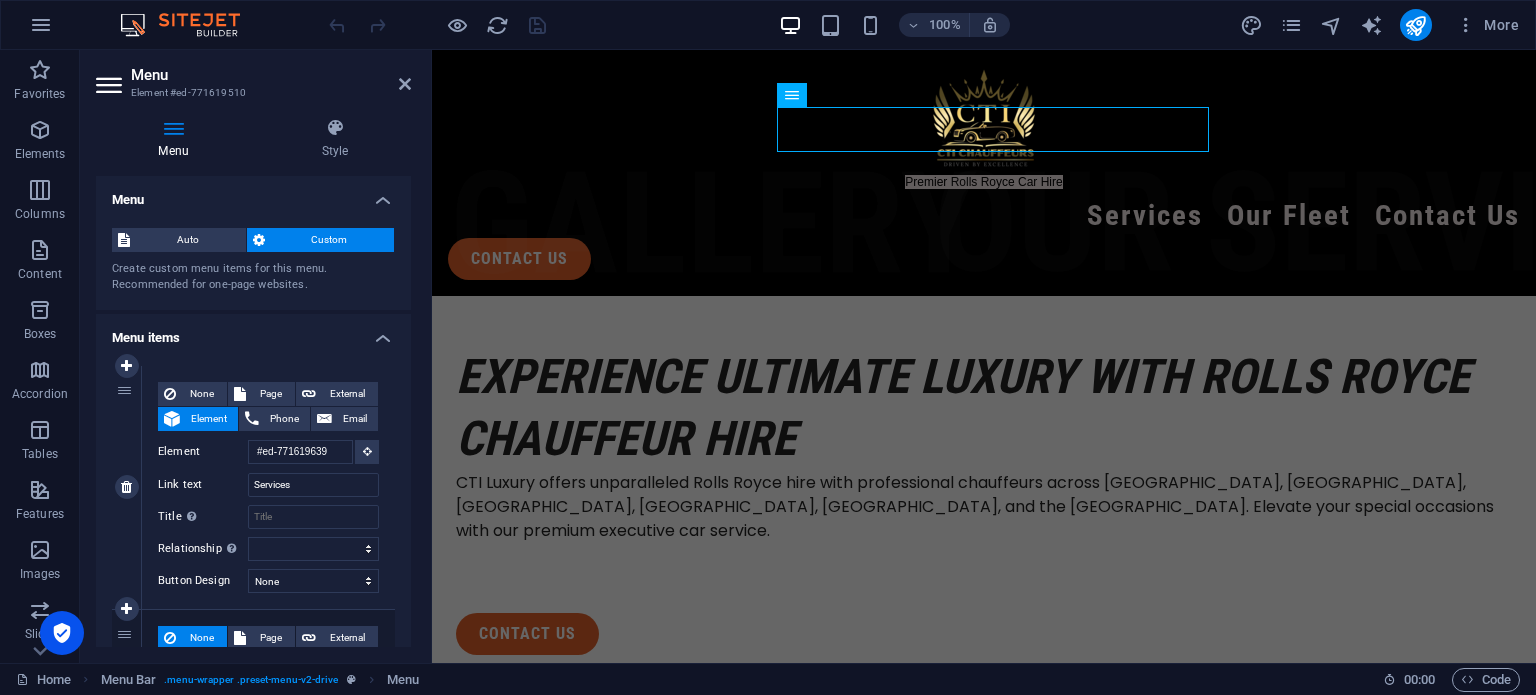 scroll, scrollTop: 200, scrollLeft: 0, axis: vertical 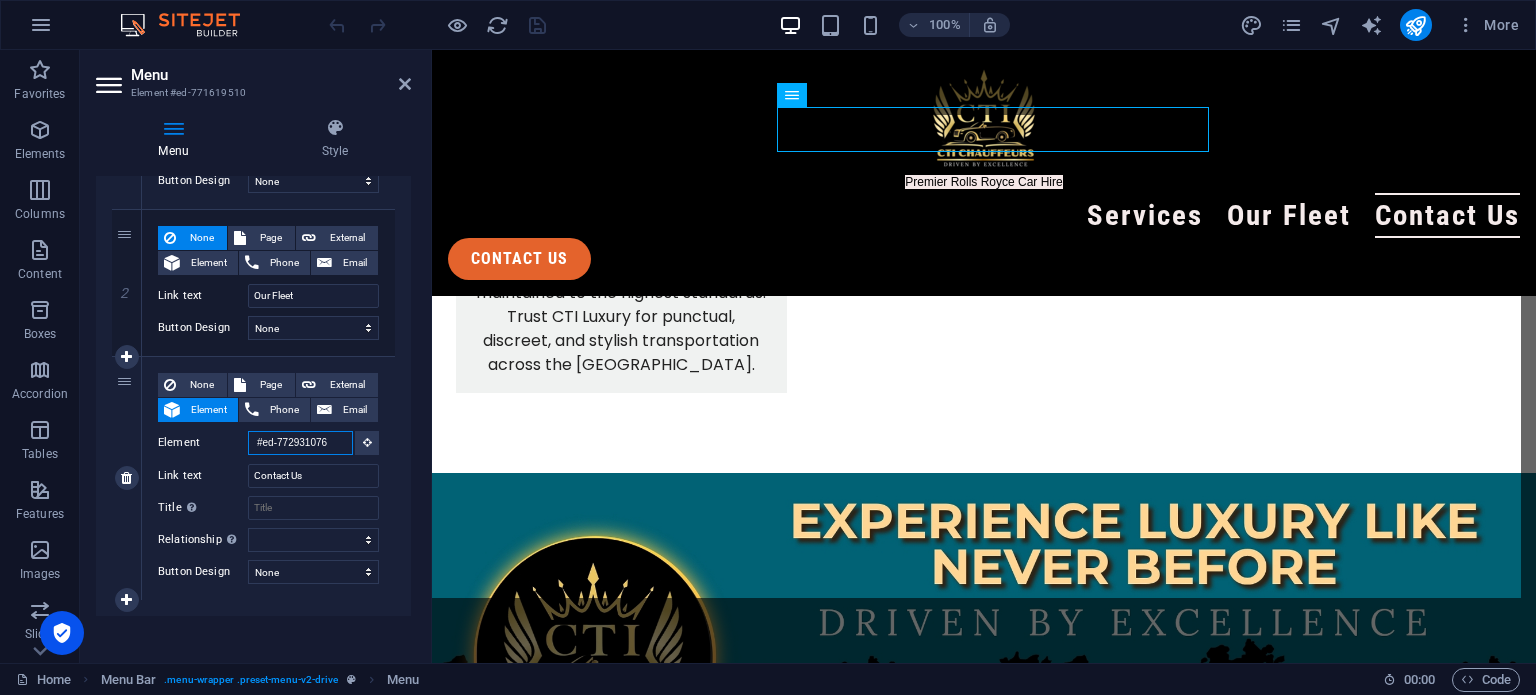 click on "#ed-772931076" at bounding box center (300, 443) 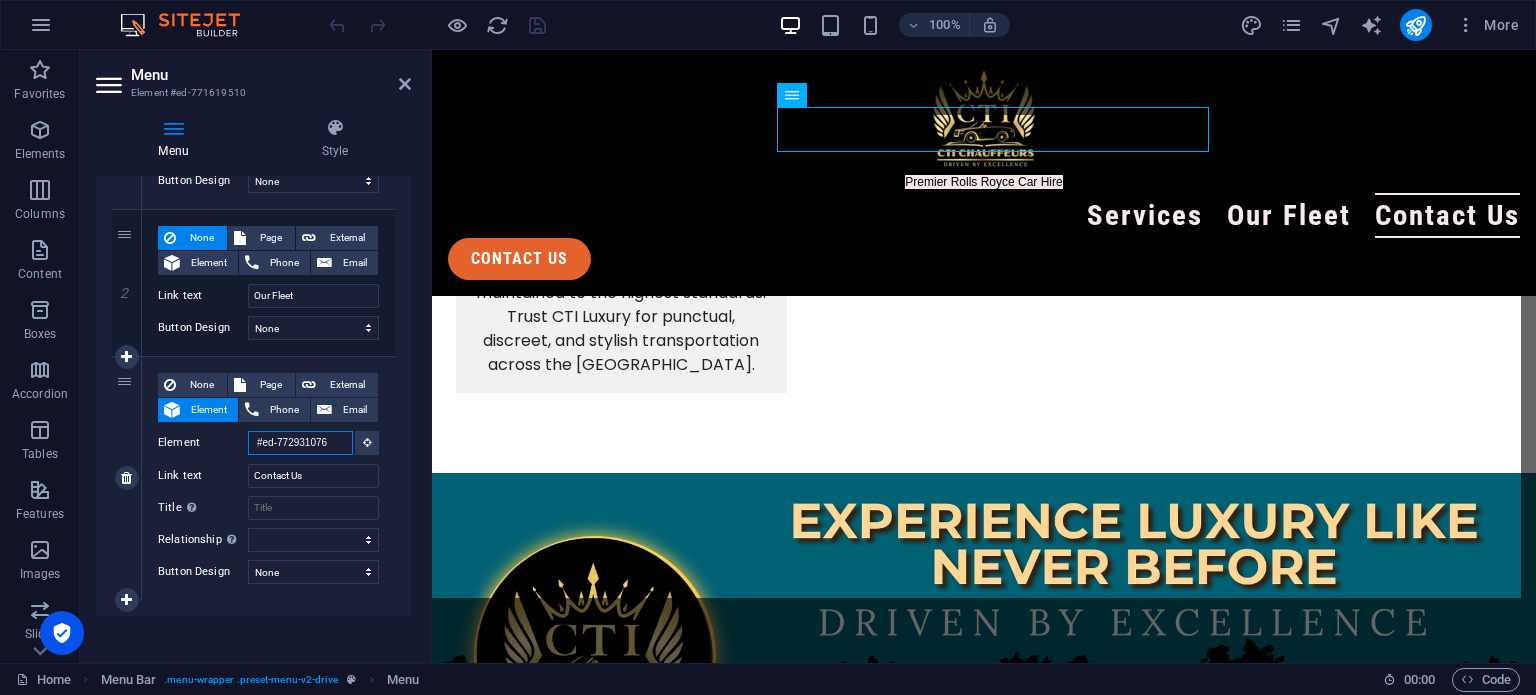 paste on "1620194" 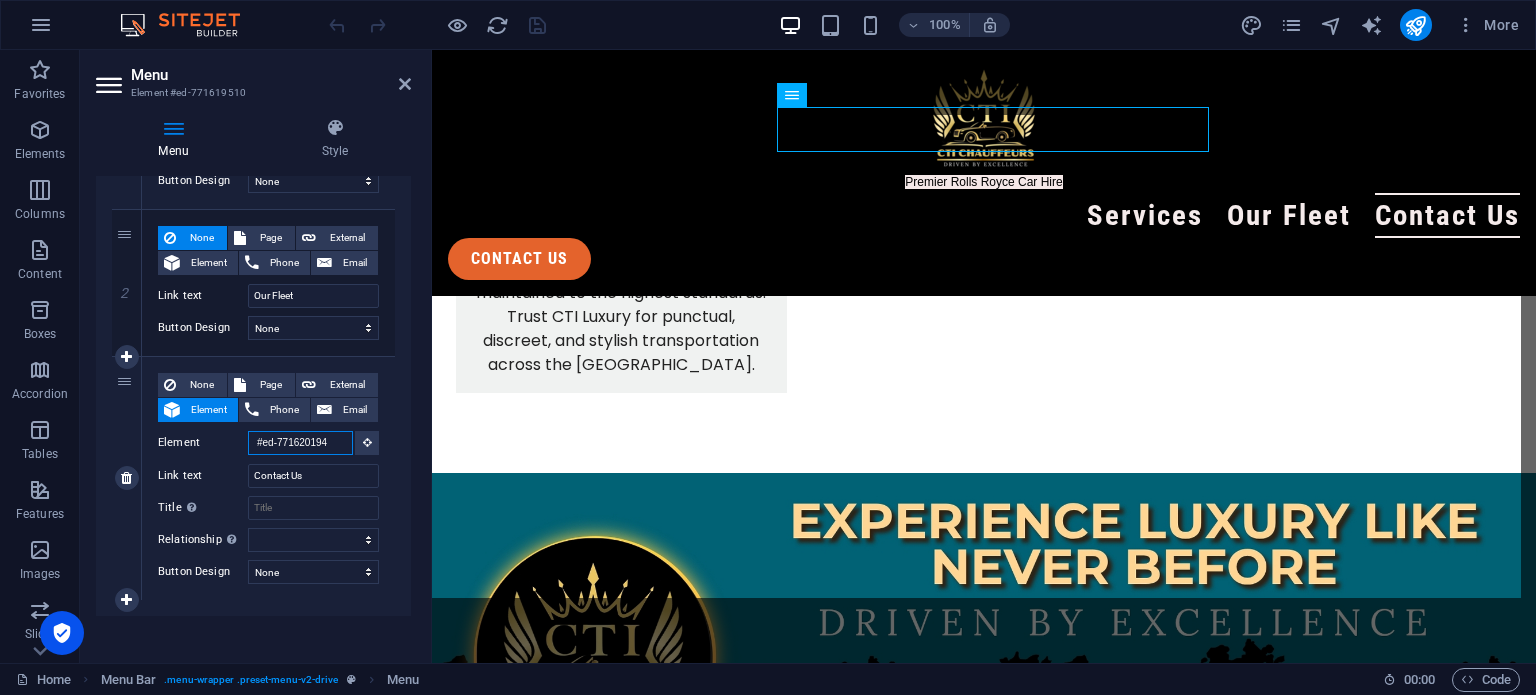 scroll, scrollTop: 0, scrollLeft: 2, axis: horizontal 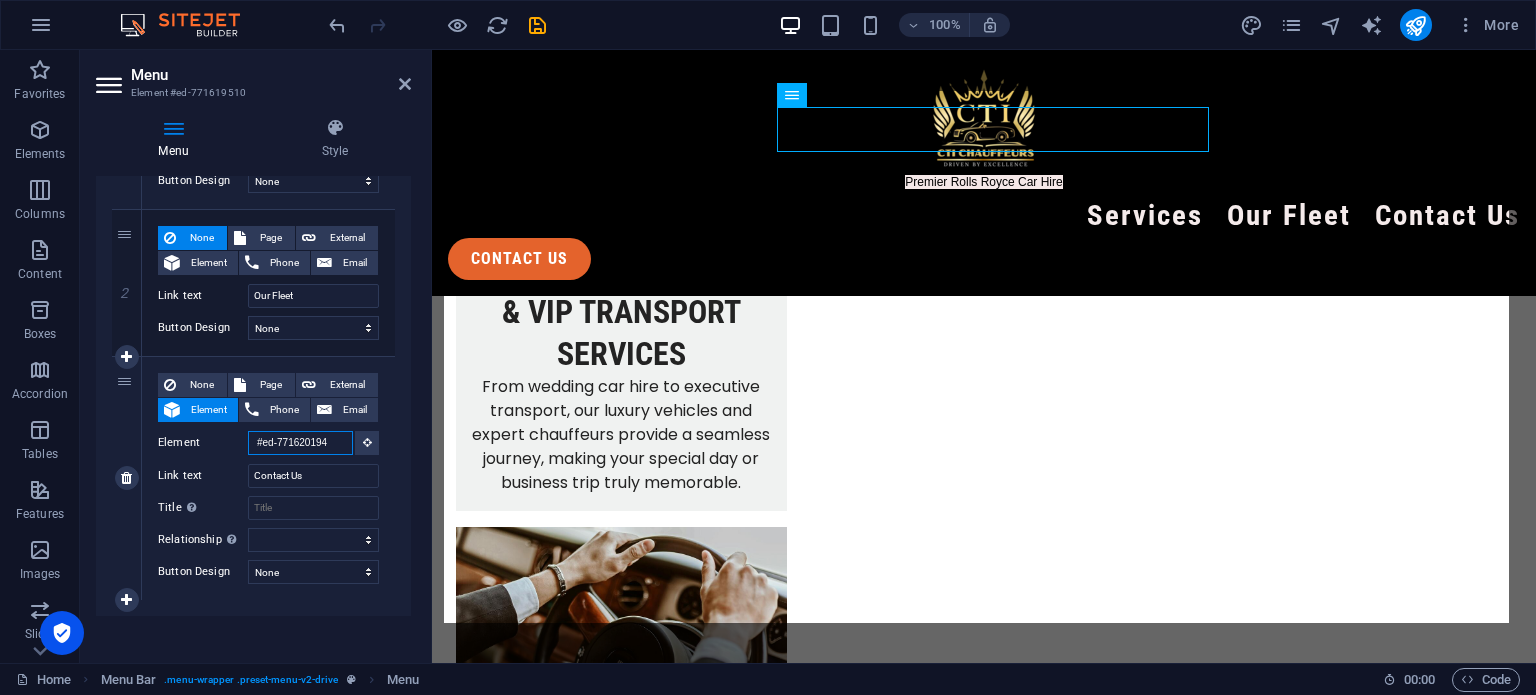 select 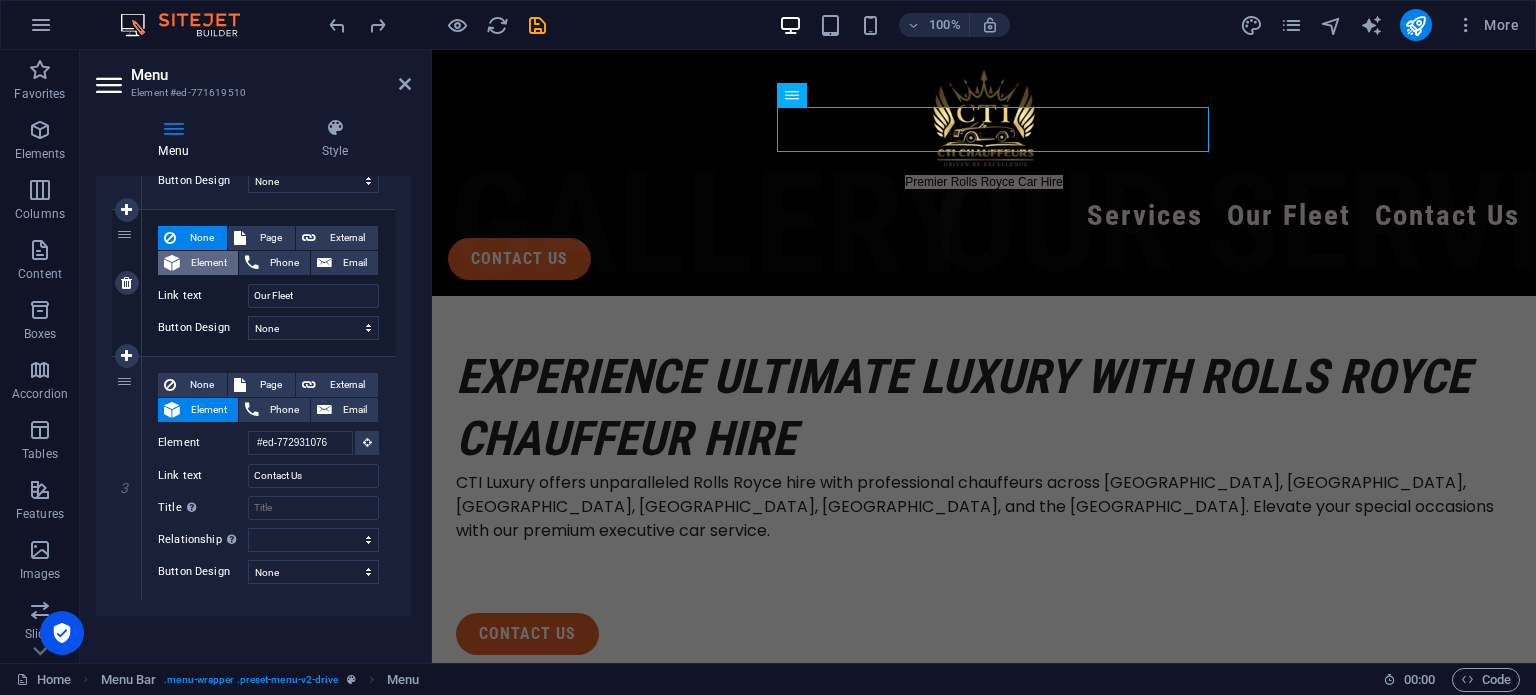 click on "Element" at bounding box center (209, 263) 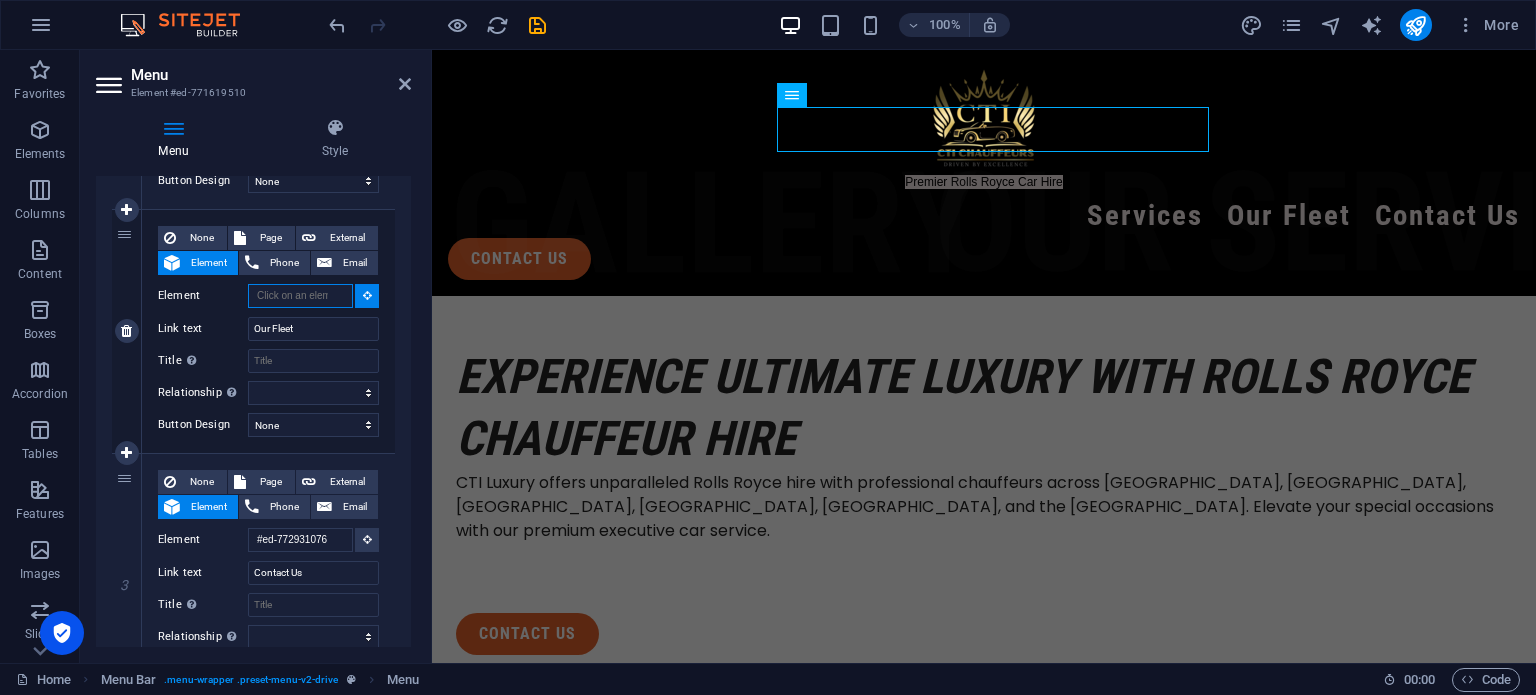 paste on "#ed-771620194" 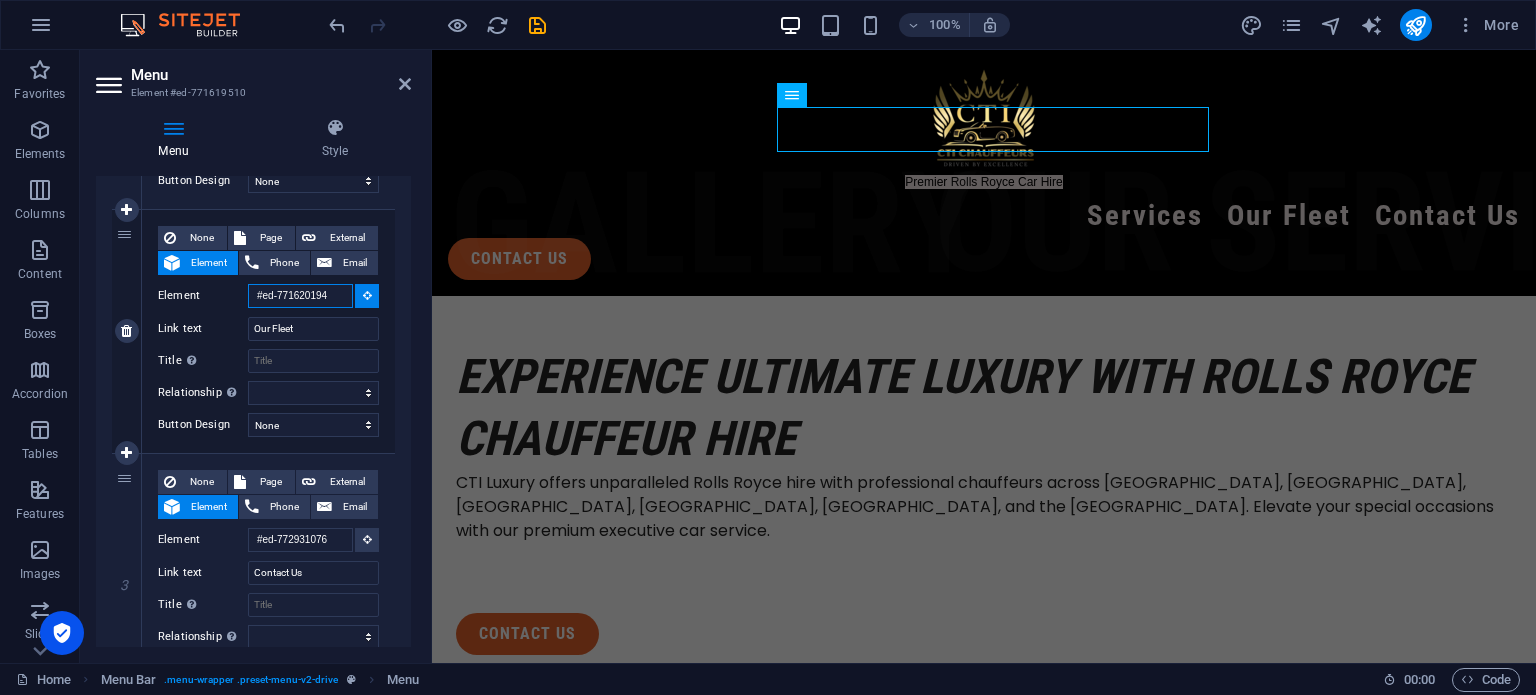 select 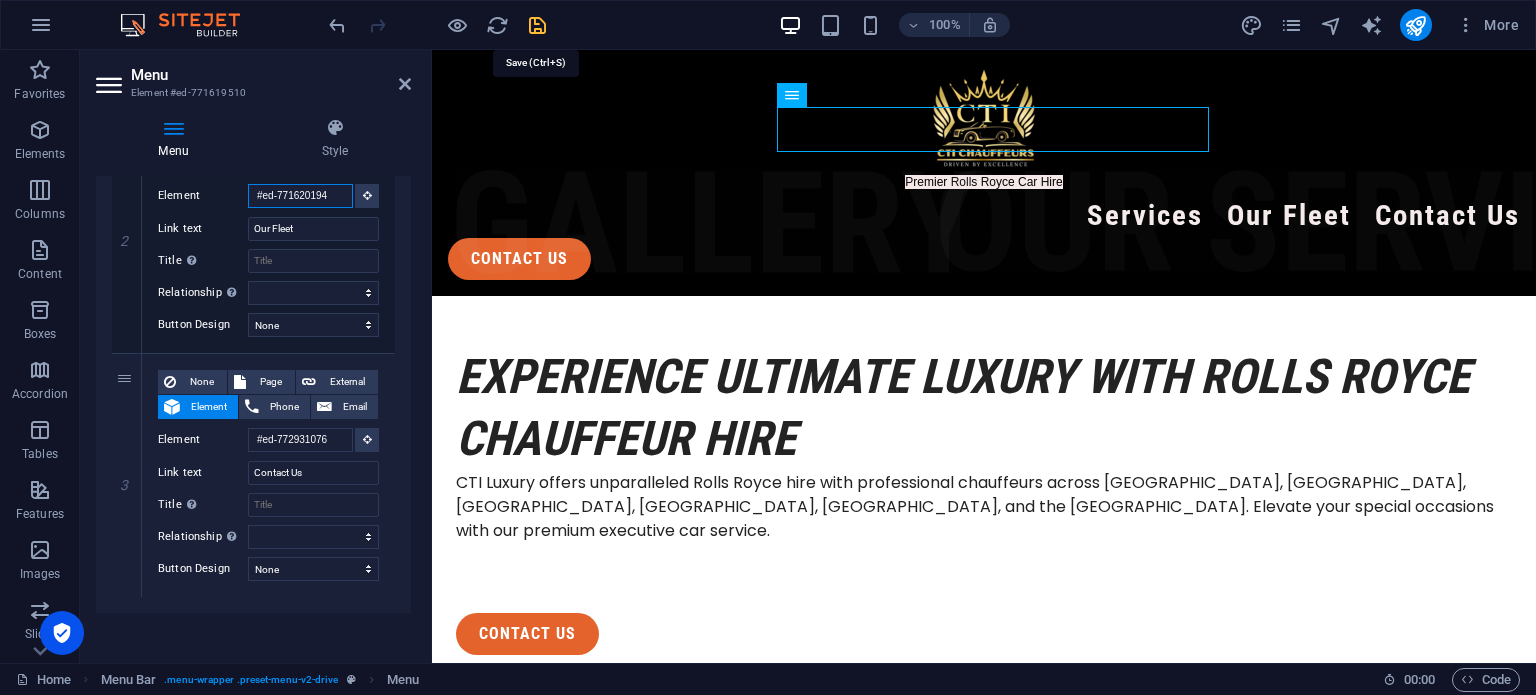 type on "#ed-771620194" 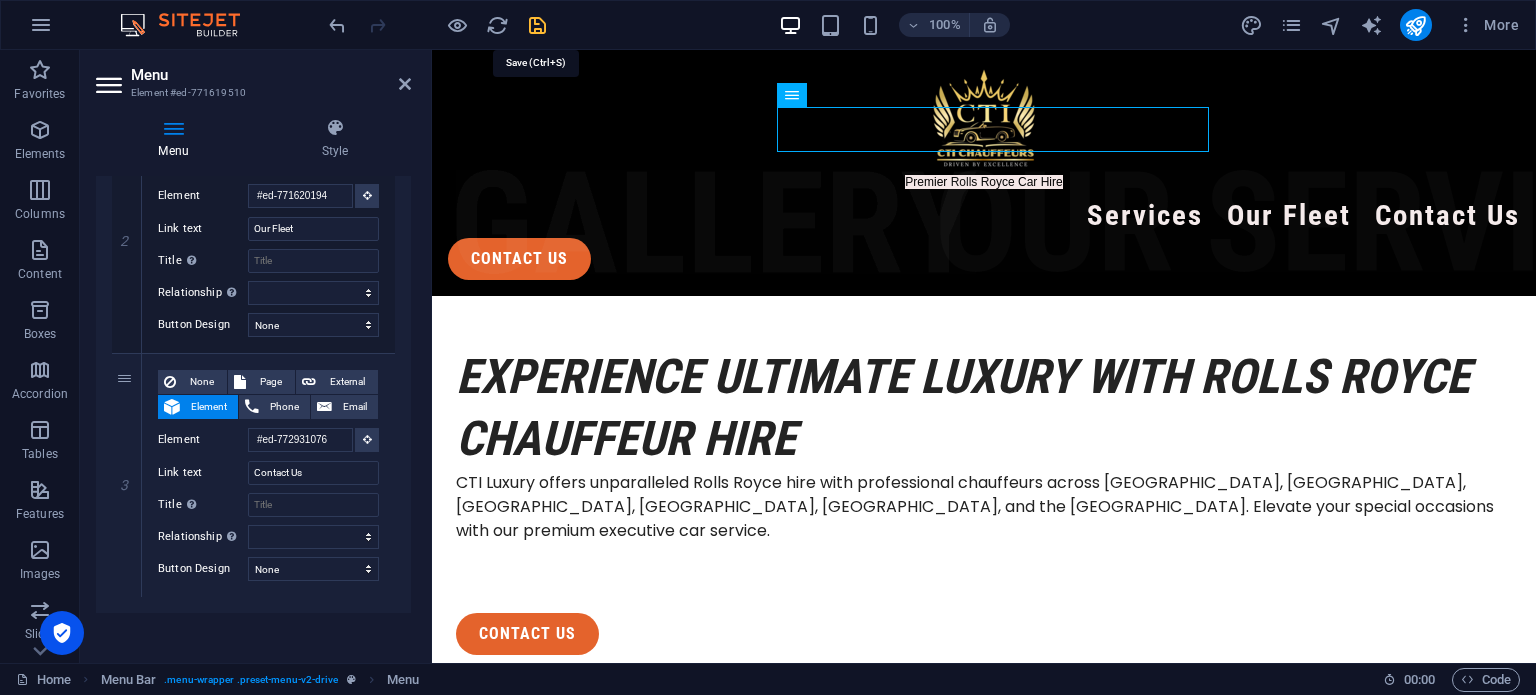 click at bounding box center [537, 25] 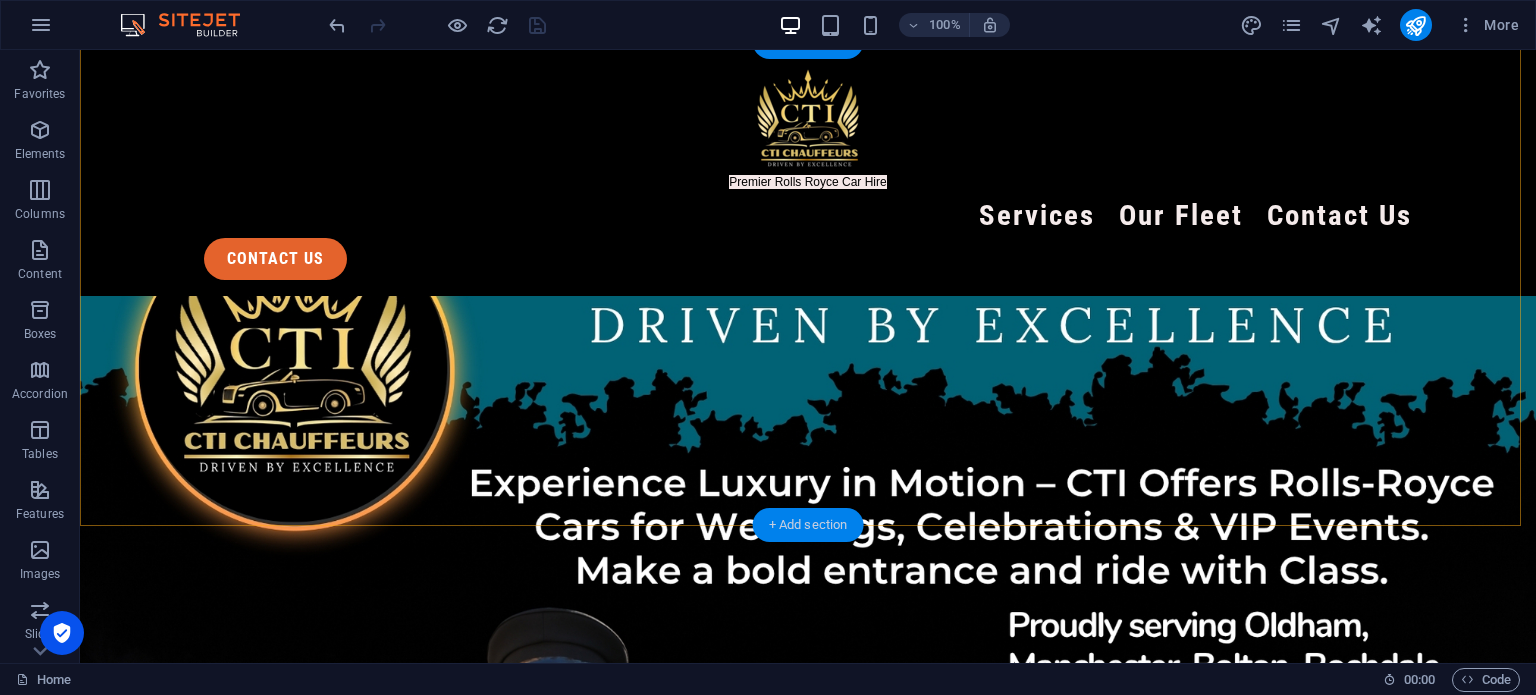 click on "+ Add section" at bounding box center (808, 525) 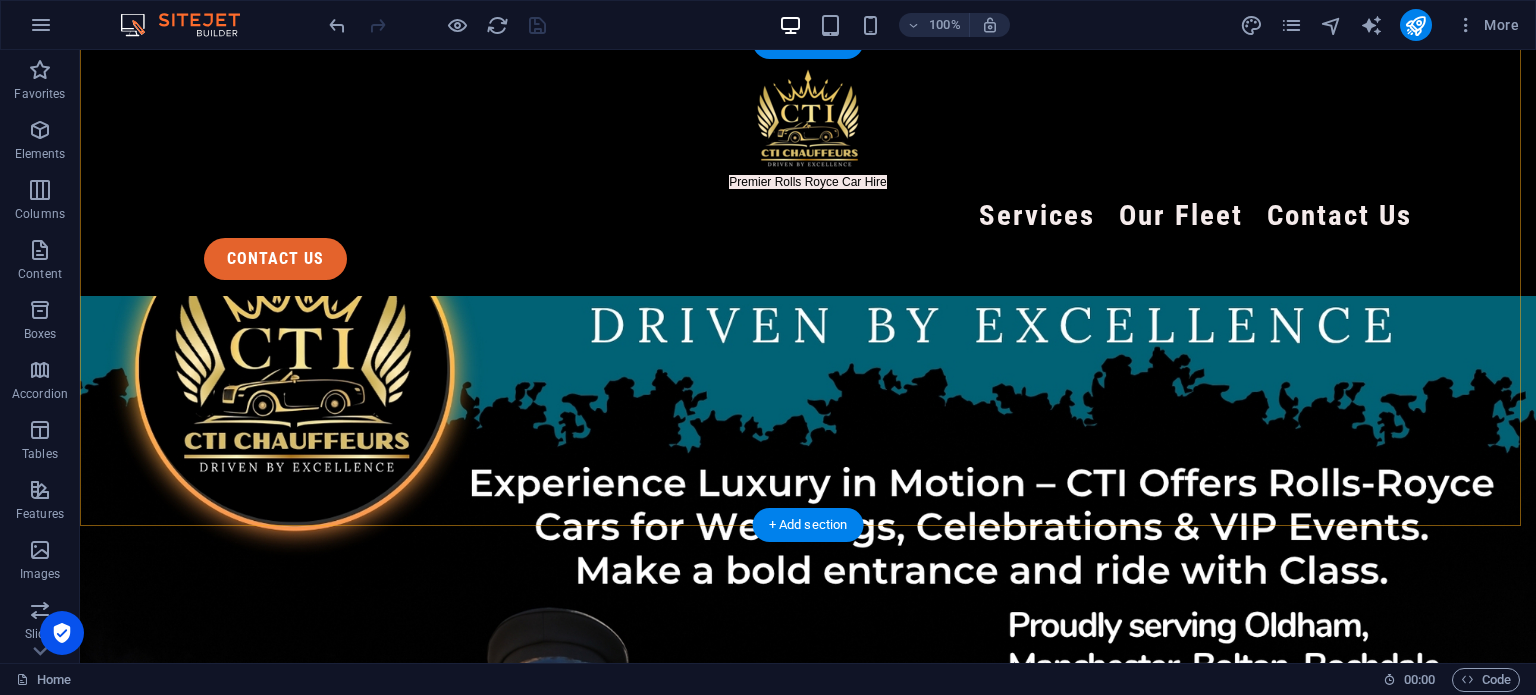 scroll, scrollTop: 3778, scrollLeft: 0, axis: vertical 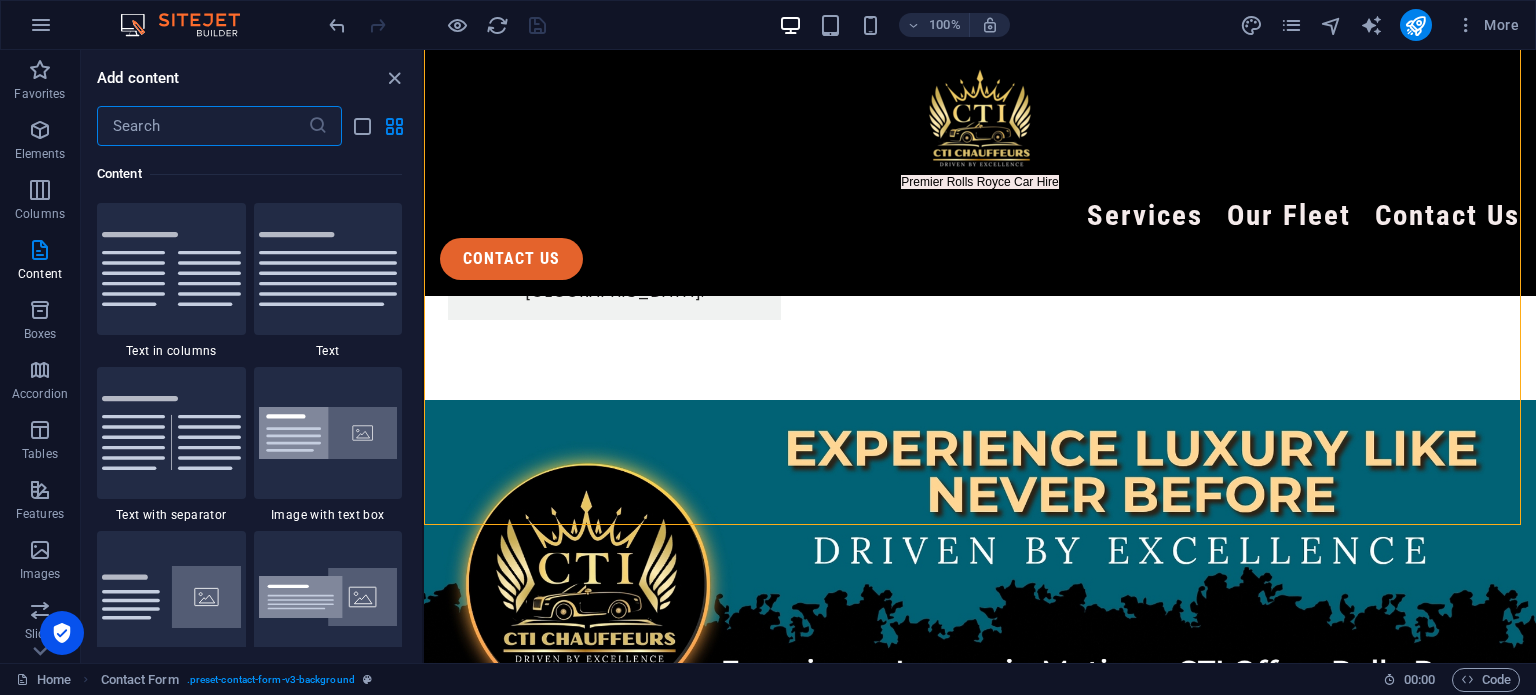 click at bounding box center [202, 126] 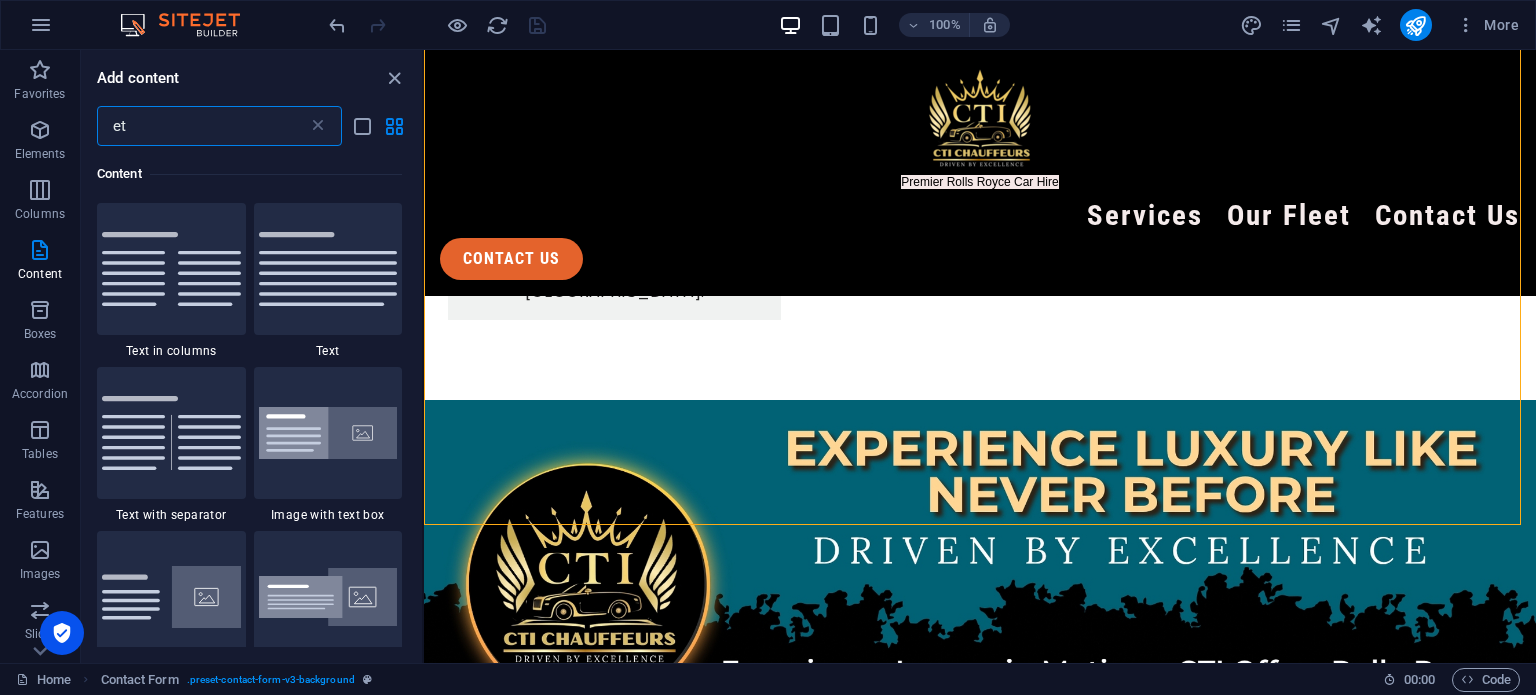 scroll, scrollTop: 0, scrollLeft: 0, axis: both 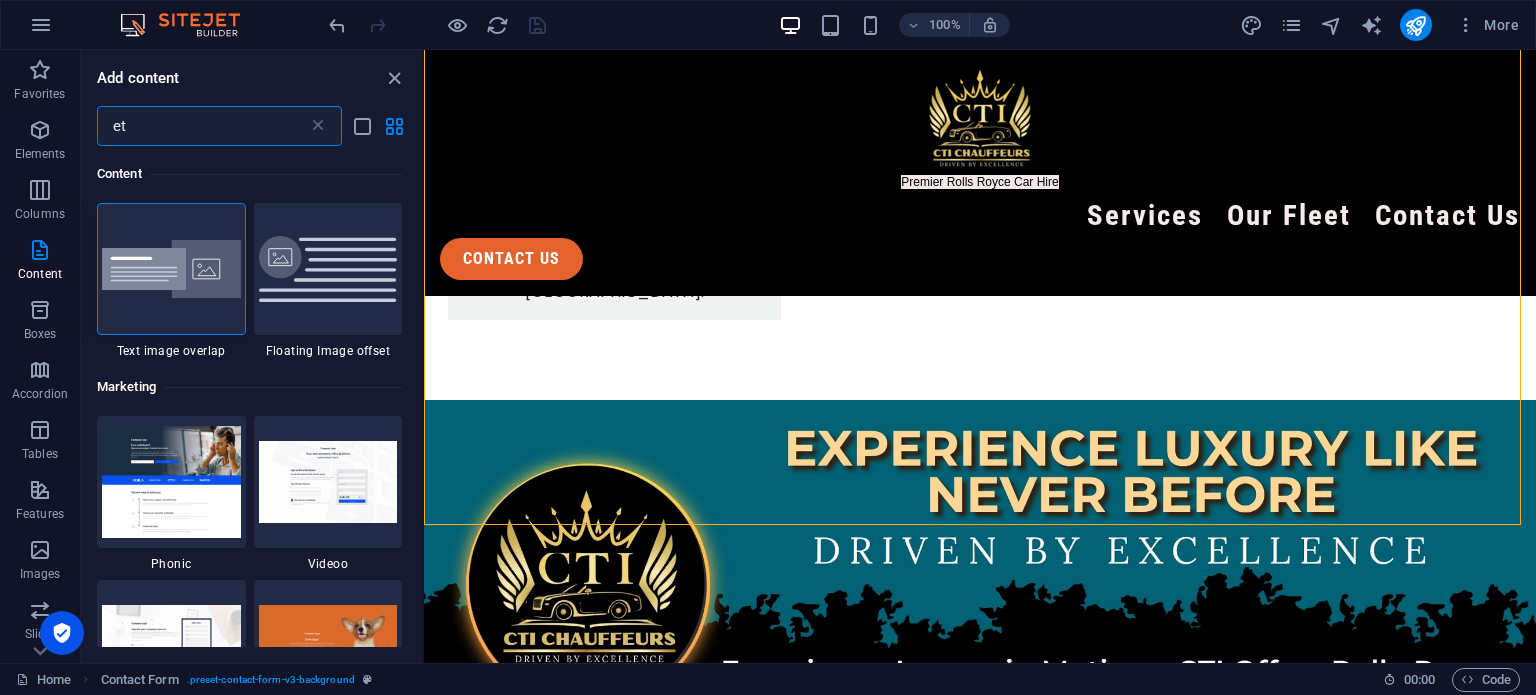 type on "e" 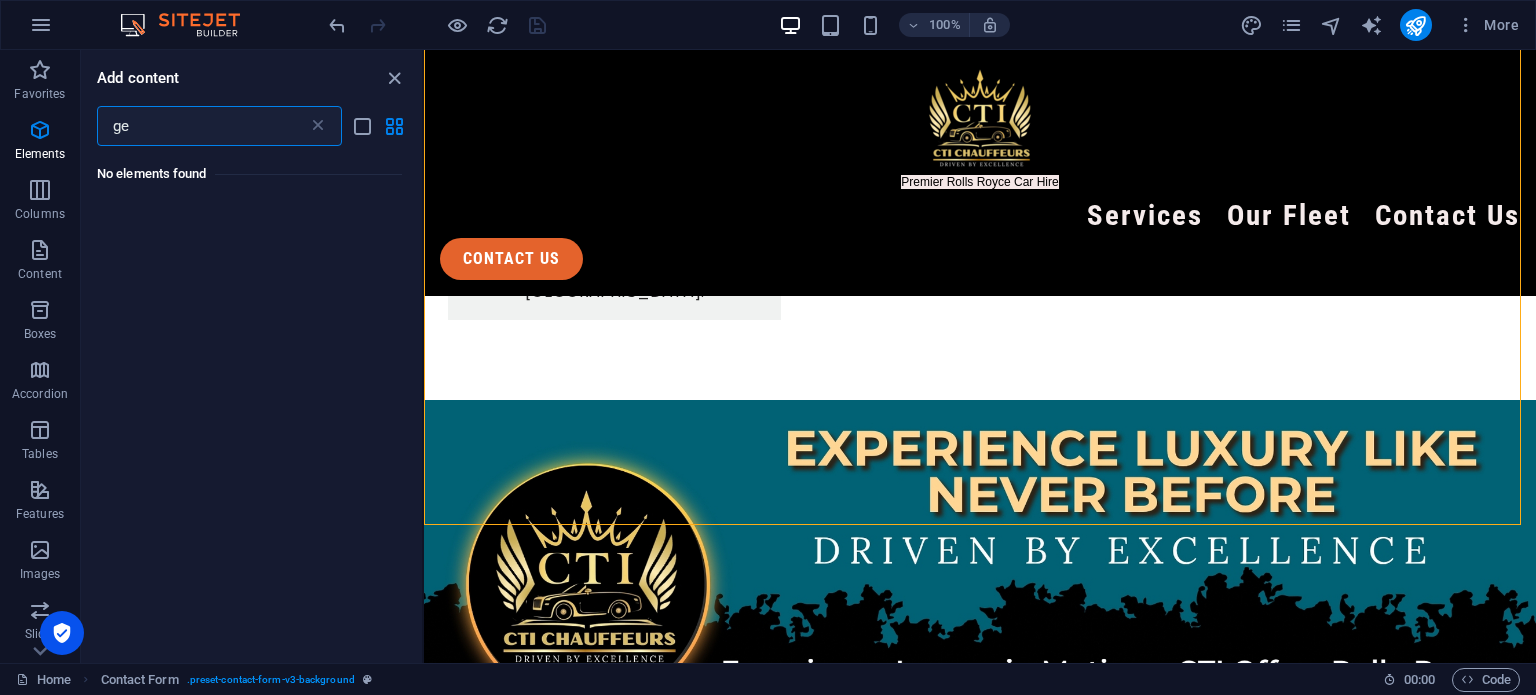 type on "g" 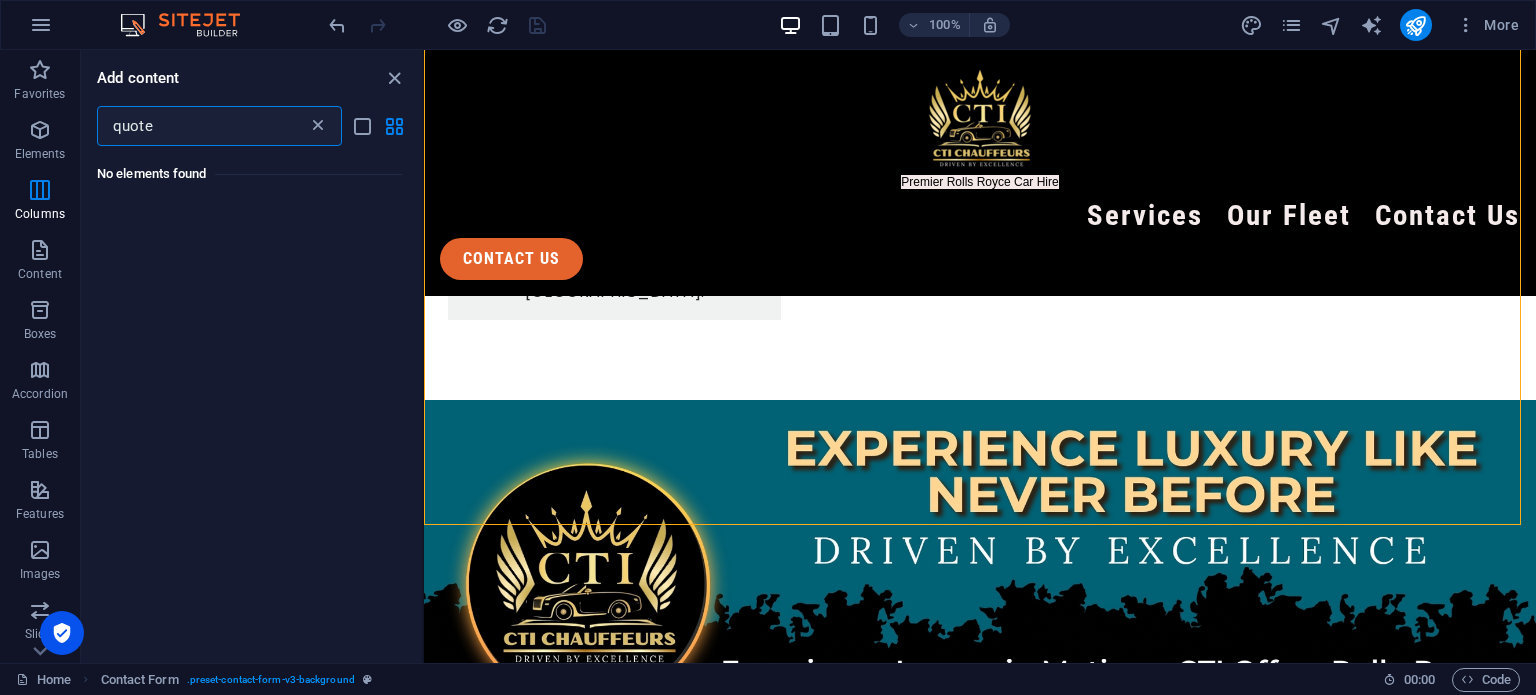 type on "quote" 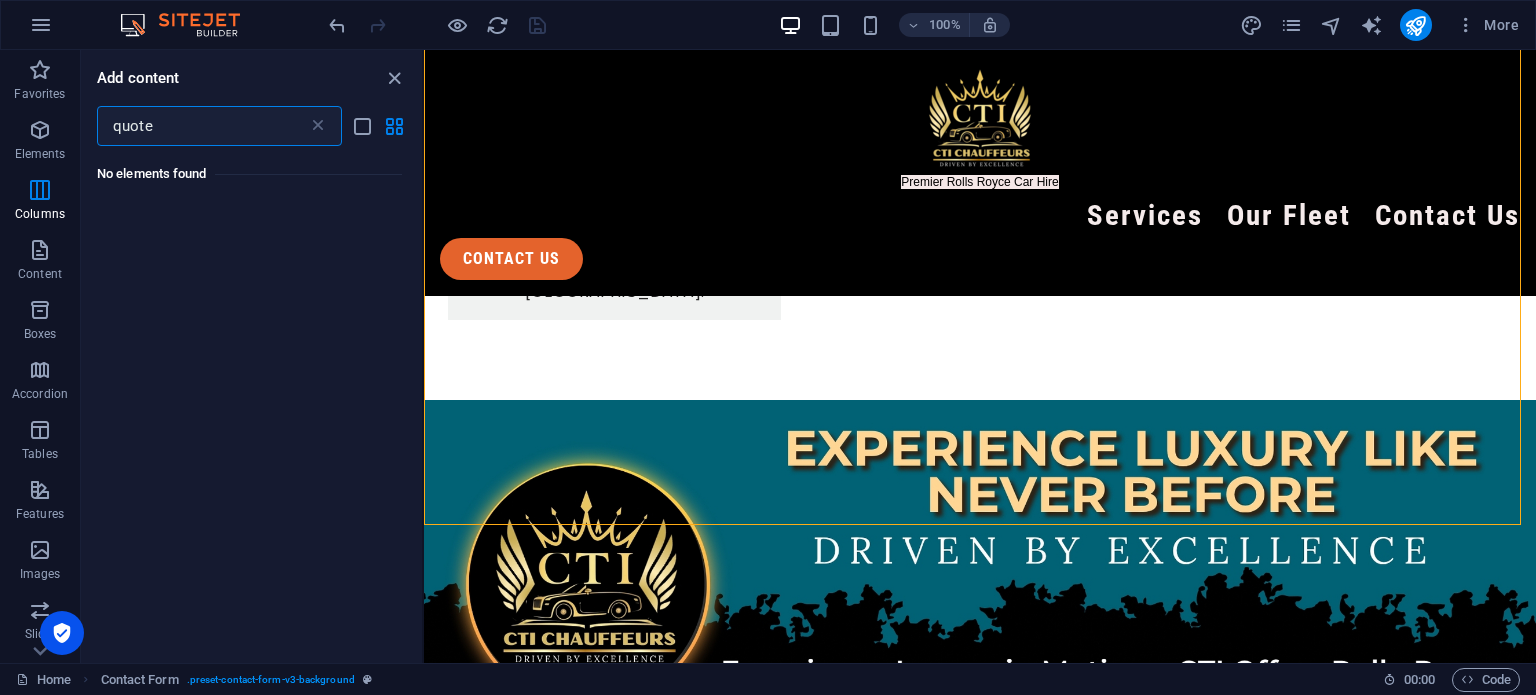 type 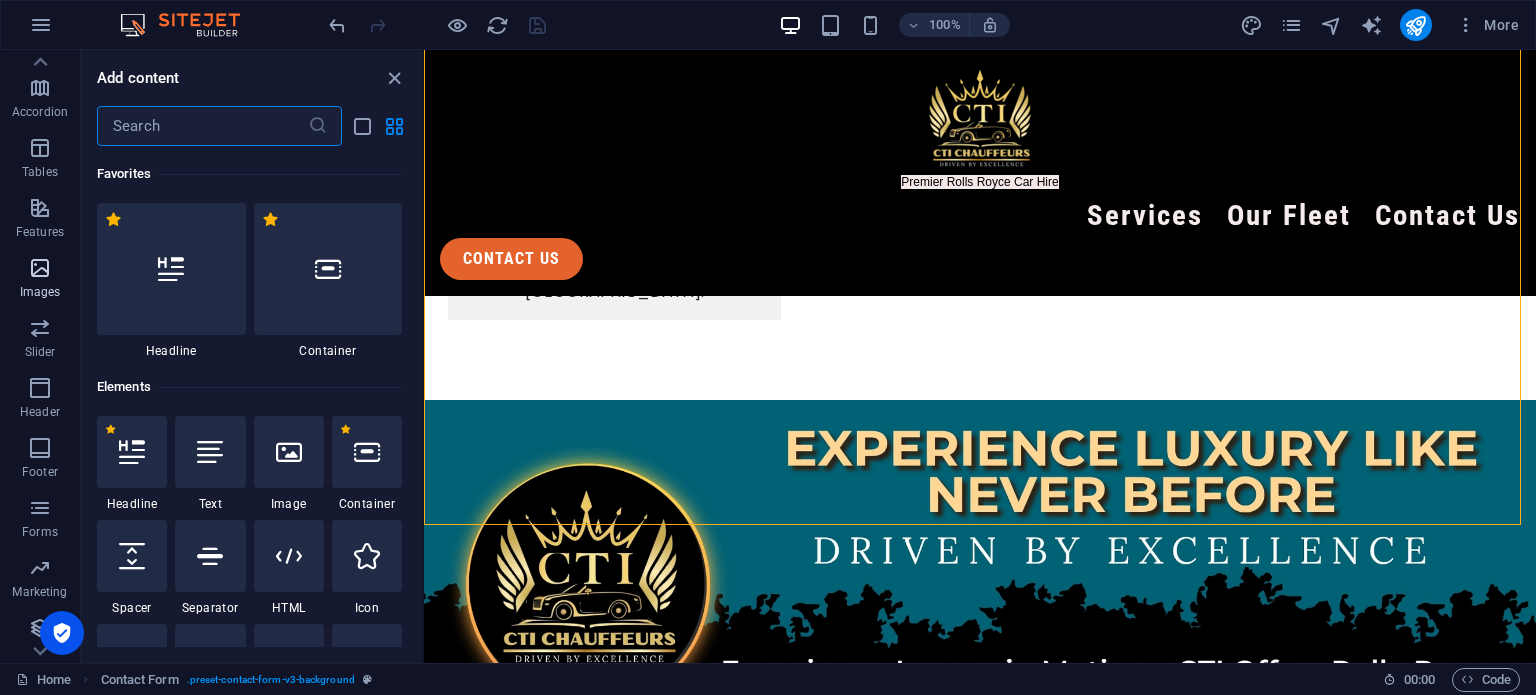 scroll, scrollTop: 286, scrollLeft: 0, axis: vertical 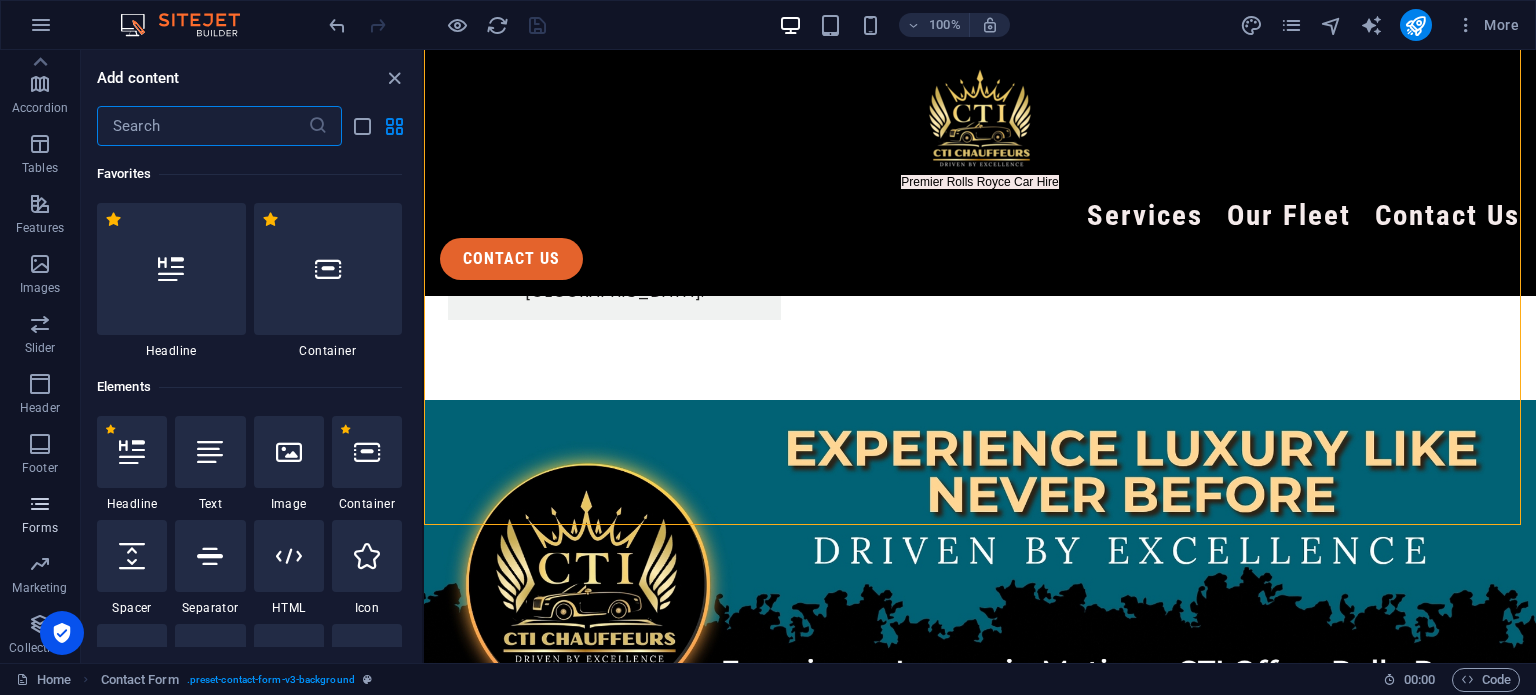 click at bounding box center (40, 504) 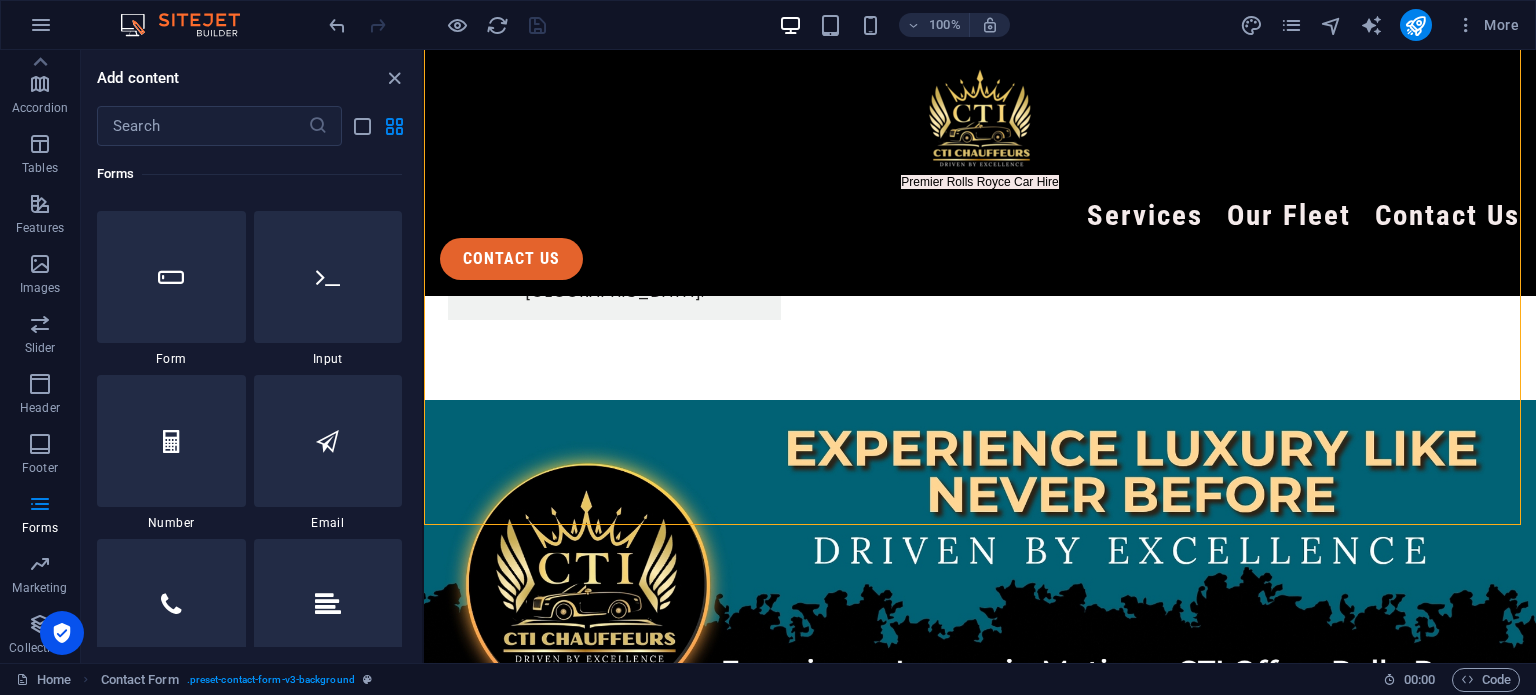 scroll, scrollTop: 14936, scrollLeft: 0, axis: vertical 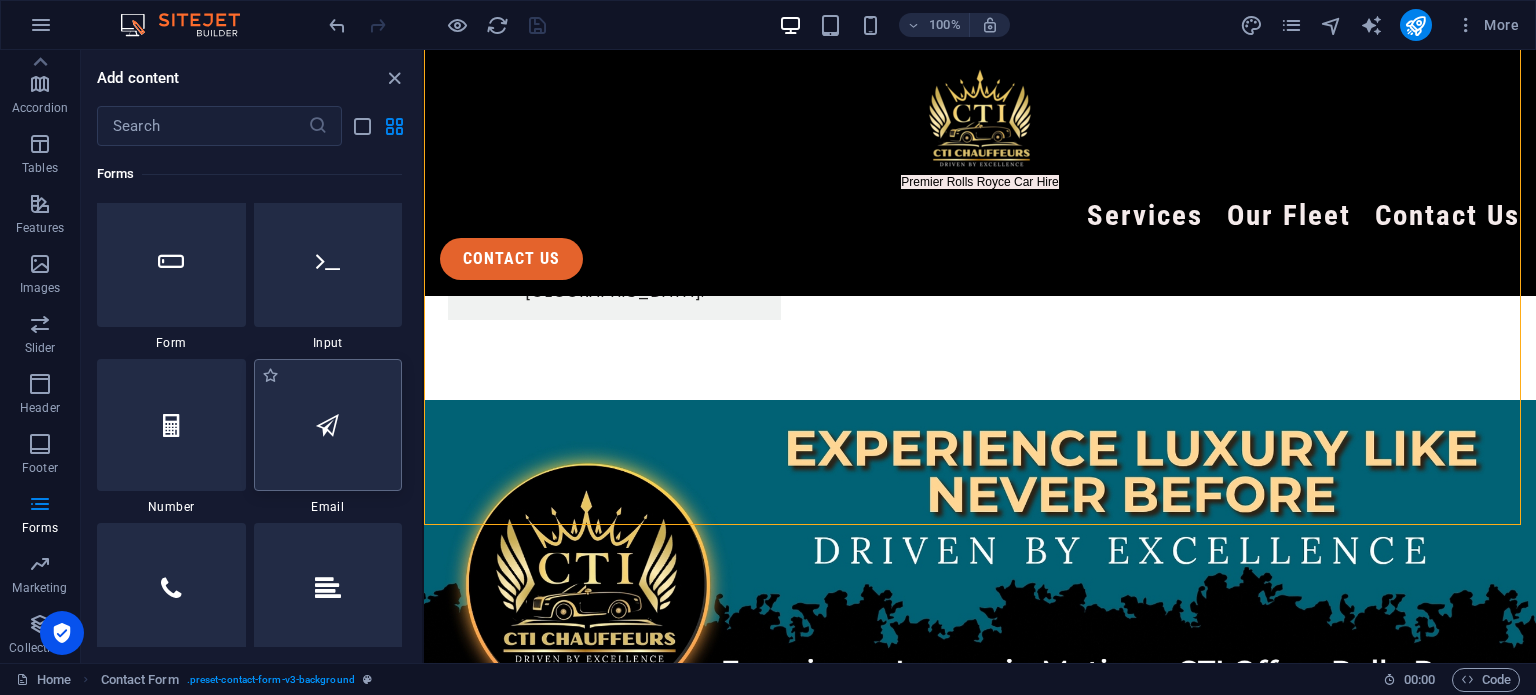 click at bounding box center (328, 425) 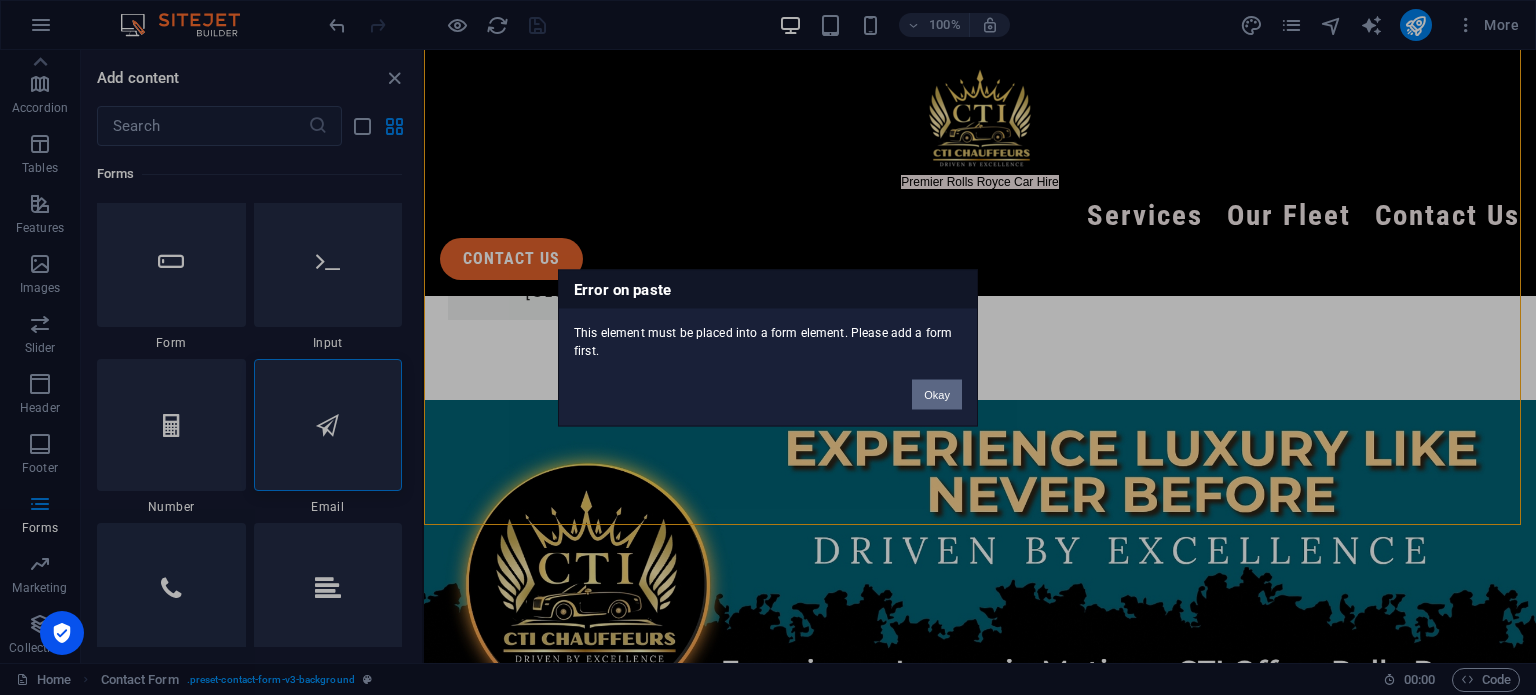 click on "Okay" at bounding box center (937, 394) 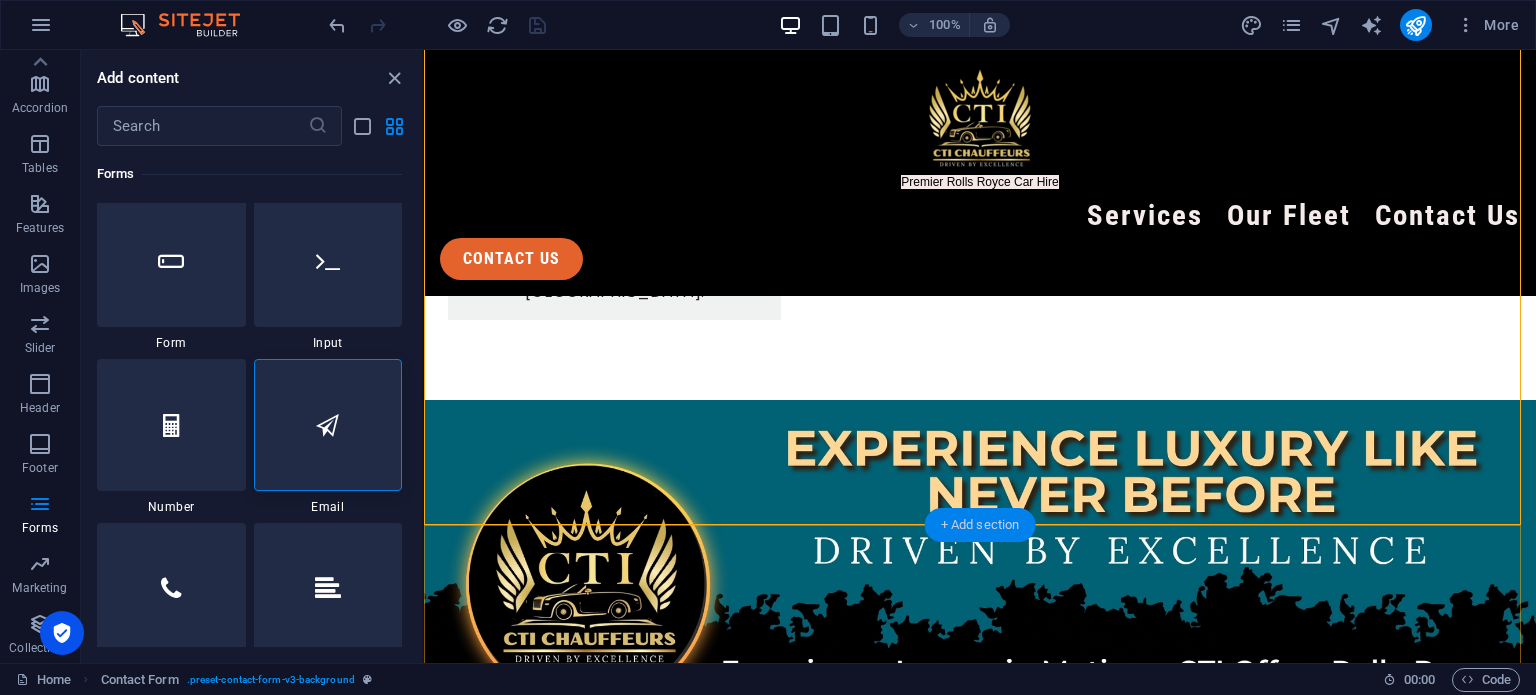 click on "+ Add section" at bounding box center [980, 525] 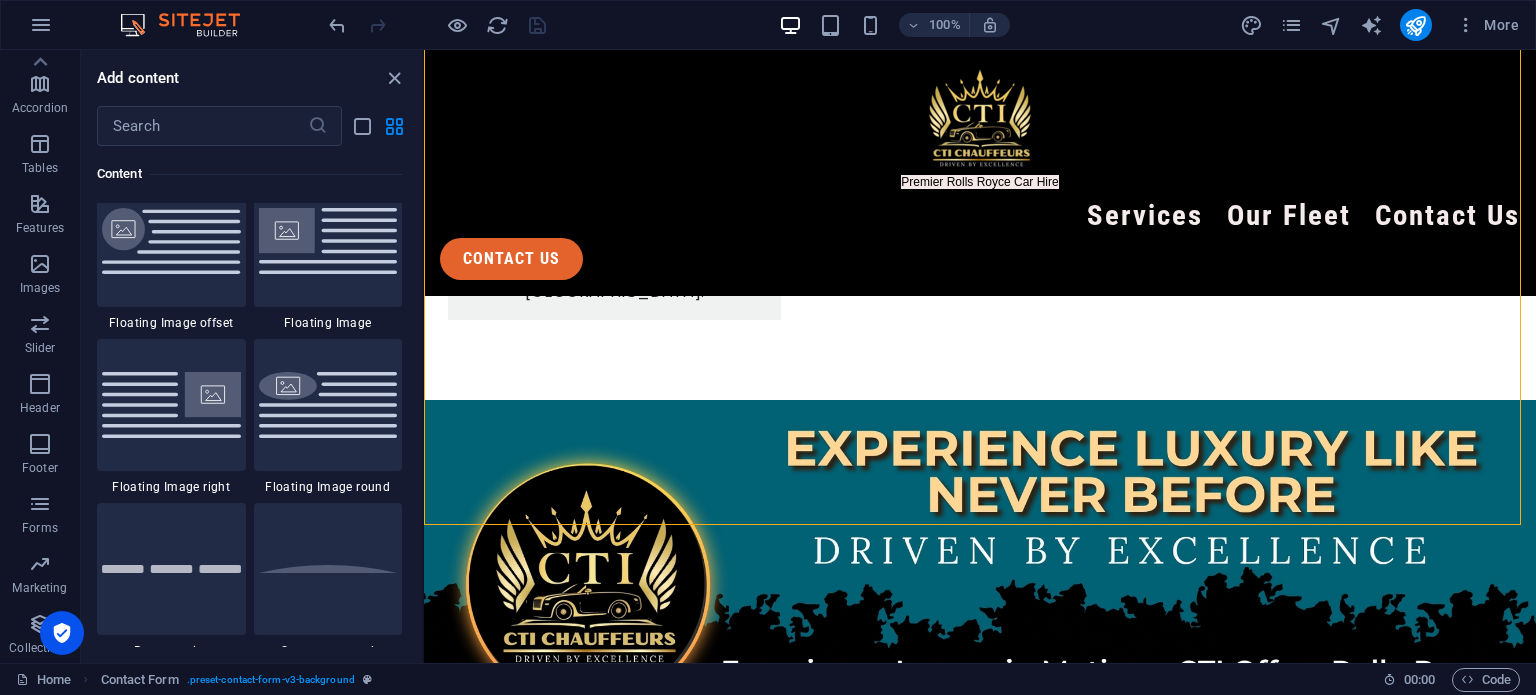 scroll, scrollTop: 4599, scrollLeft: 0, axis: vertical 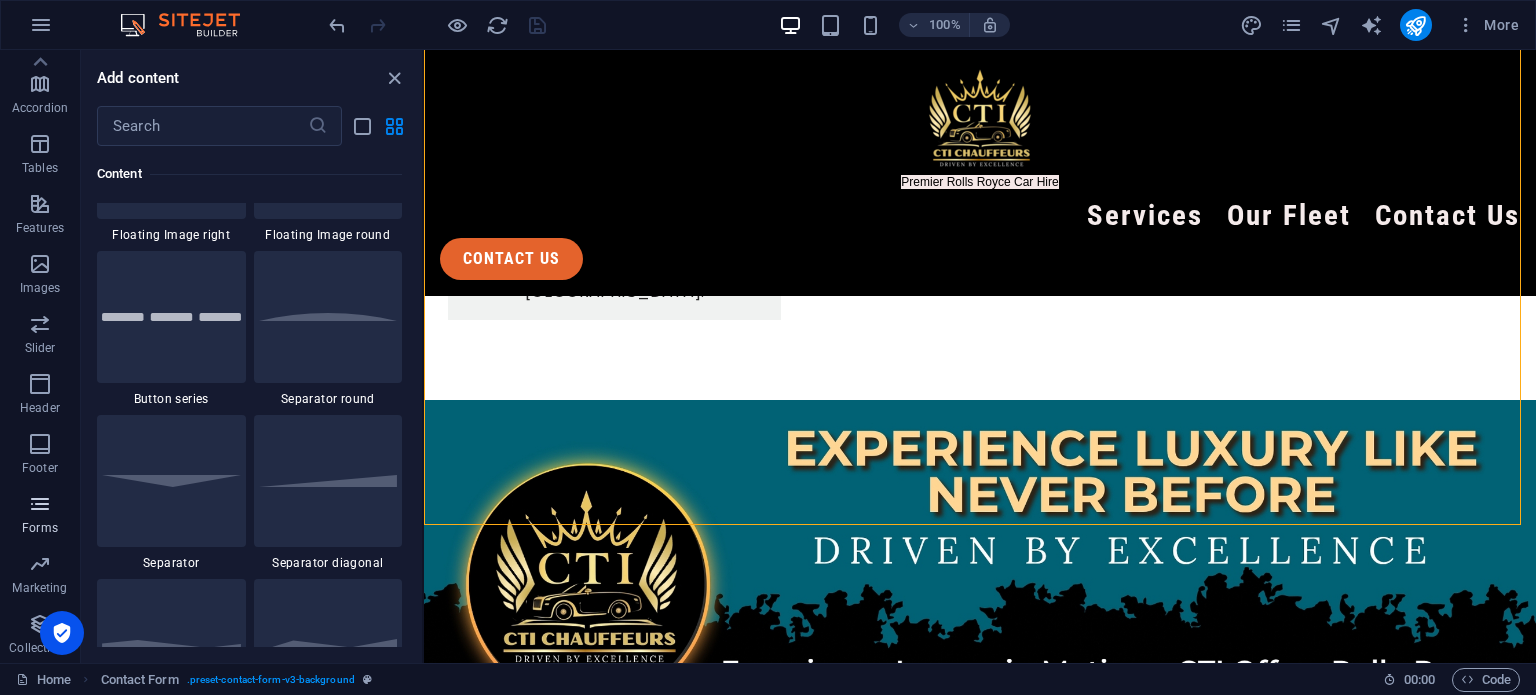 click at bounding box center [40, 504] 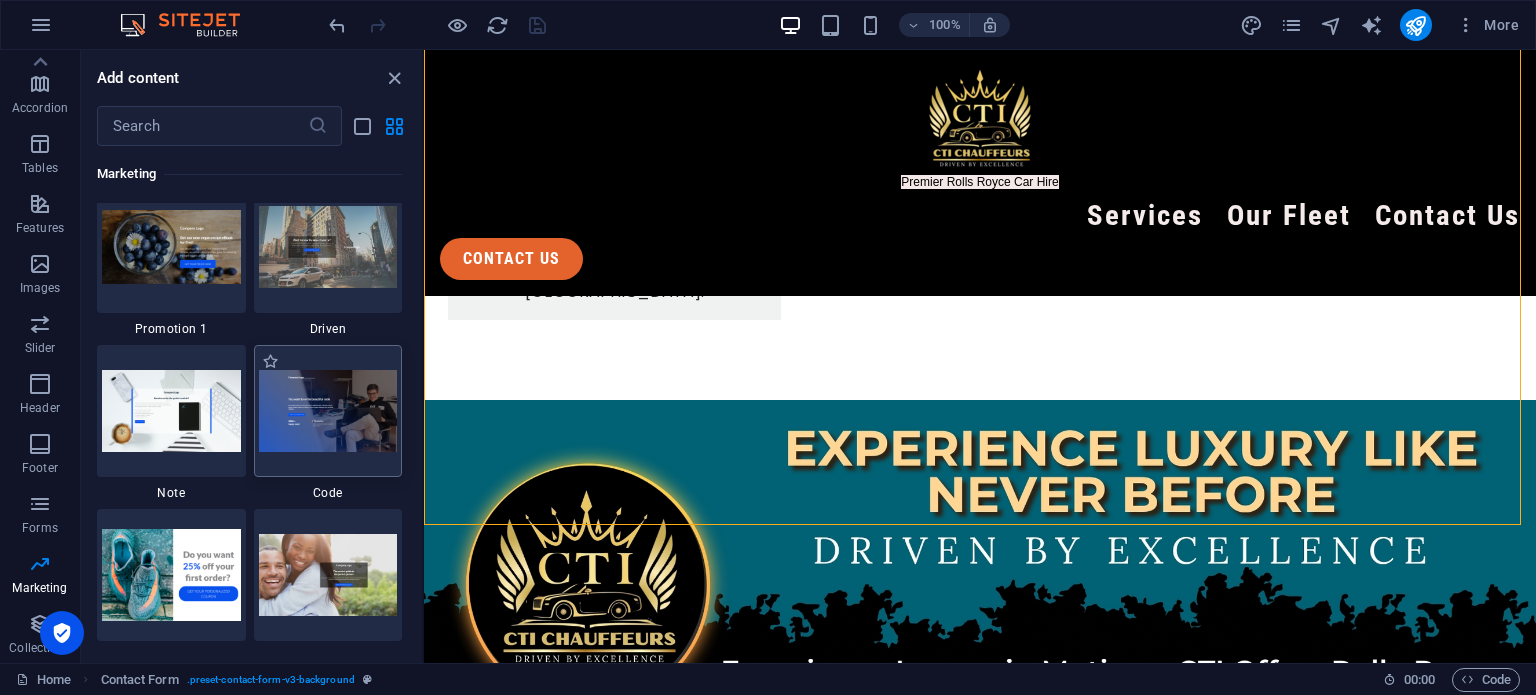 scroll, scrollTop: 17336, scrollLeft: 0, axis: vertical 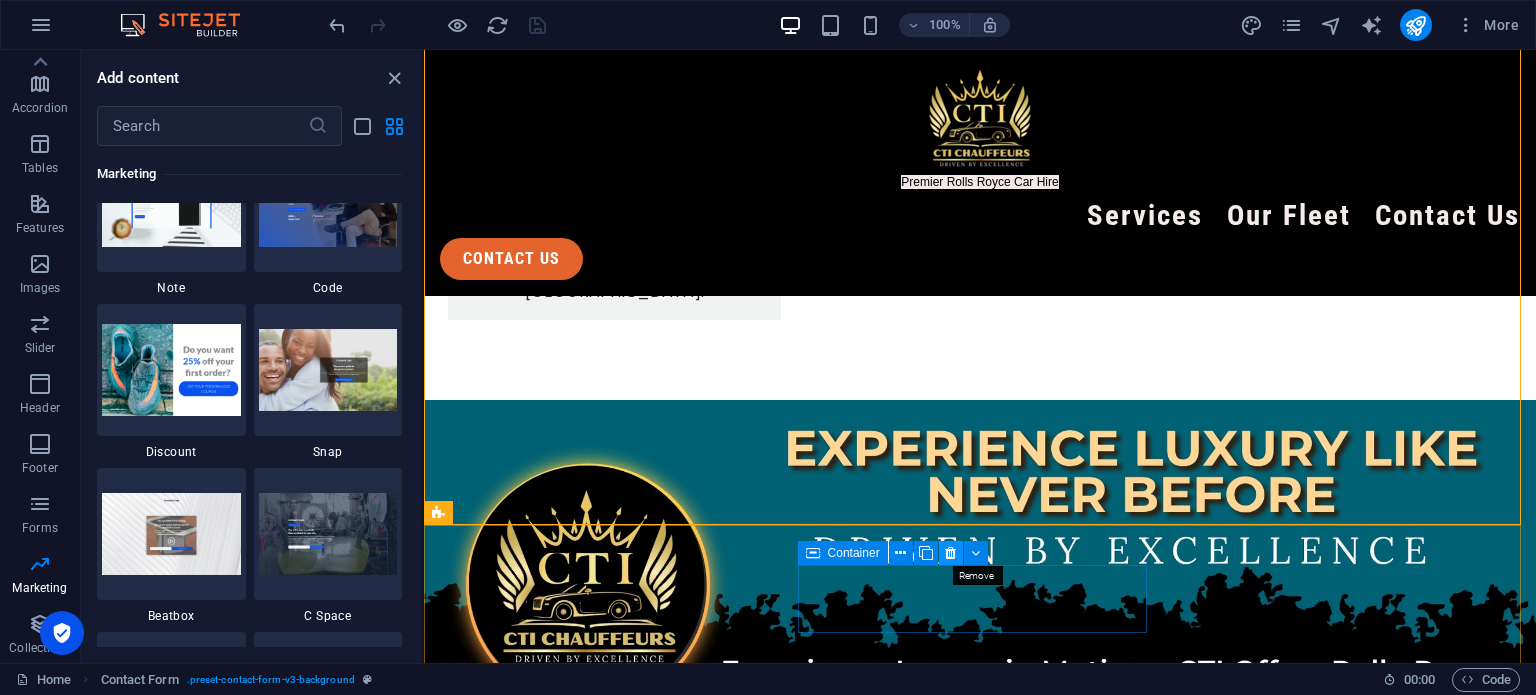 click at bounding box center [950, 553] 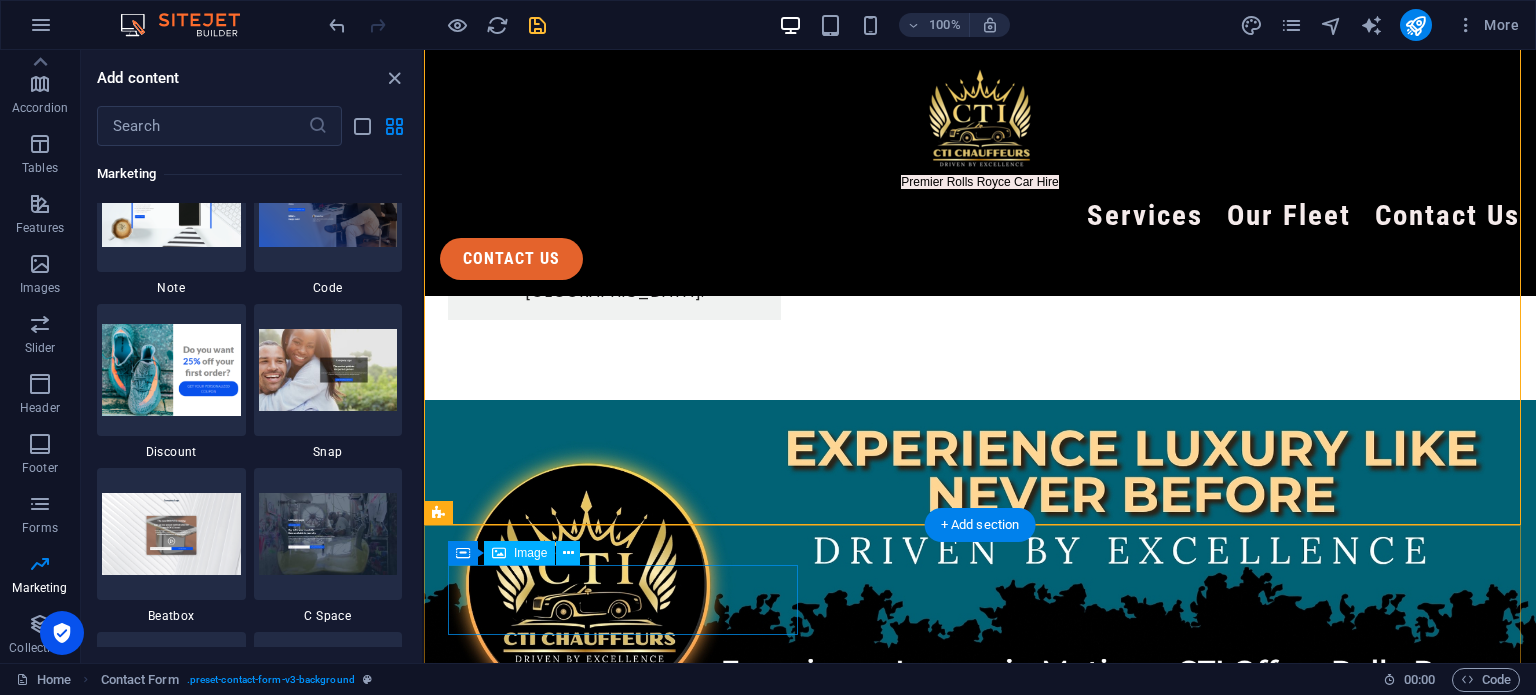 click at bounding box center [625, 2933] 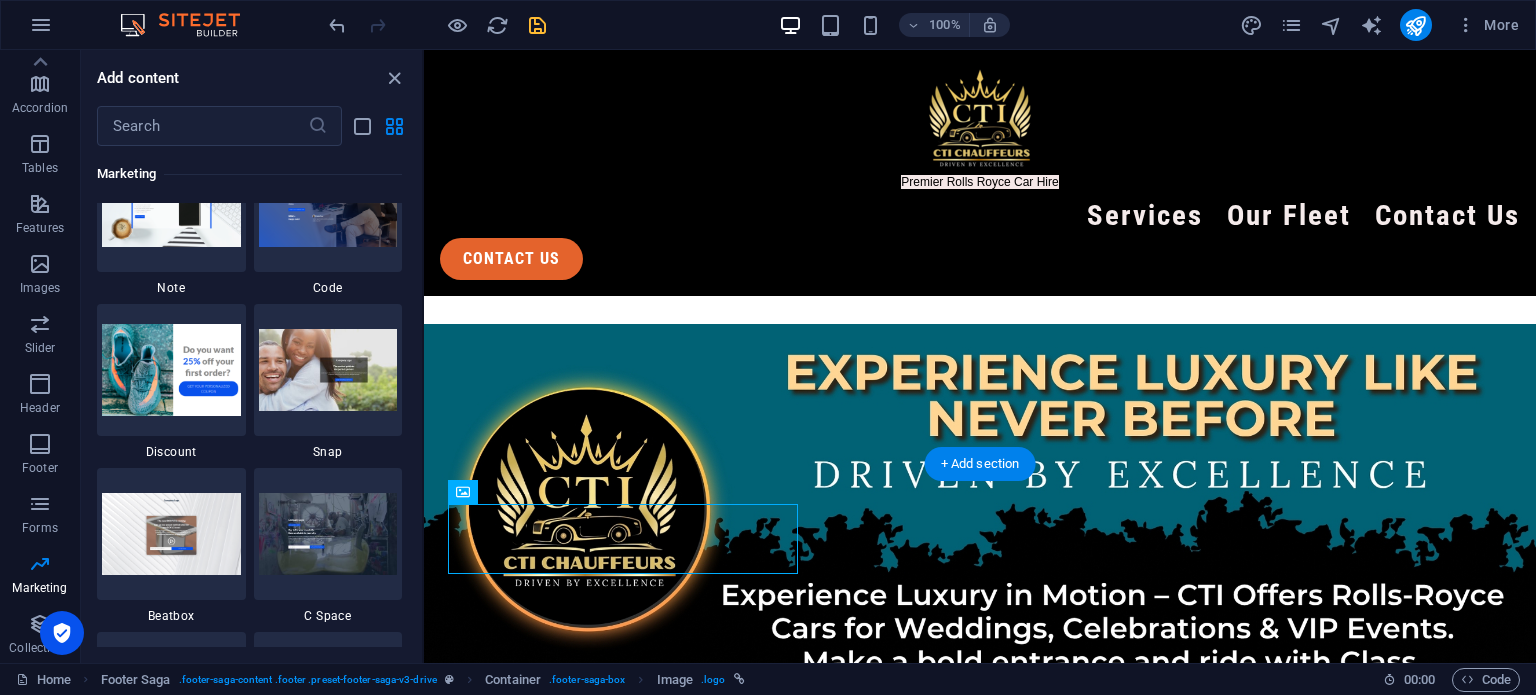 scroll, scrollTop: 3878, scrollLeft: 0, axis: vertical 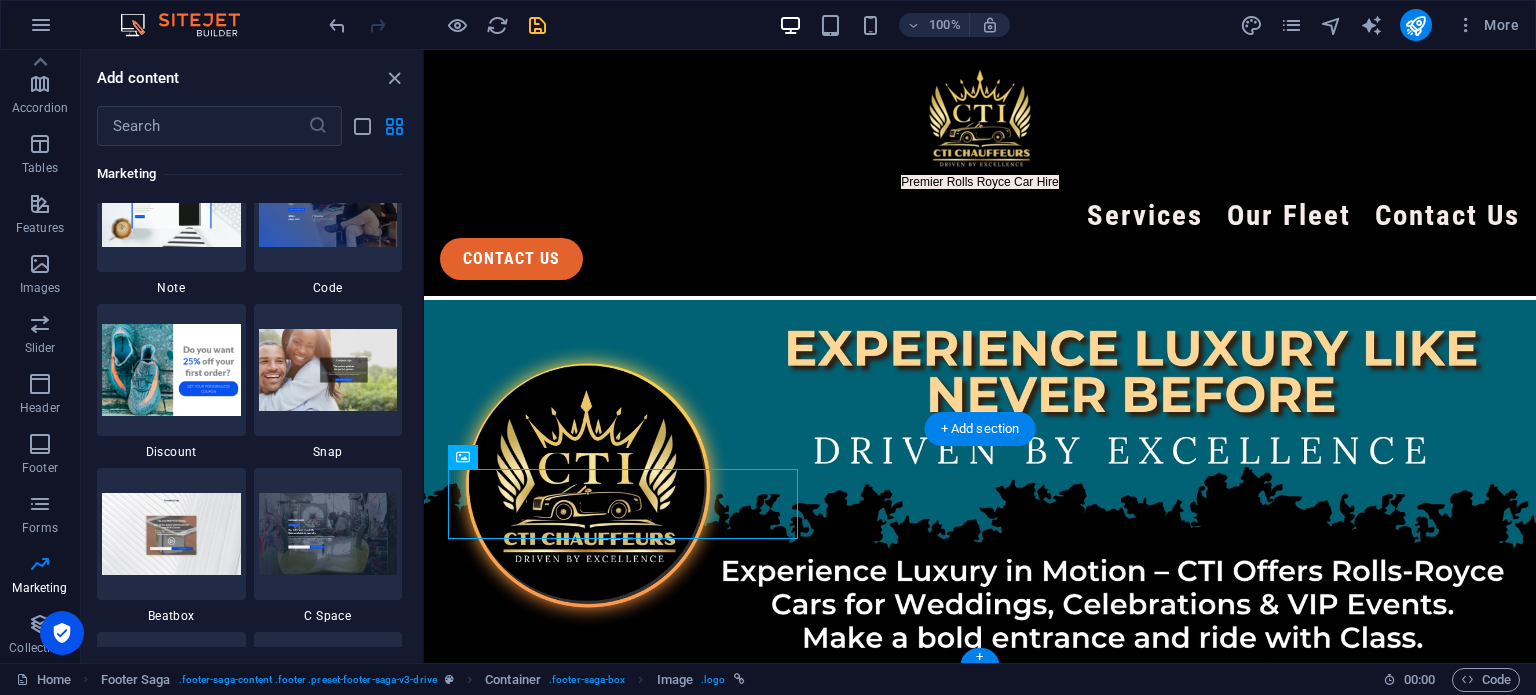 click on "contact us © 2025 CTI Luxury - Premier Rolls Royce Car Hire. Experience unmatched elegance across Manchester, Oldham, Bolton, Rochdale, Bradford, and the North West UK. Privacy Policy         Legal Notice" at bounding box center (980, 2986) 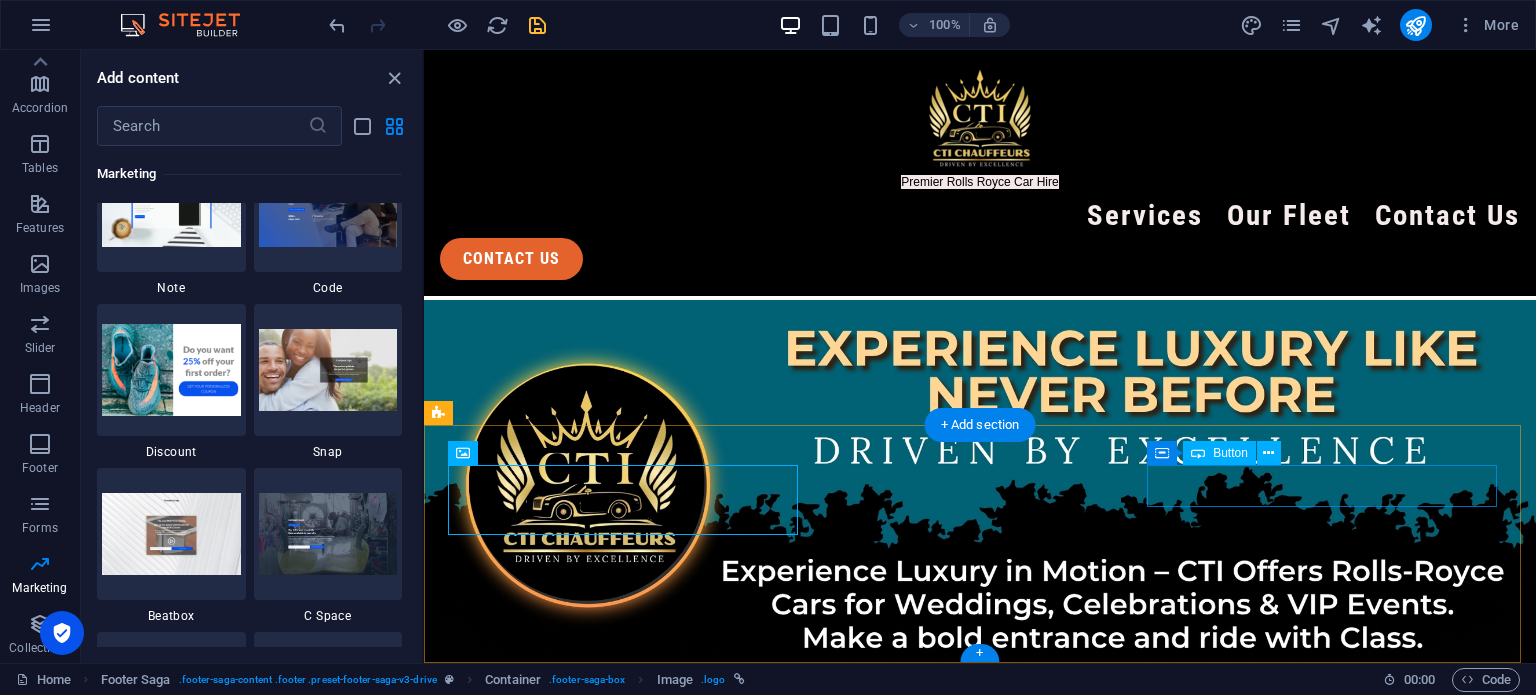 click on "contact us" at bounding box center [625, 2889] 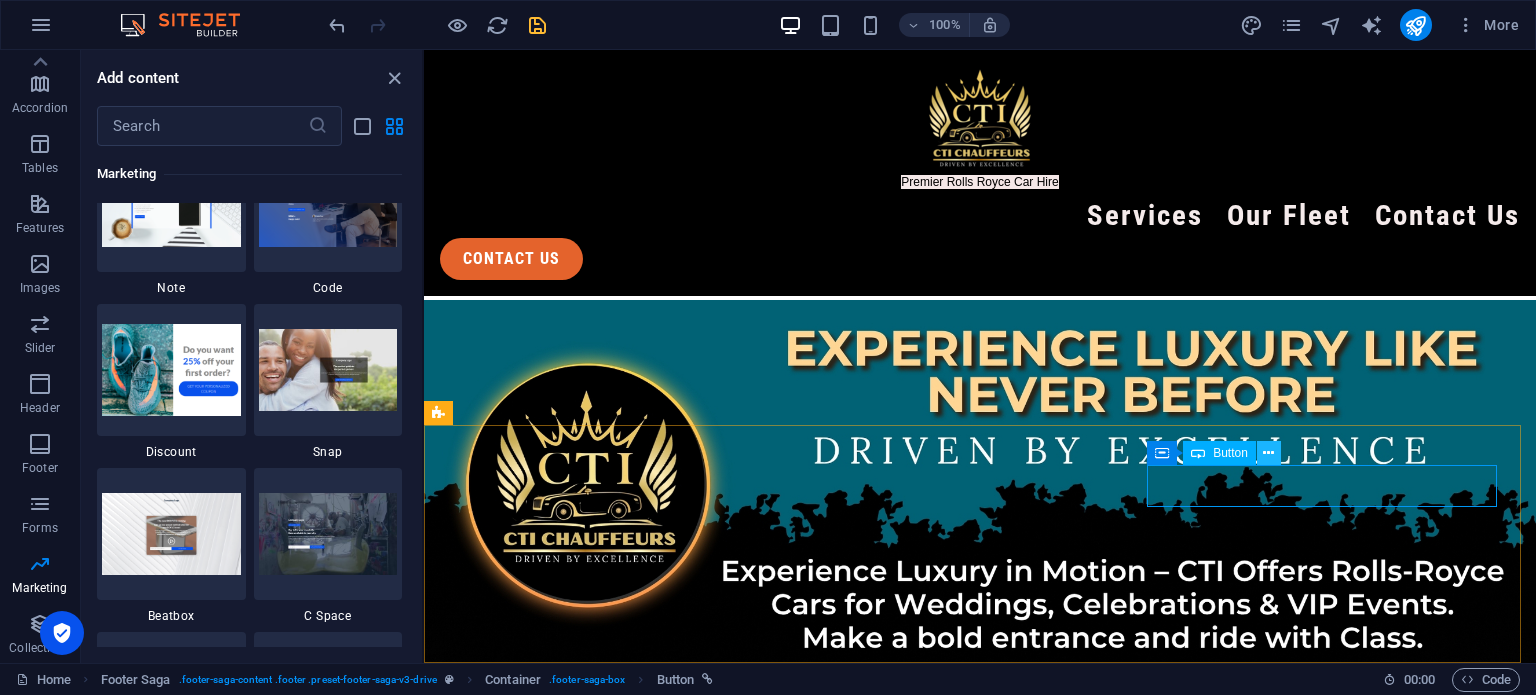 click at bounding box center (1268, 453) 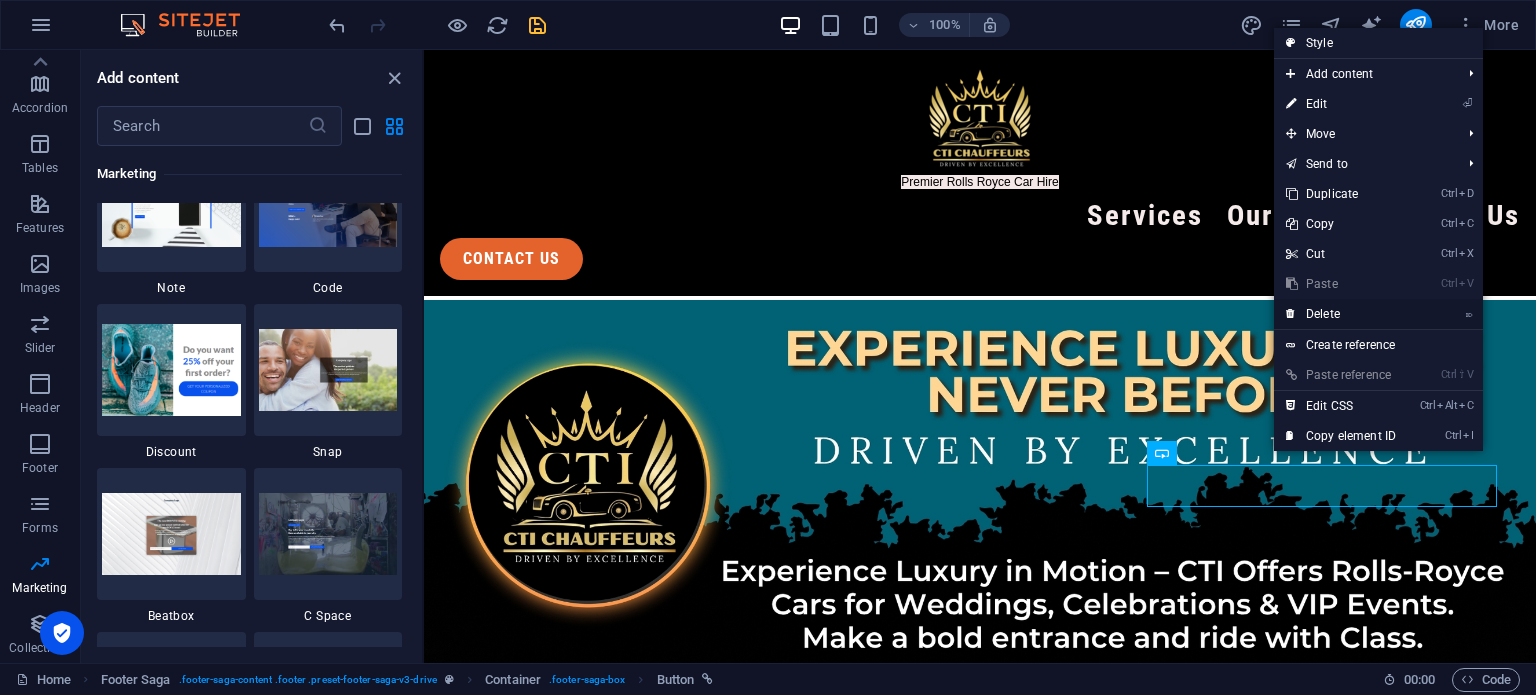click on "⌦  Delete" at bounding box center [1341, 314] 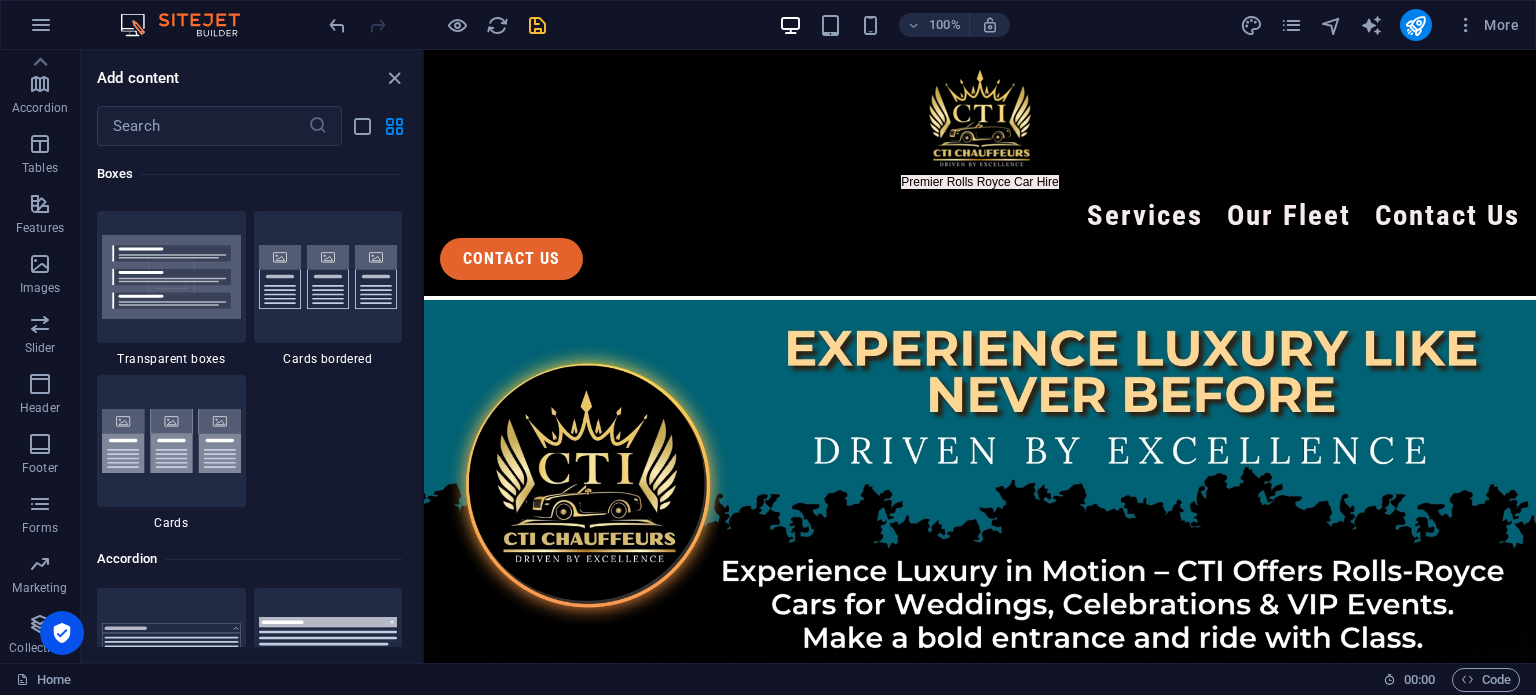 scroll, scrollTop: 5136, scrollLeft: 0, axis: vertical 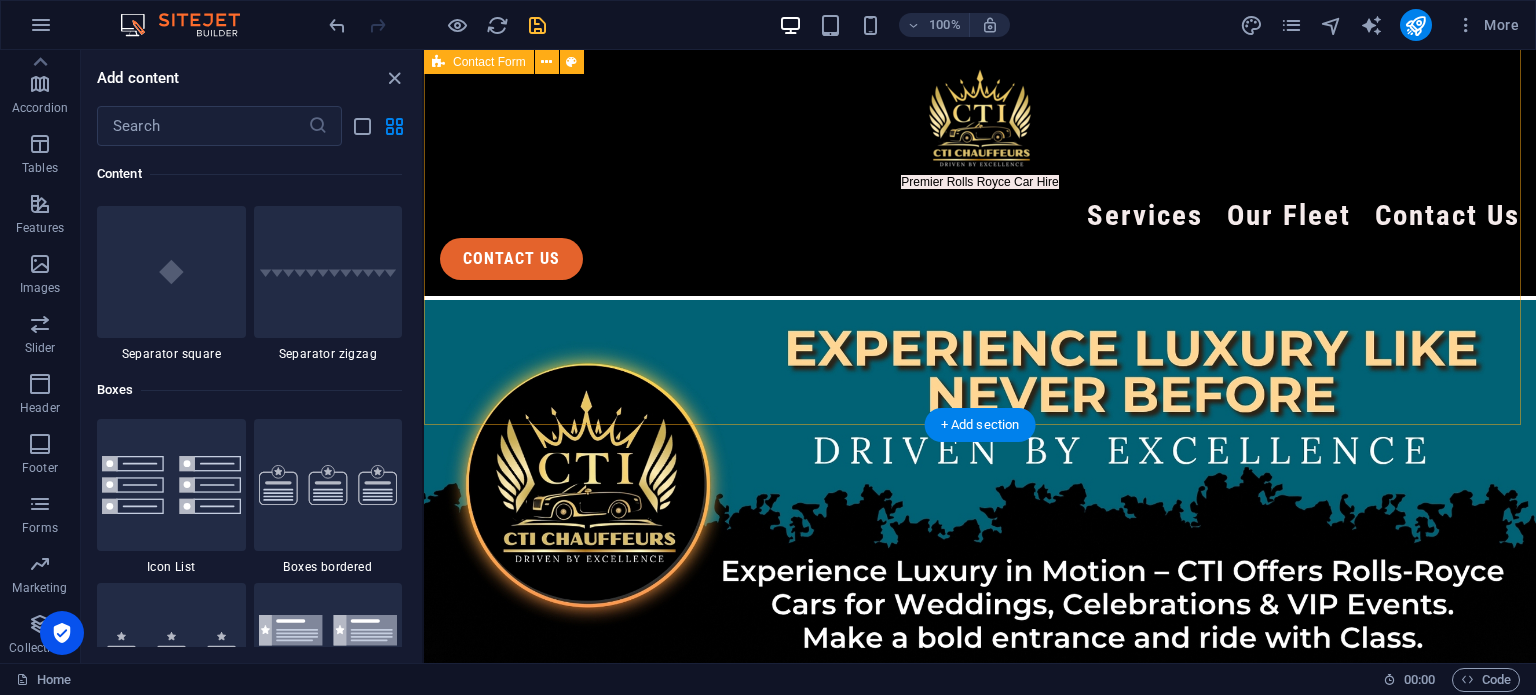 click on "{{ 'content.forms.privacy'|trans }} Unreadable? Regenerate Submit" at bounding box center (980, 2510) 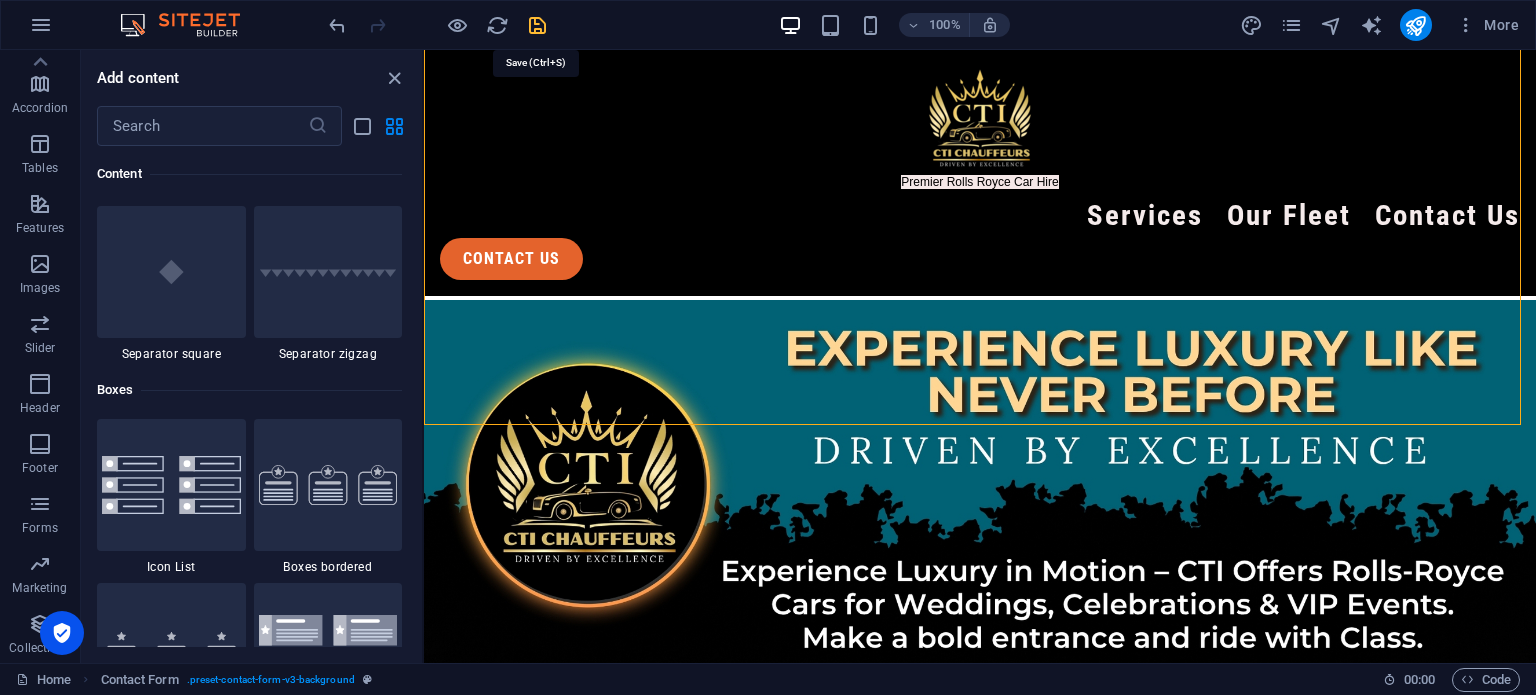 click at bounding box center [537, 25] 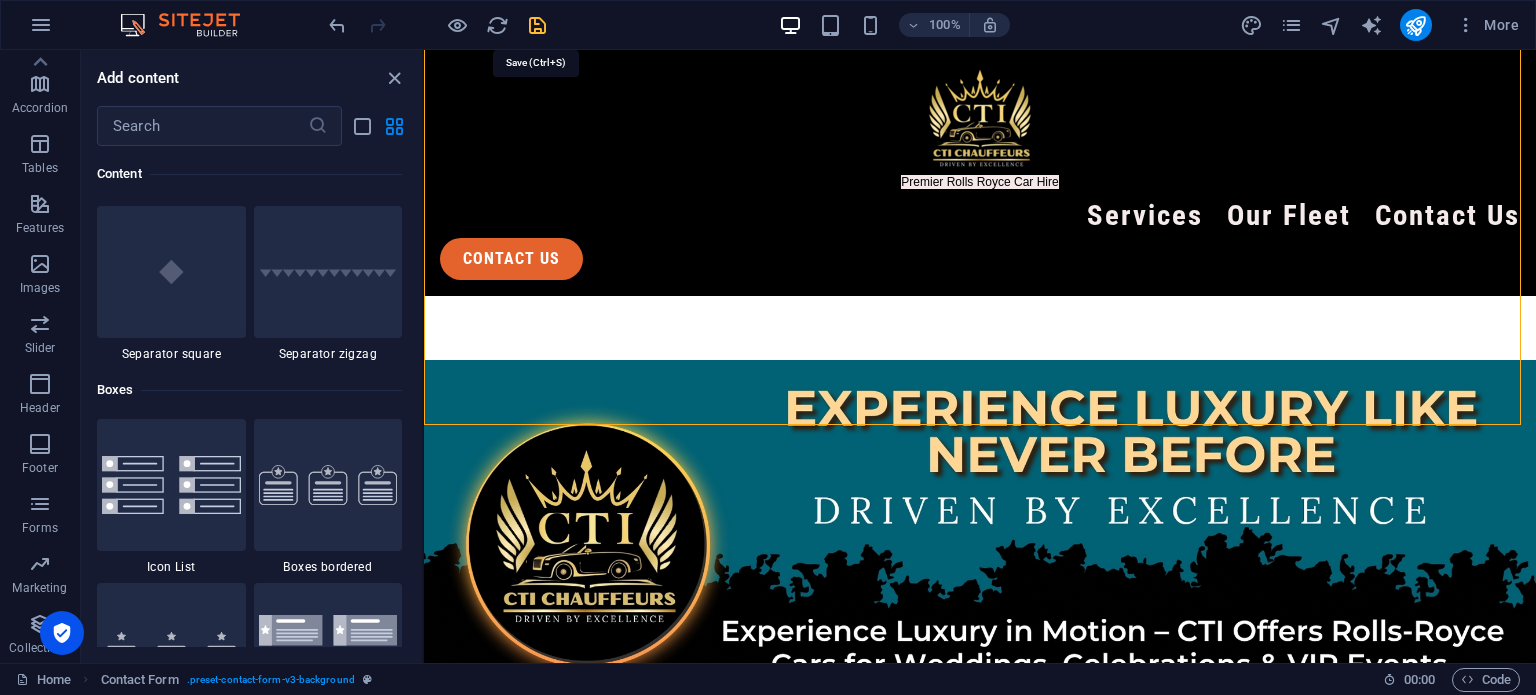 scroll, scrollTop: 4305, scrollLeft: 0, axis: vertical 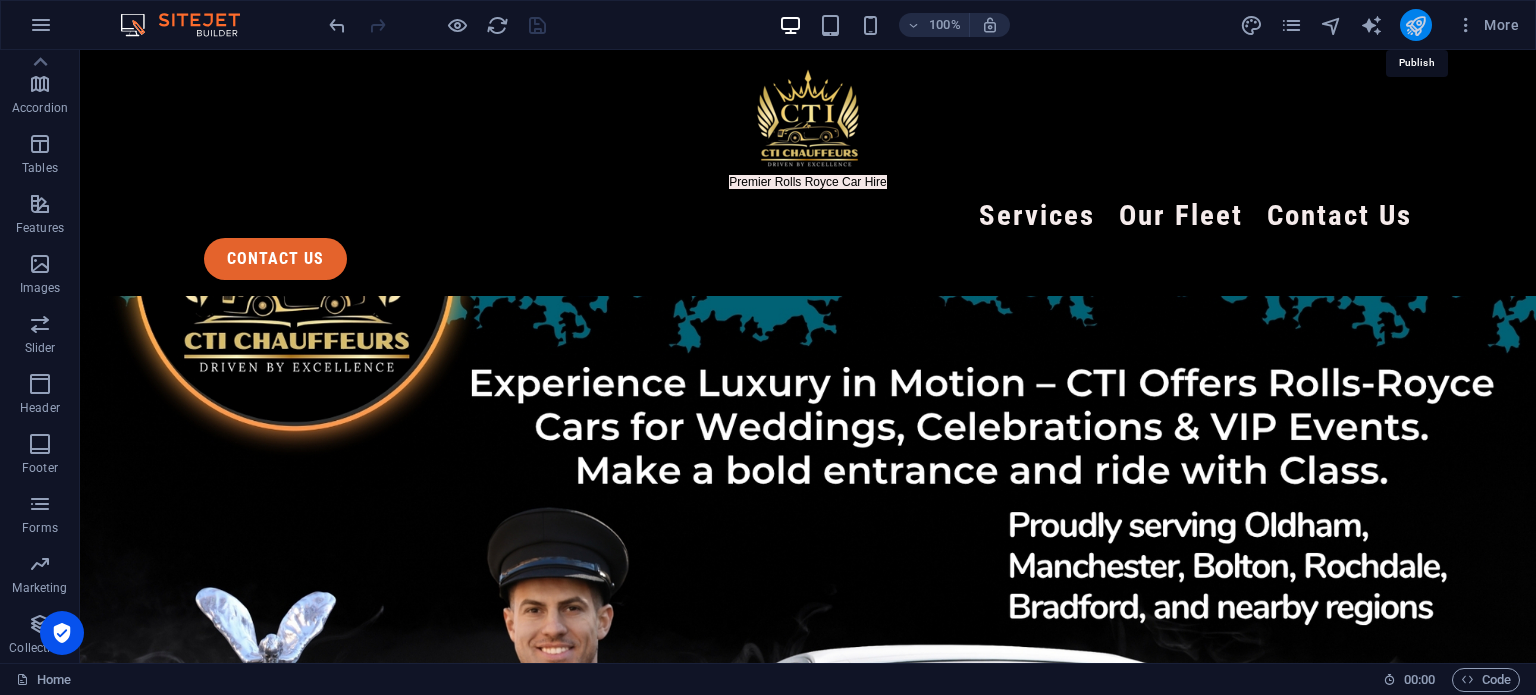 click at bounding box center [1415, 25] 